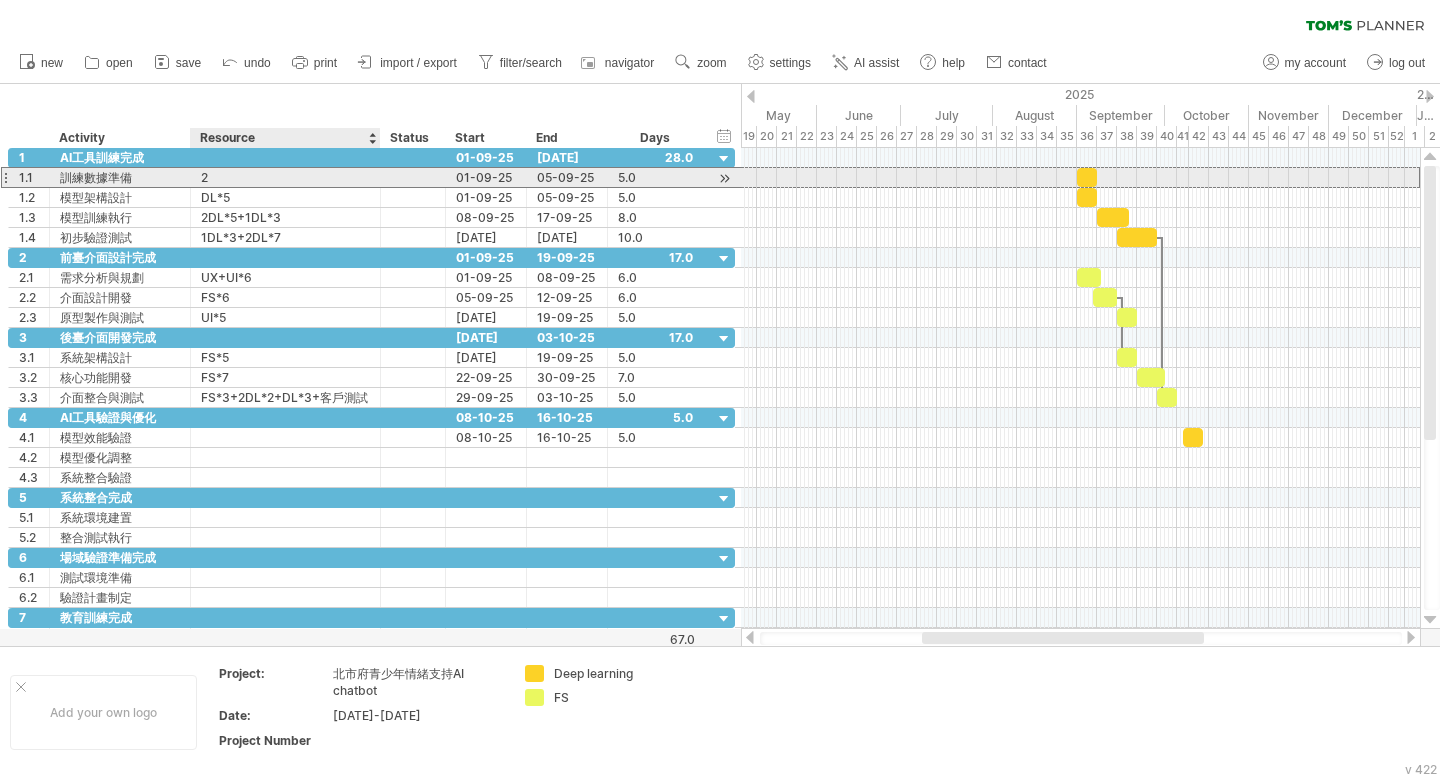 click on "2" at bounding box center [285, 177] 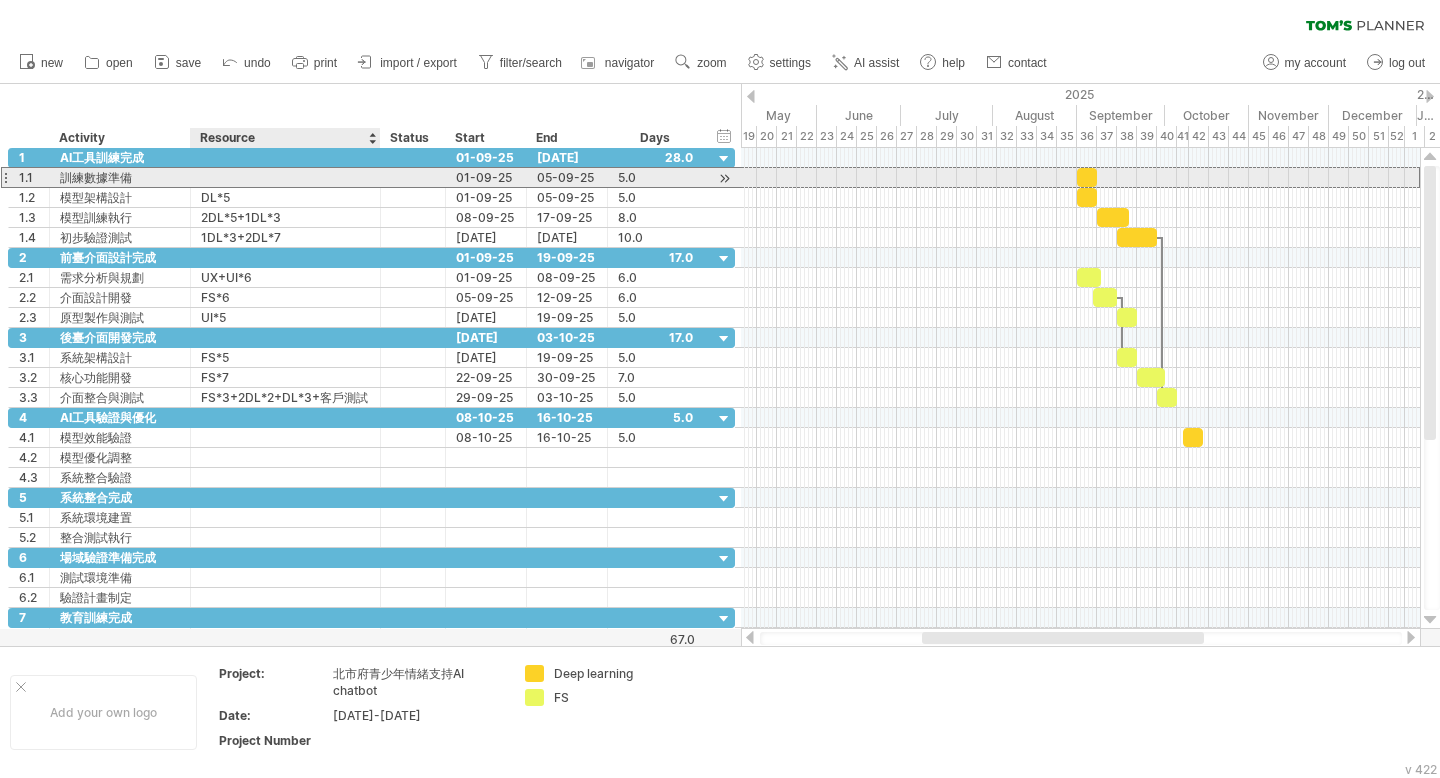 paste on "****" 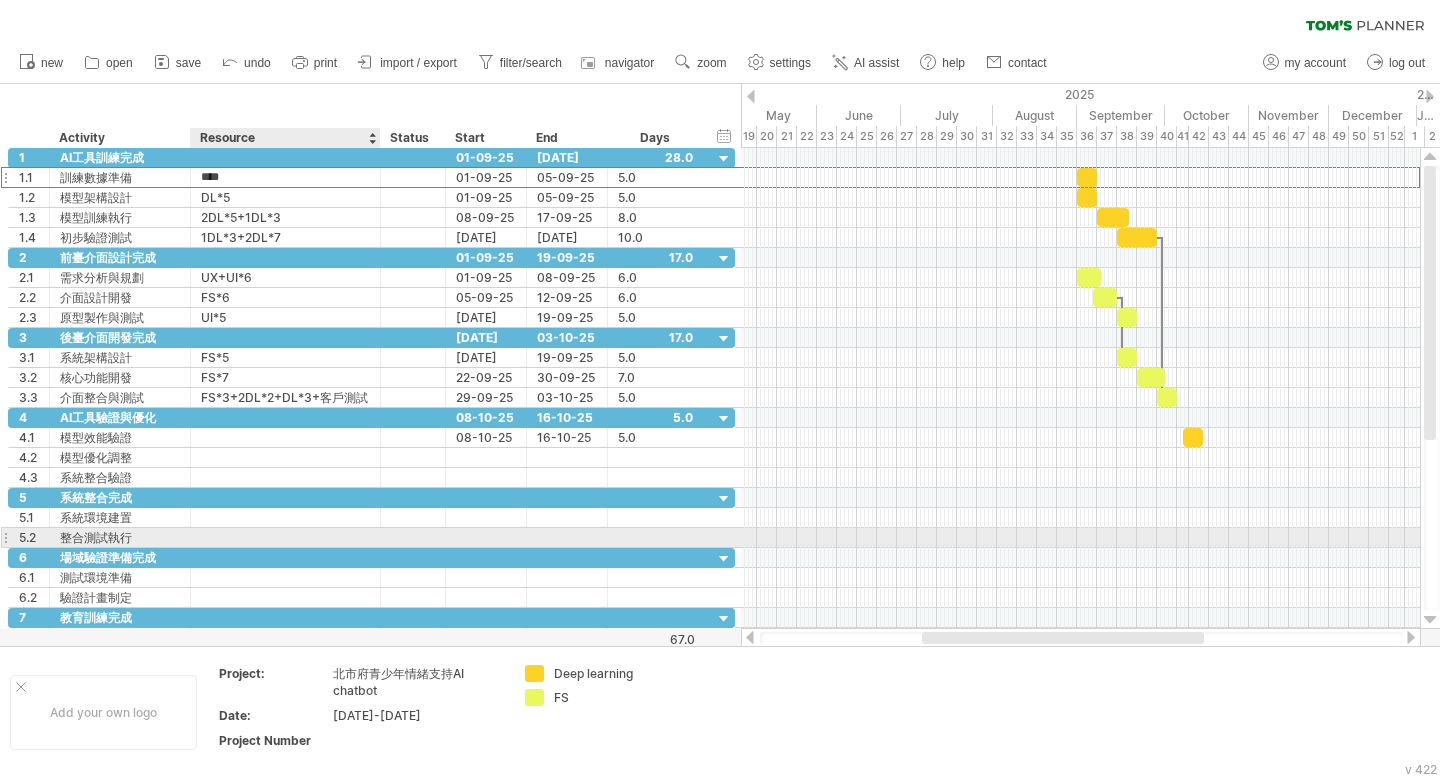 click at bounding box center (285, 537) 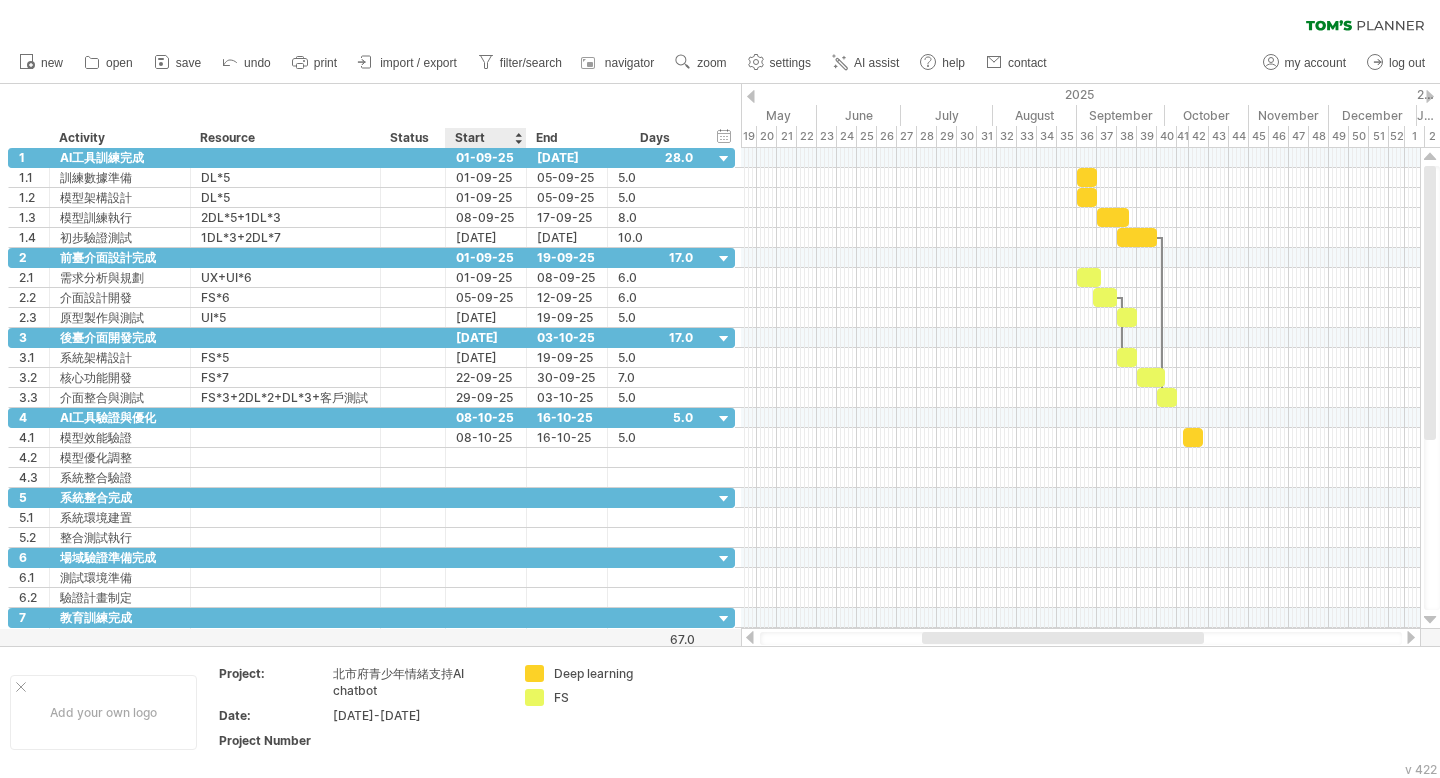 click on "Start" at bounding box center (485, 138) 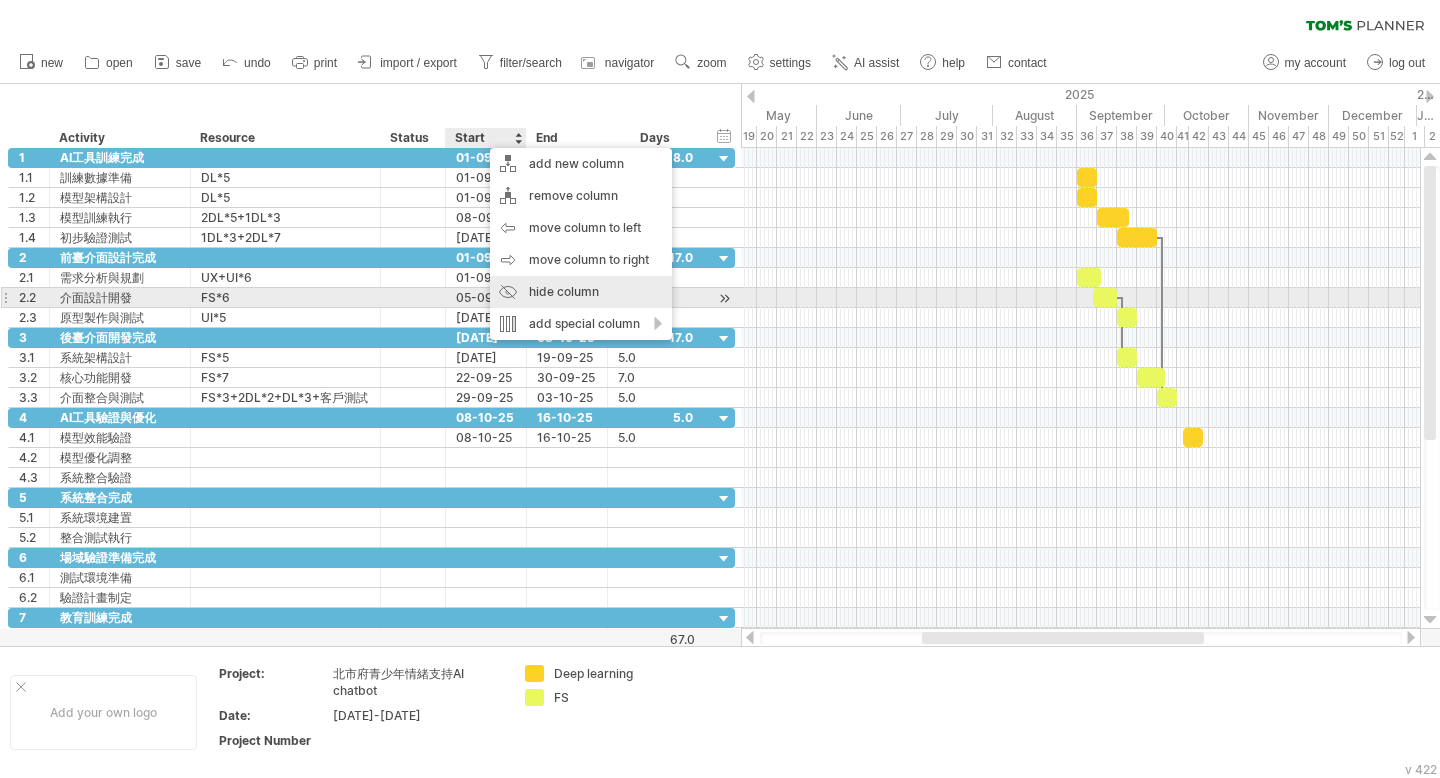 click on "hide column" at bounding box center (581, 292) 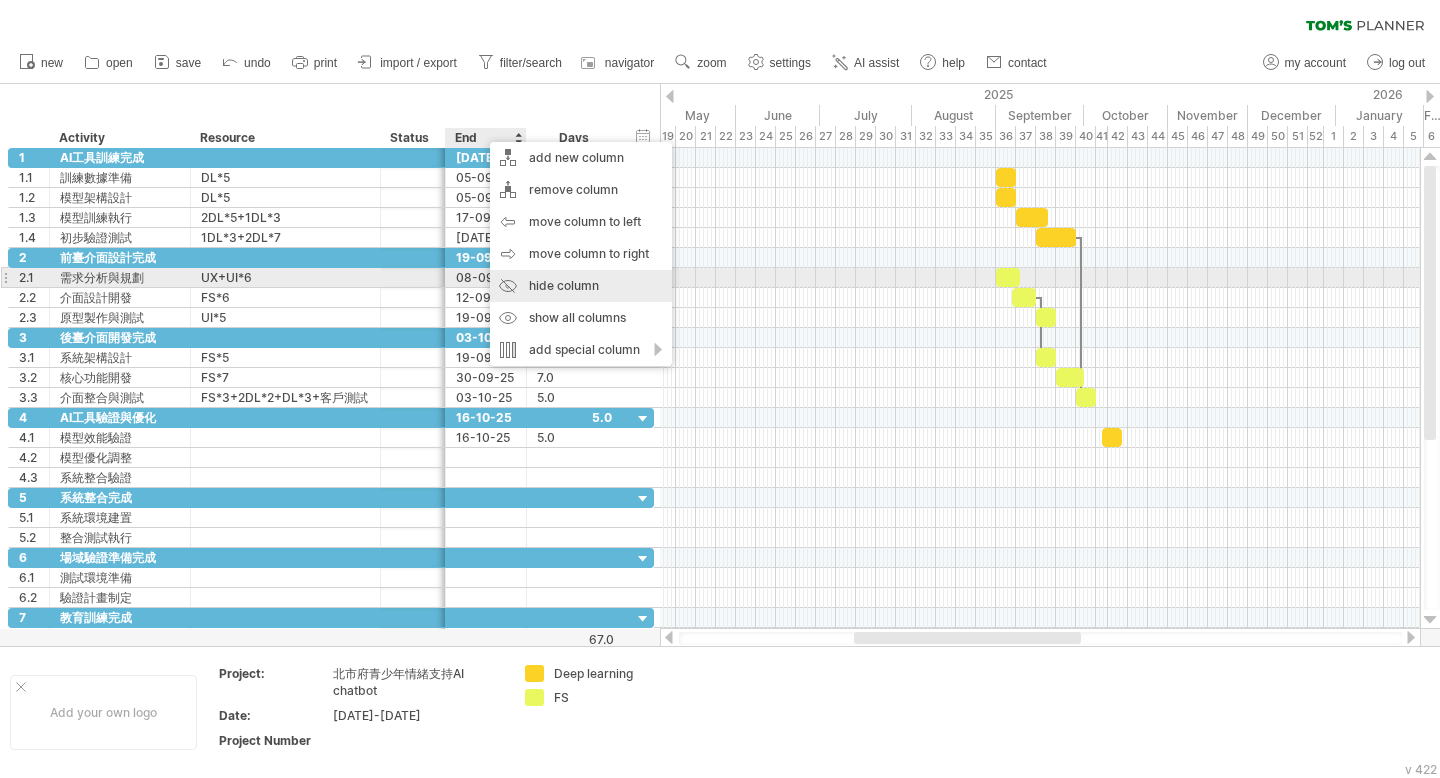 click on "hide column" at bounding box center (581, 286) 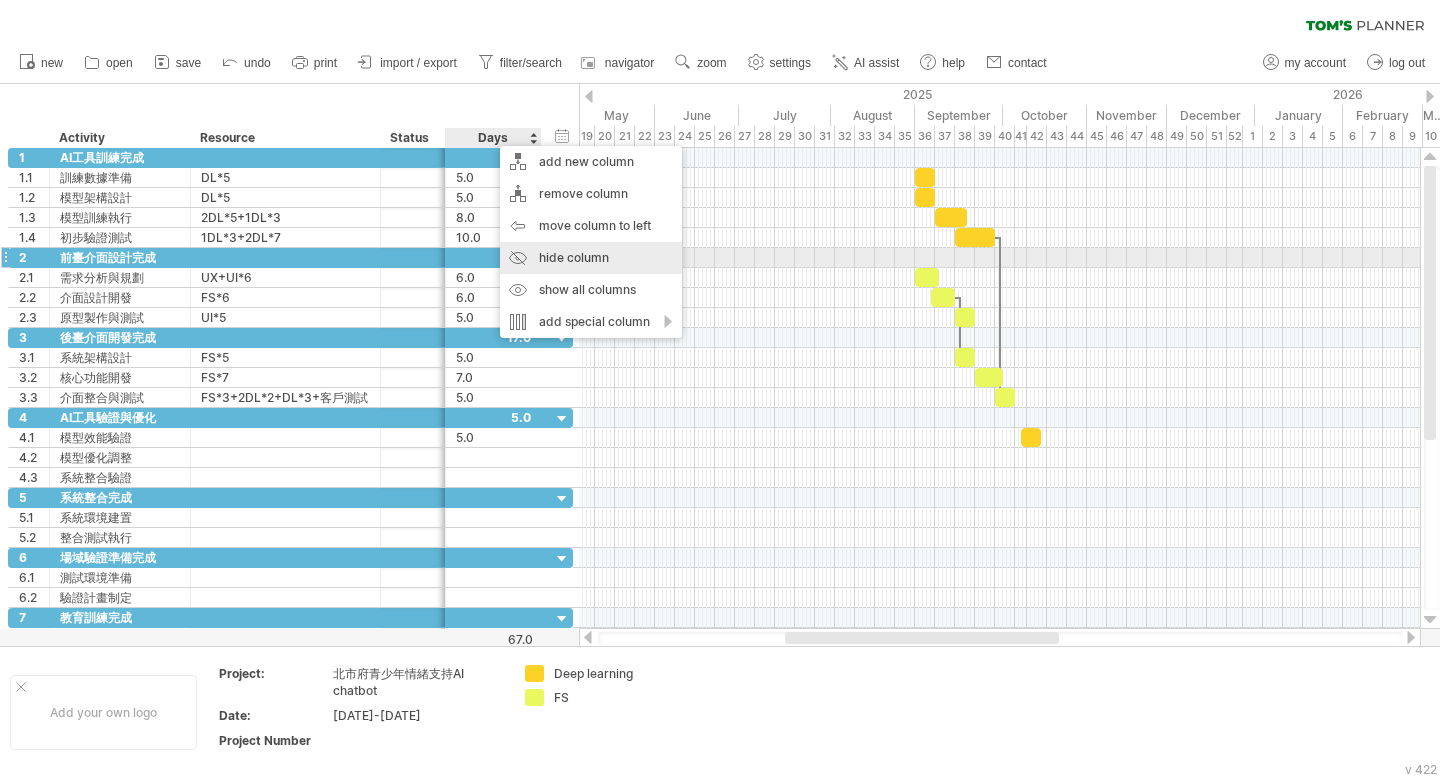 click on "hide column" at bounding box center [591, 258] 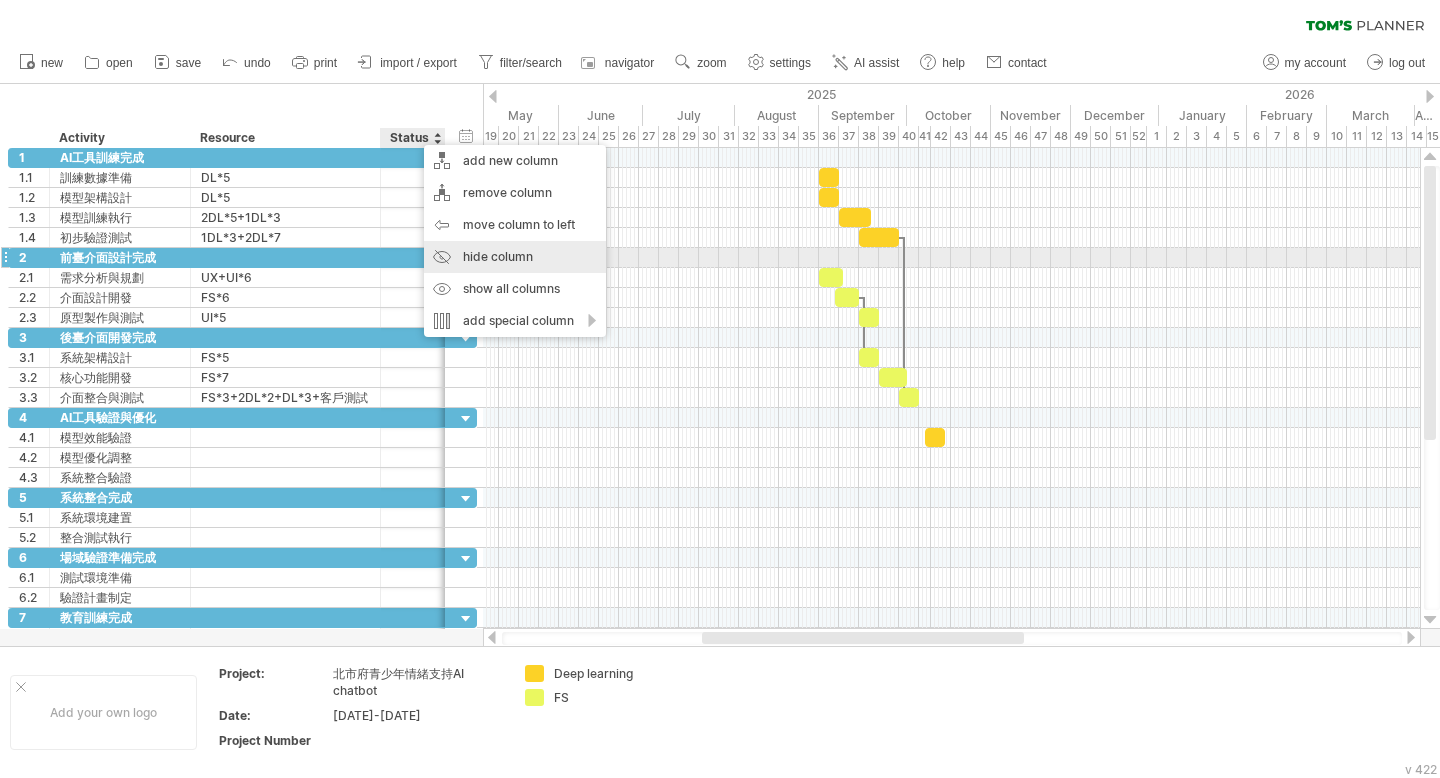 click on "hide column" at bounding box center (515, 257) 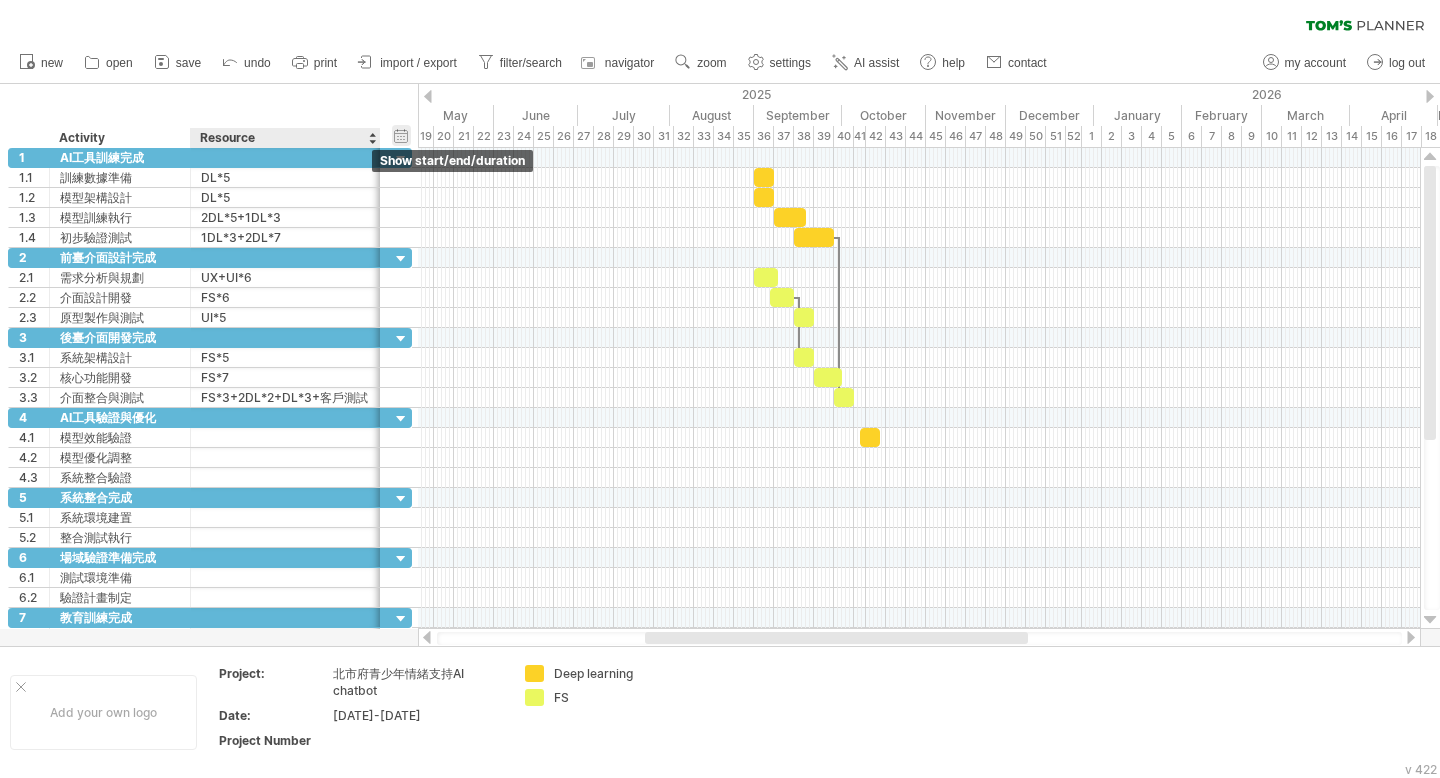 click on "hide start/end/duration show start/end/duration" at bounding box center [401, 135] 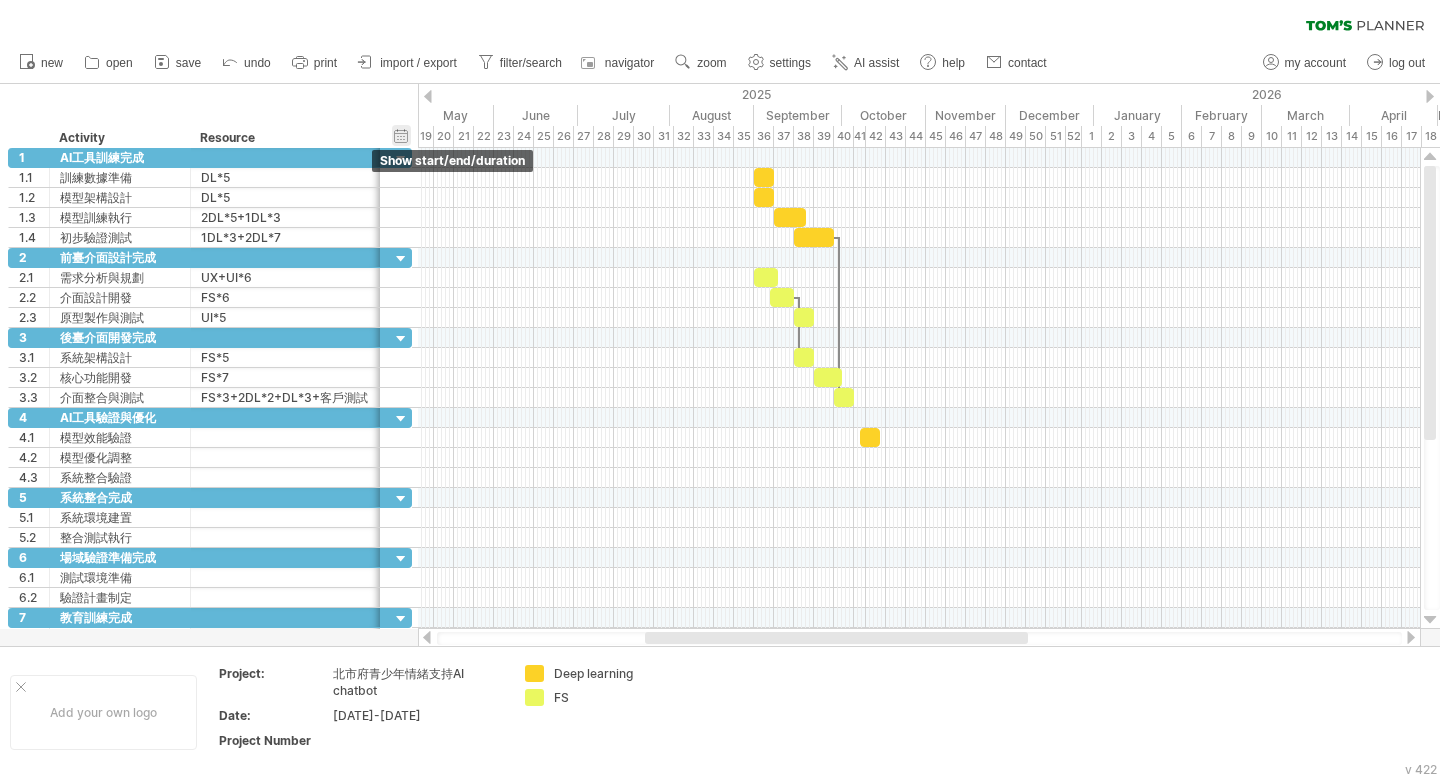 click on "hide start/end/duration show start/end/duration" at bounding box center (401, 135) 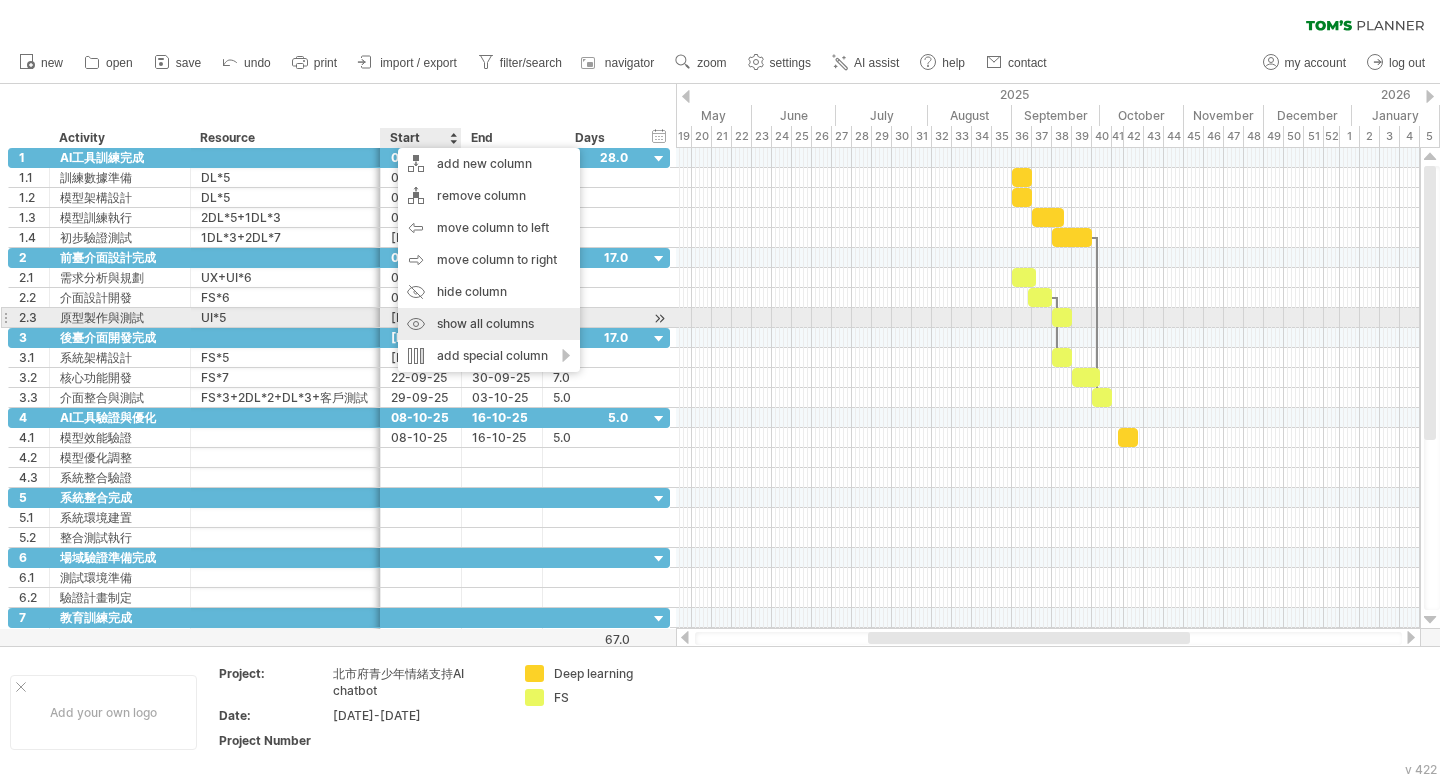 click on "show all columns" at bounding box center [489, 324] 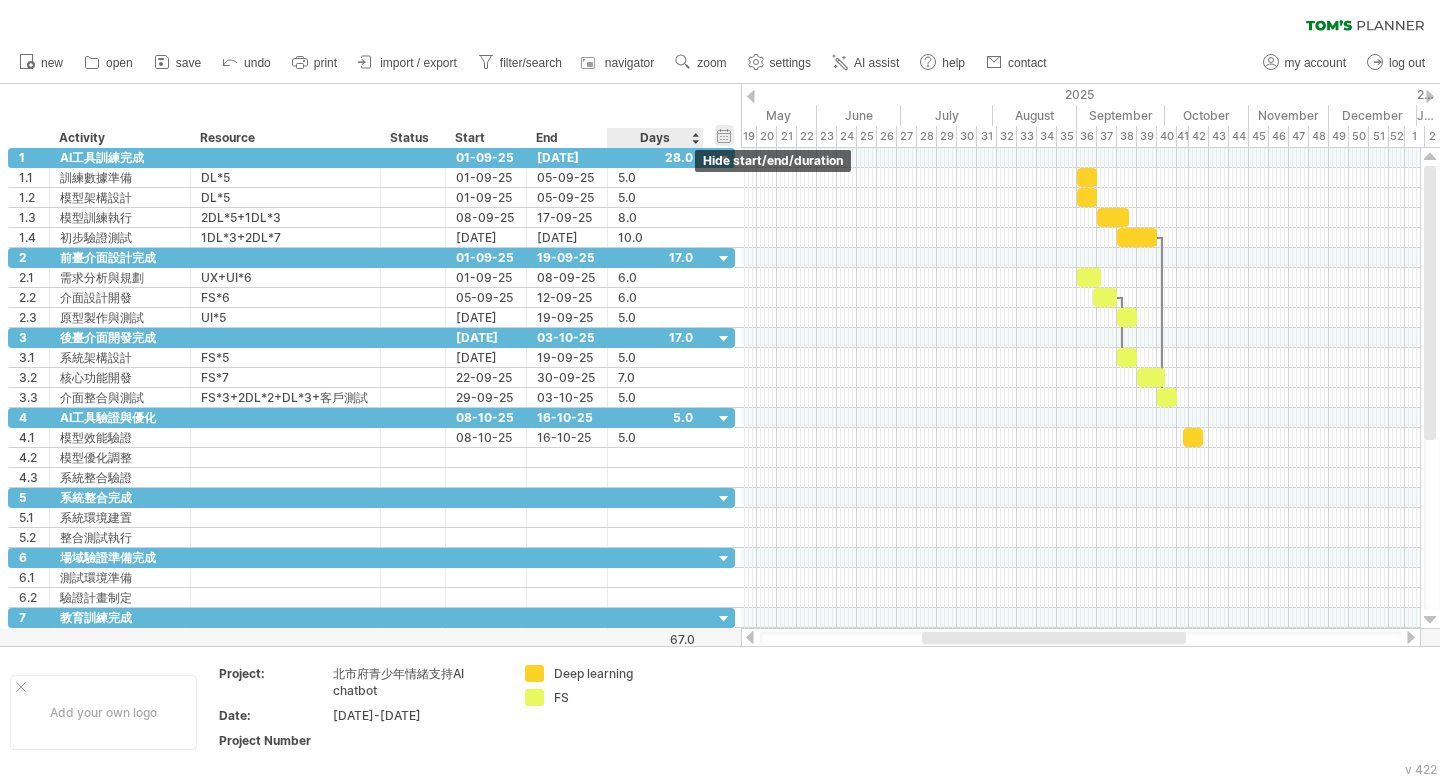 click on "hide start/end/duration show start/end/duration" at bounding box center (724, 135) 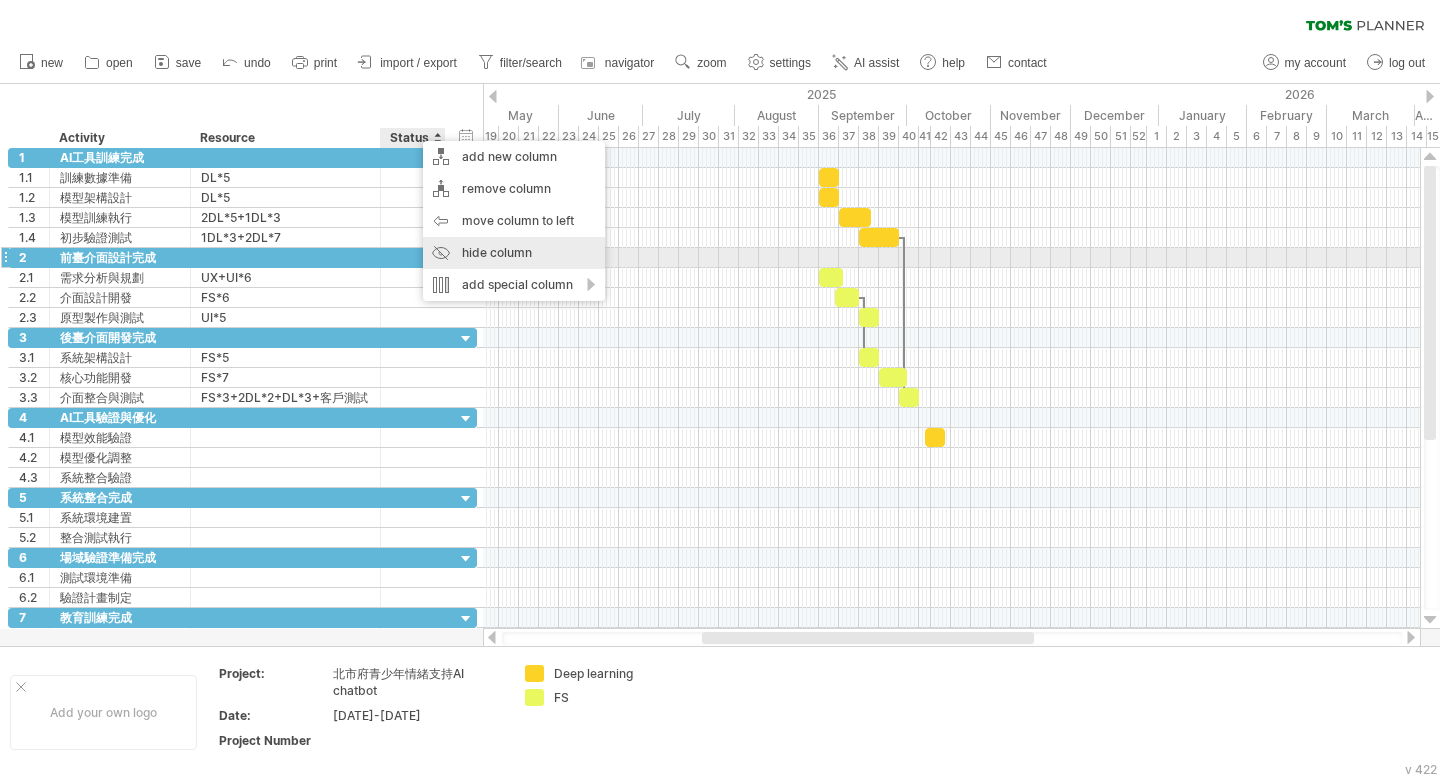 click on "hide column" at bounding box center [514, 253] 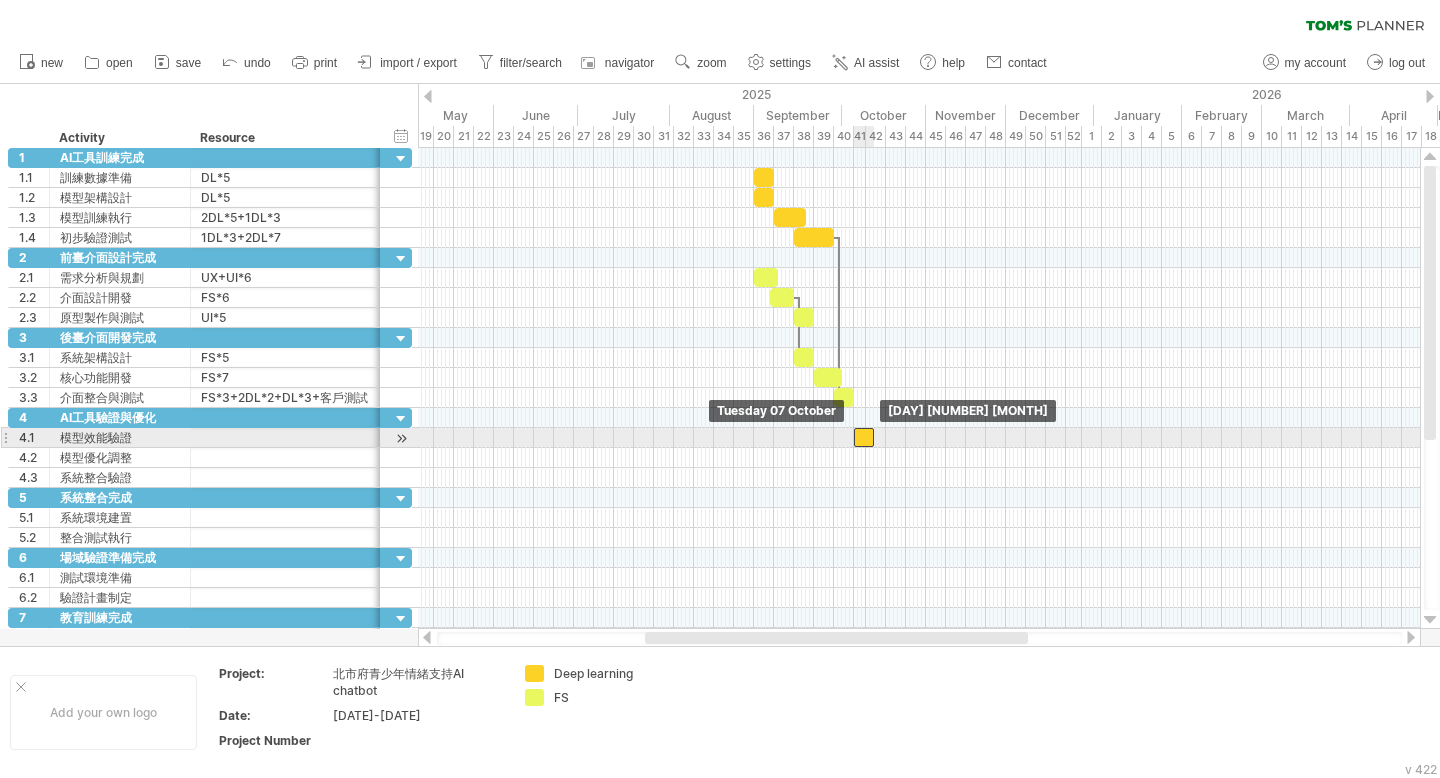click at bounding box center (864, 437) 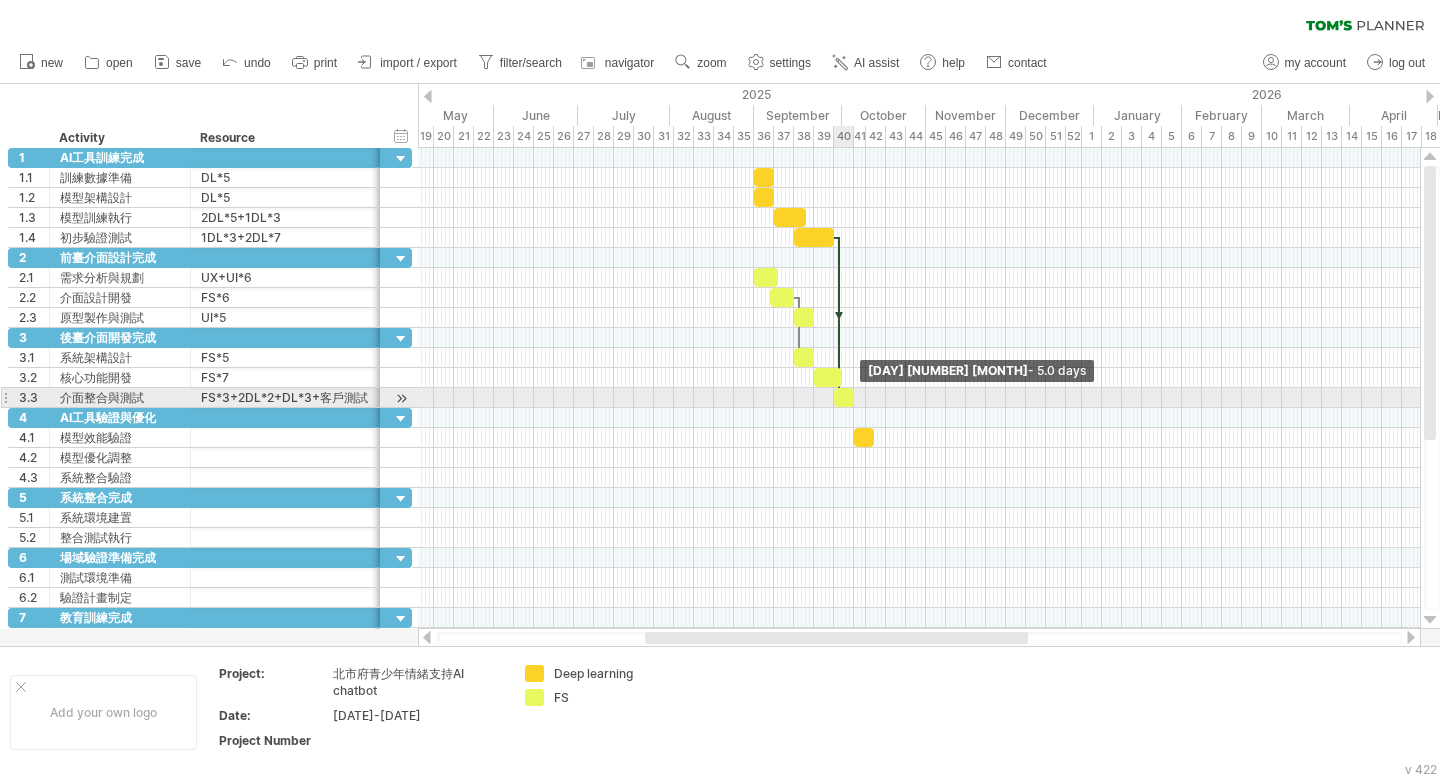 click at bounding box center (854, 397) 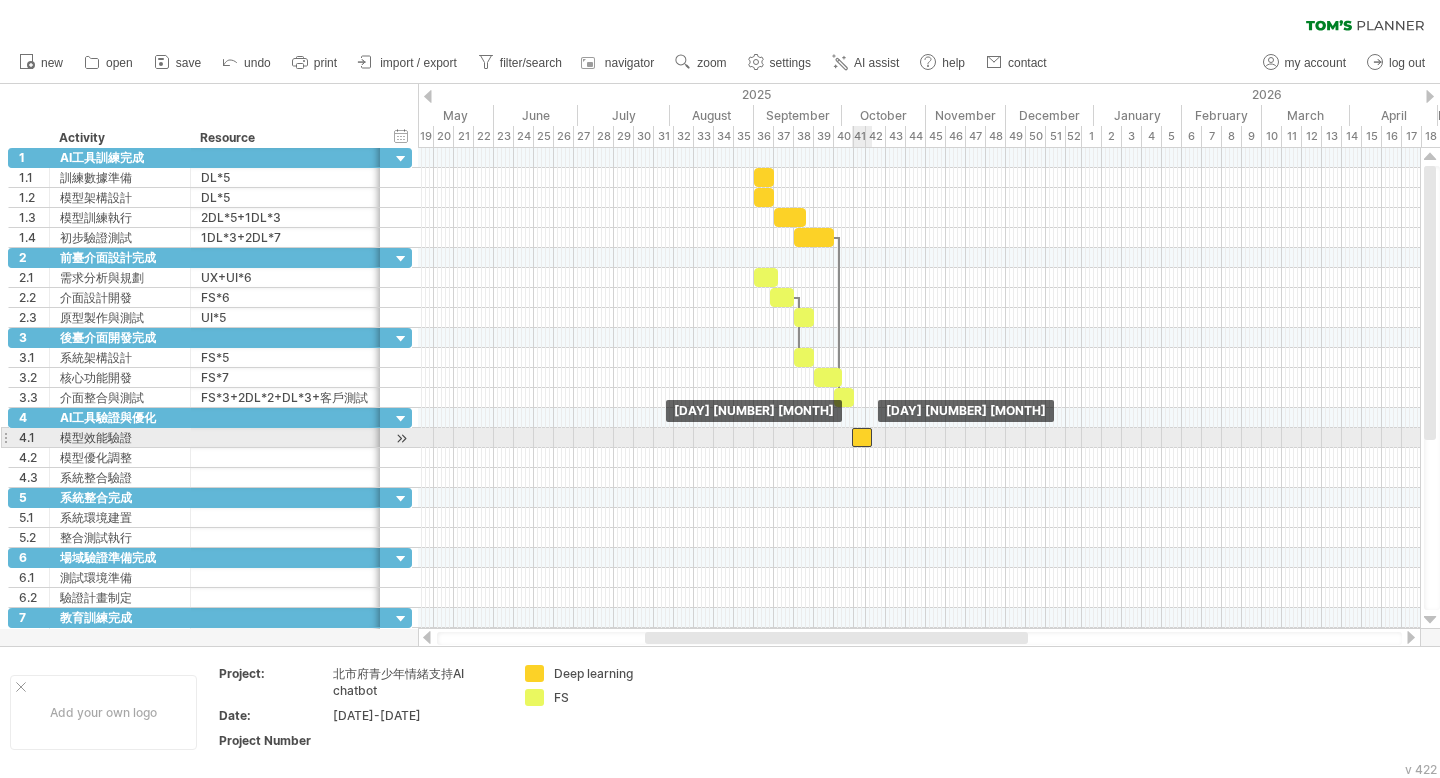 click at bounding box center (862, 437) 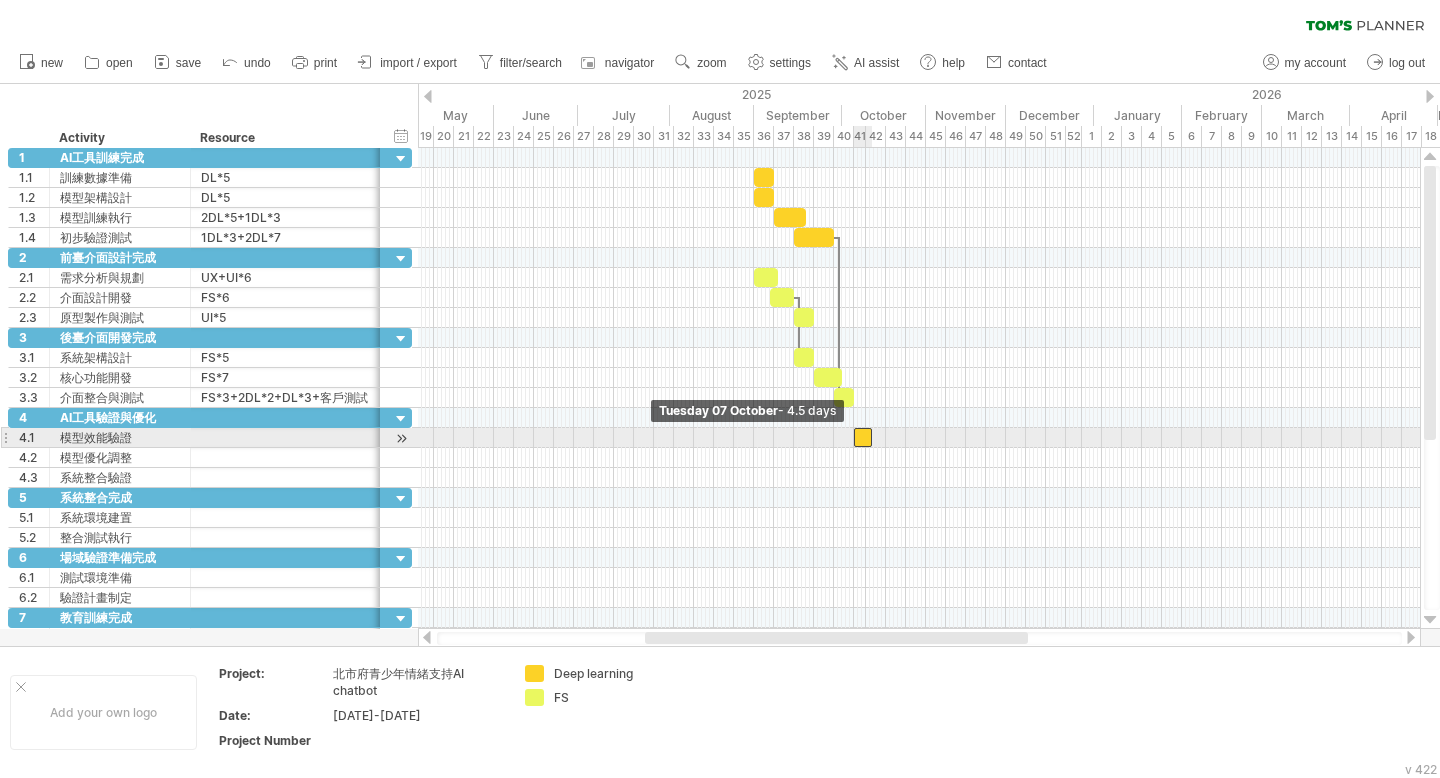click at bounding box center [854, 437] 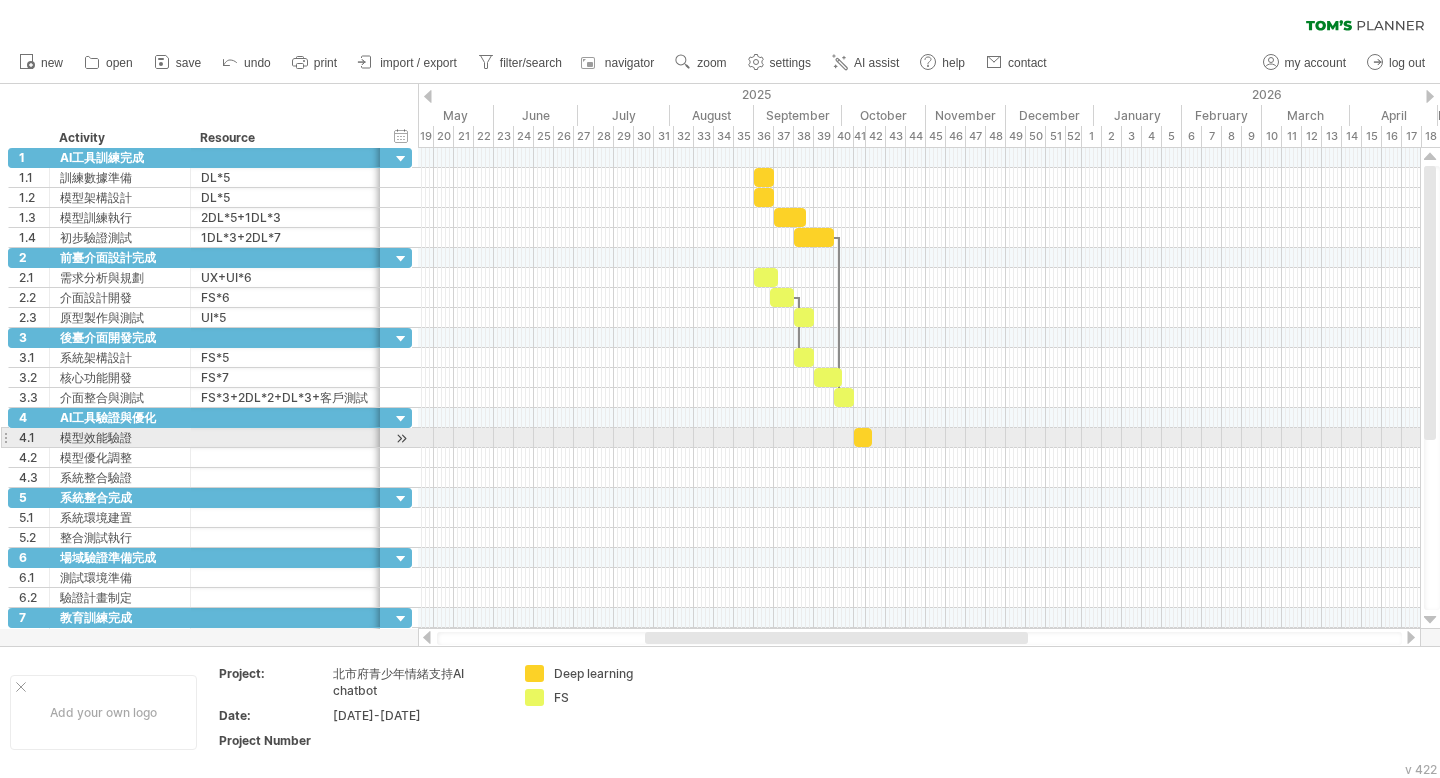 click at bounding box center [872, 437] 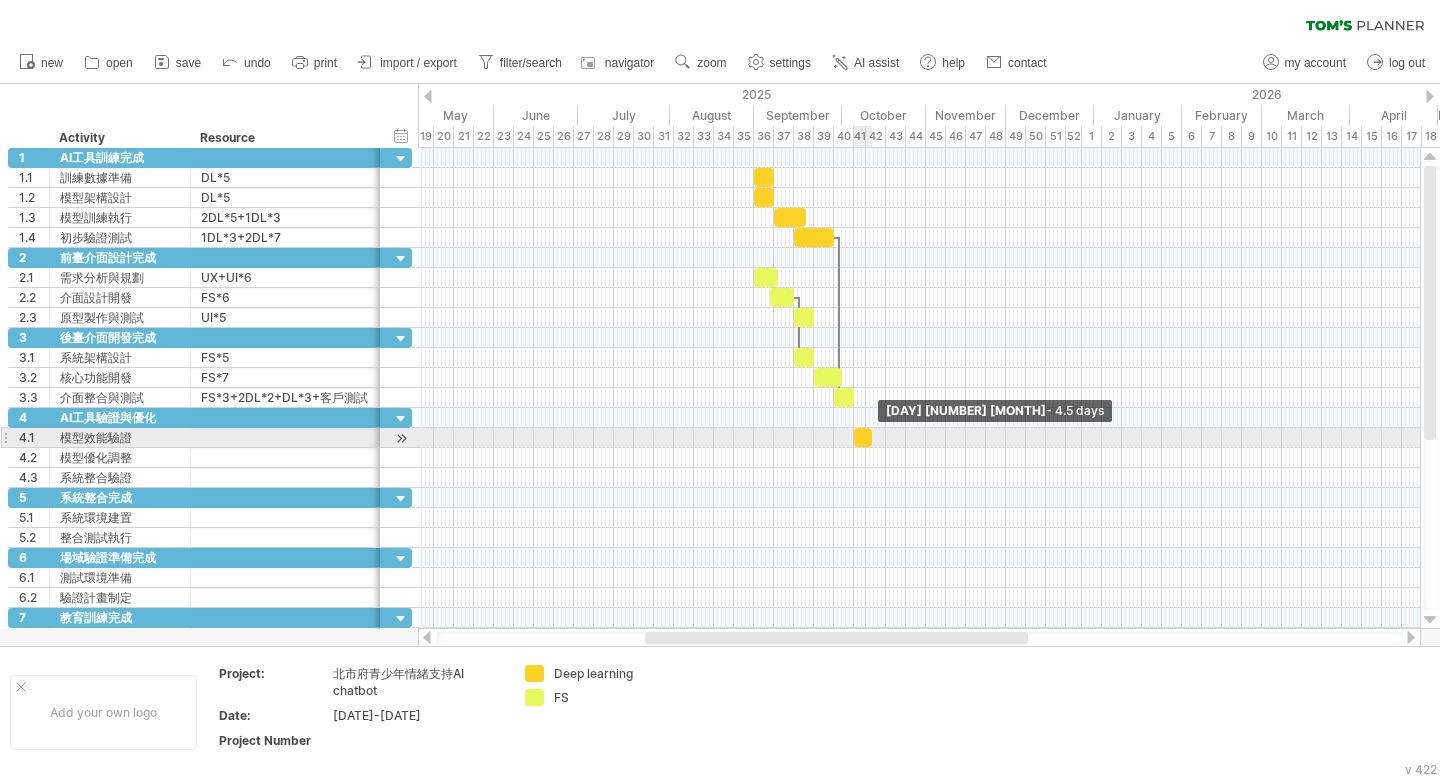 click at bounding box center (872, 437) 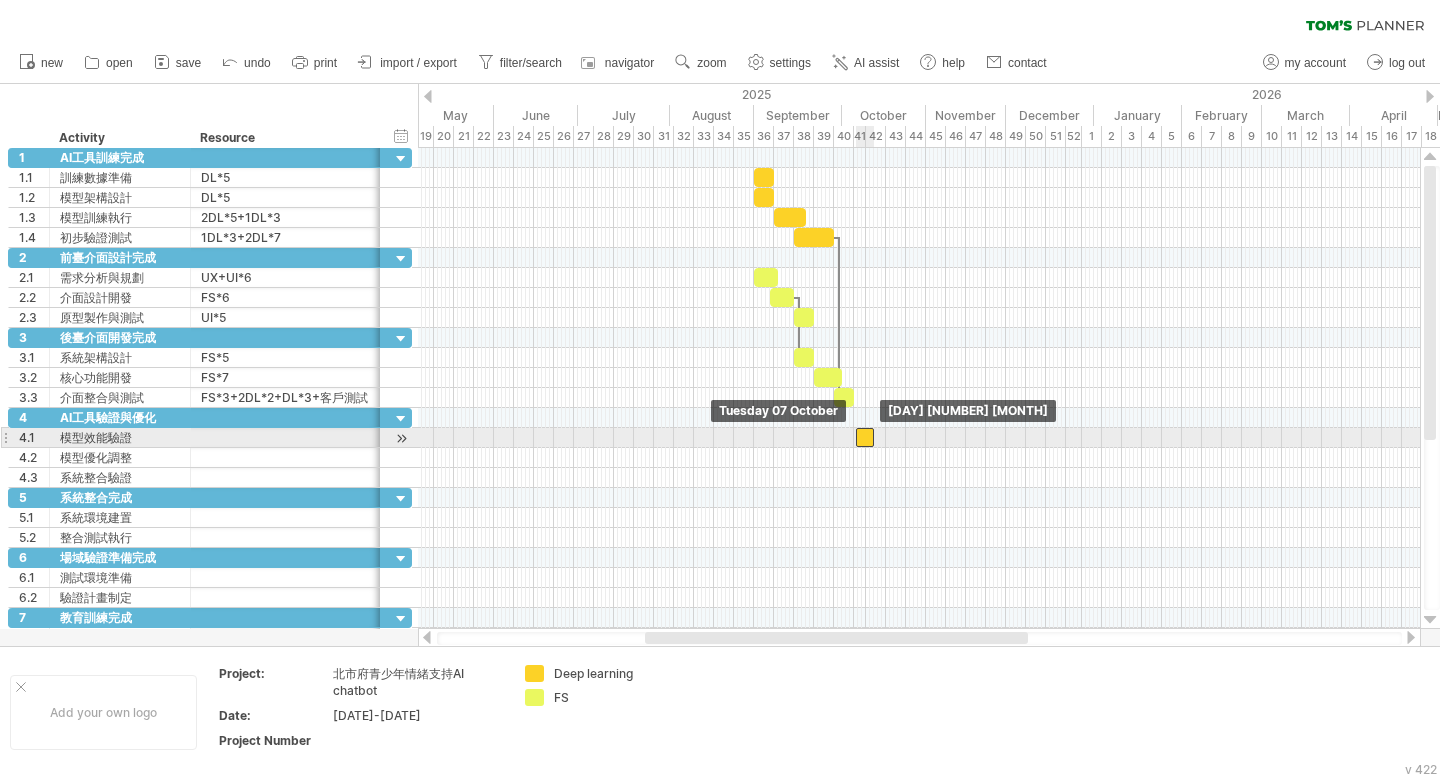 click at bounding box center [865, 437] 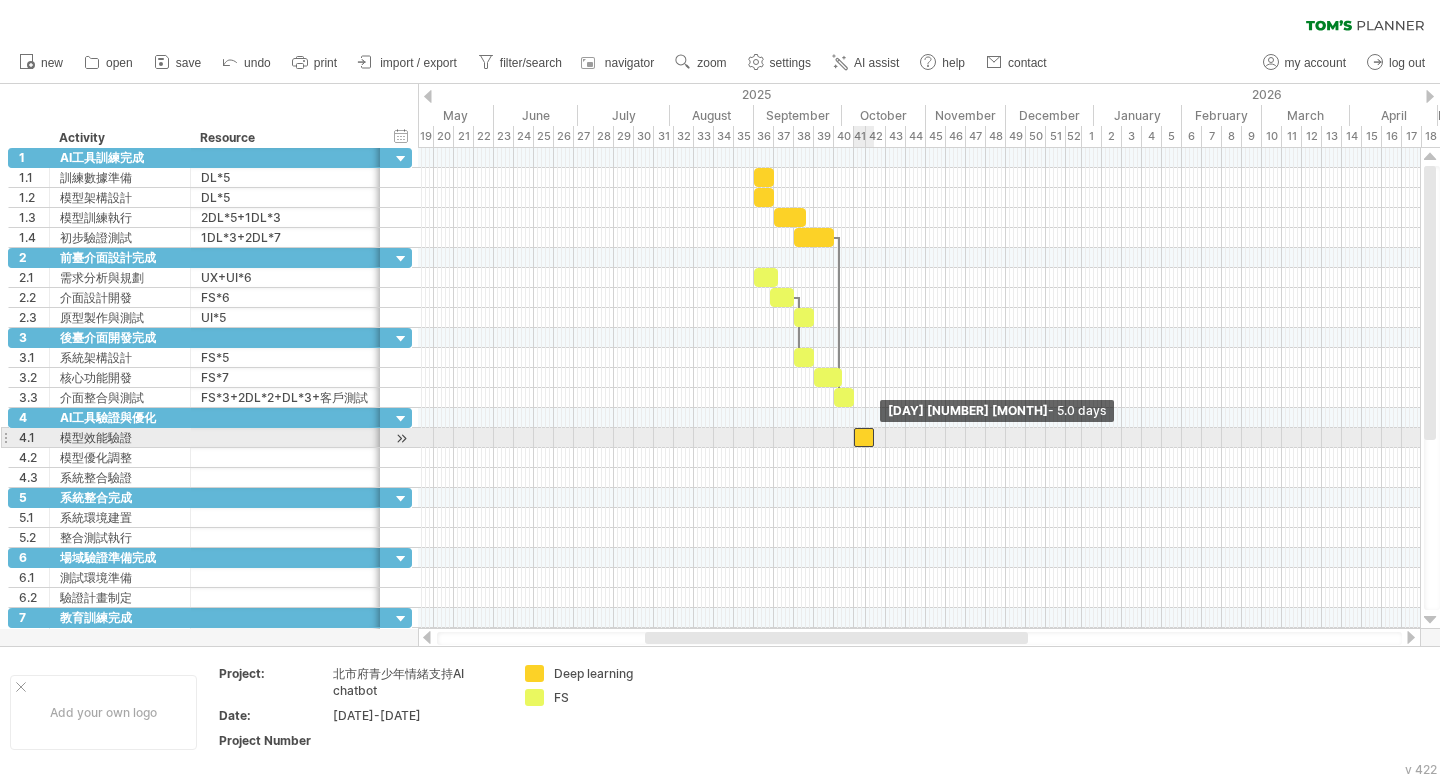 click at bounding box center (874, 437) 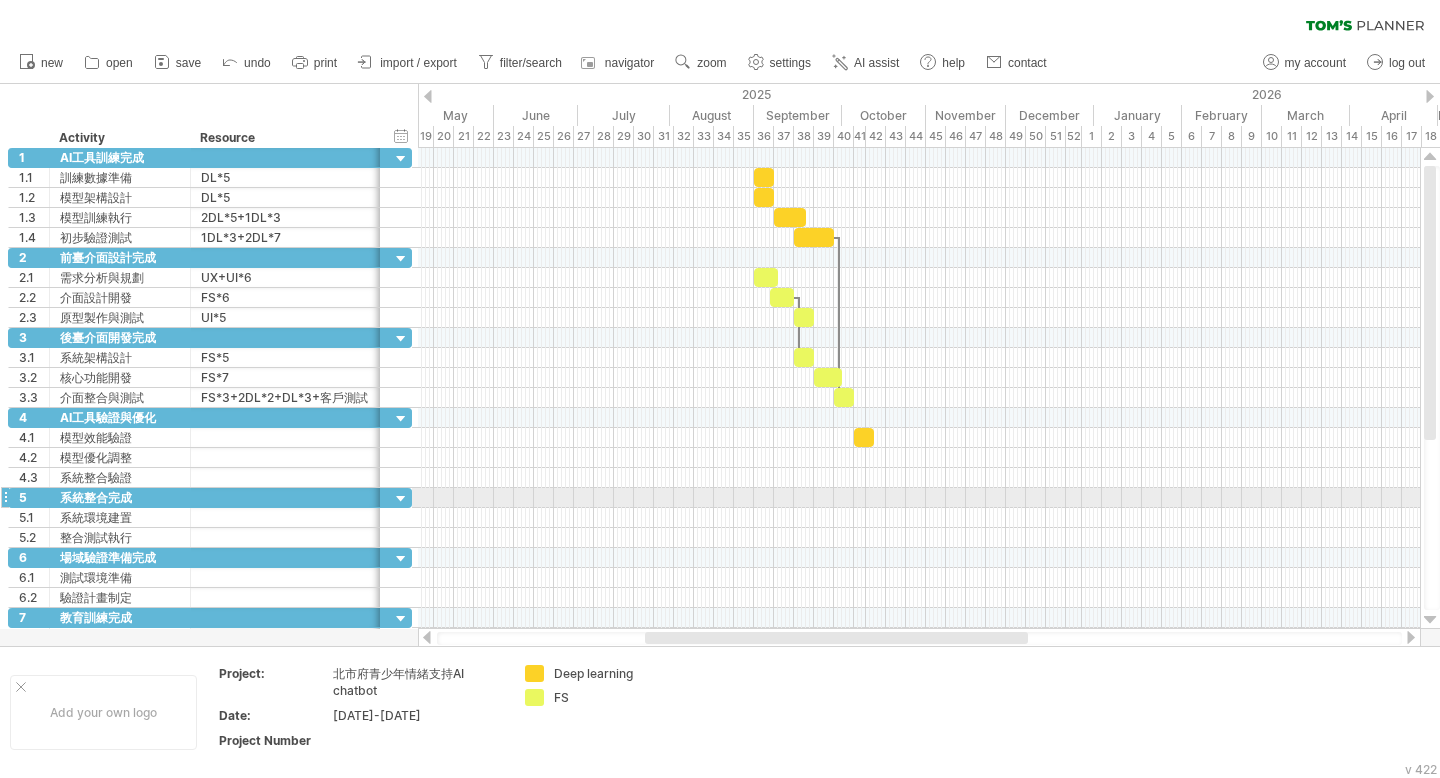 click at bounding box center (919, 498) 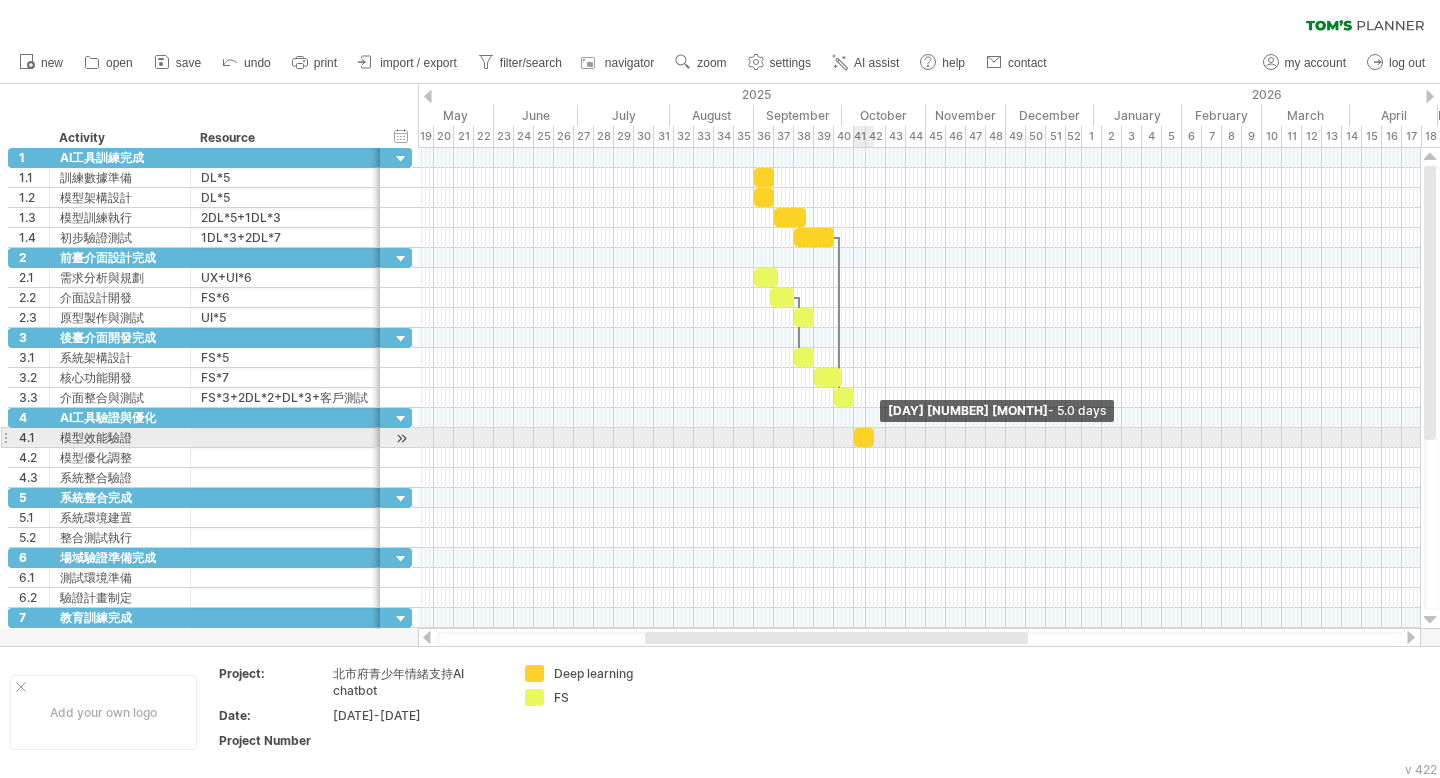 click at bounding box center (874, 437) 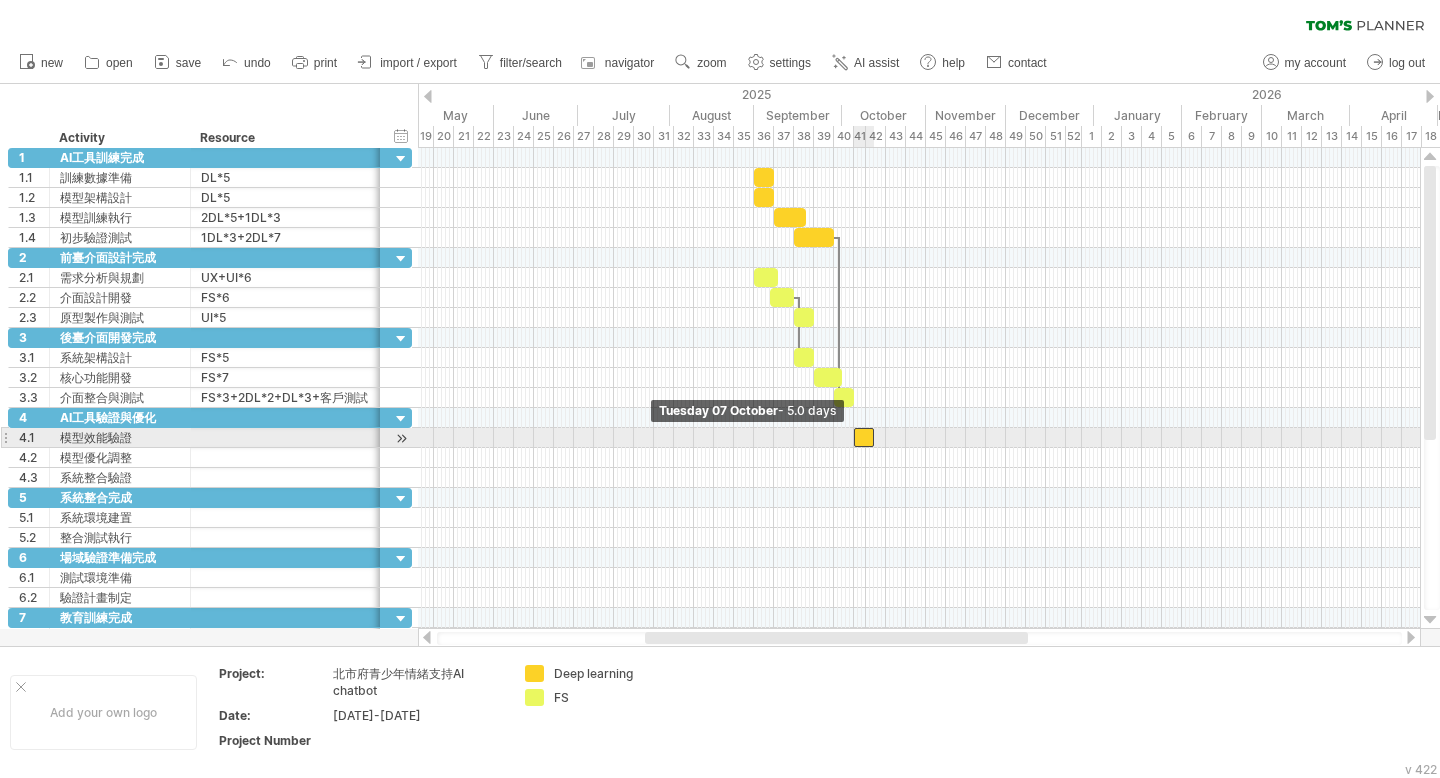 click at bounding box center (854, 437) 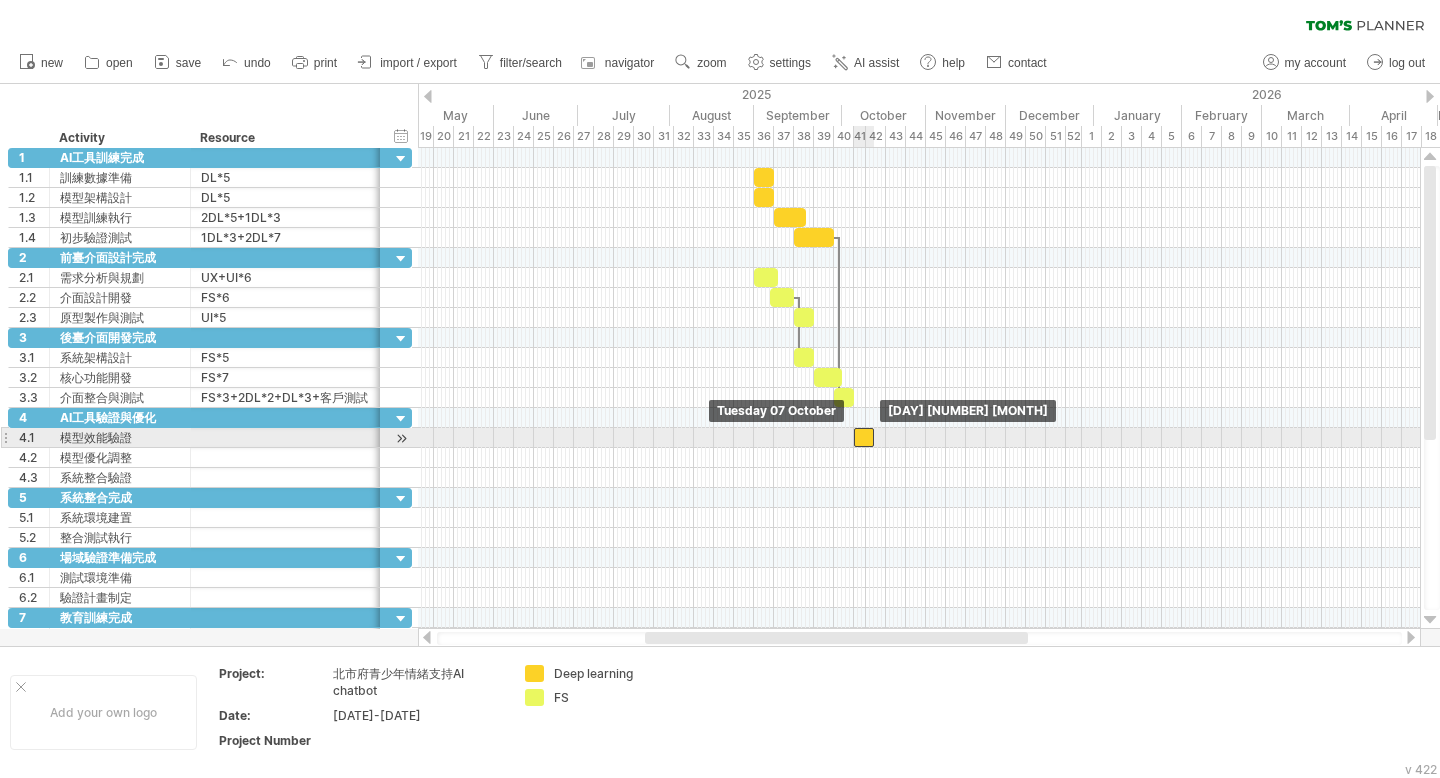 click at bounding box center (864, 437) 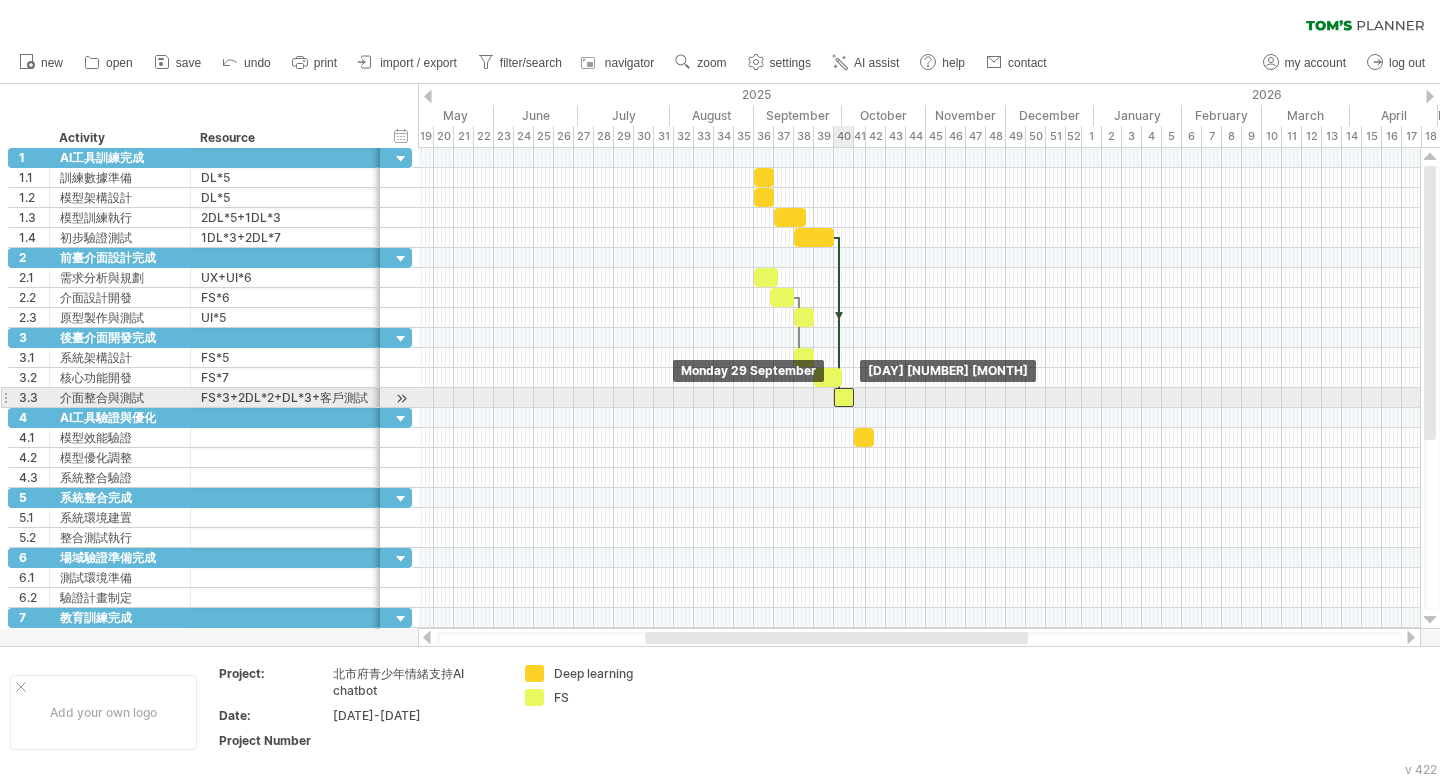 click at bounding box center [844, 397] 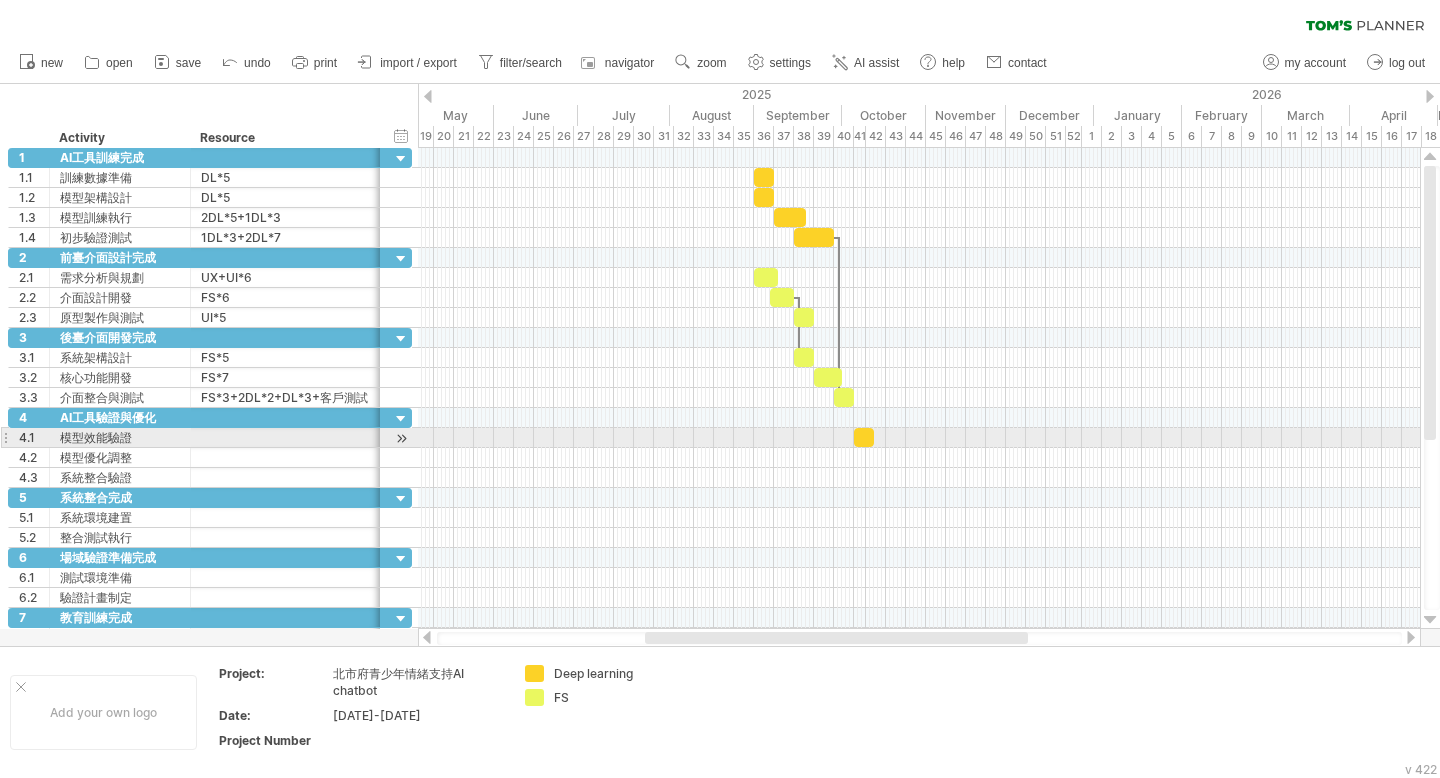 click at bounding box center (919, 438) 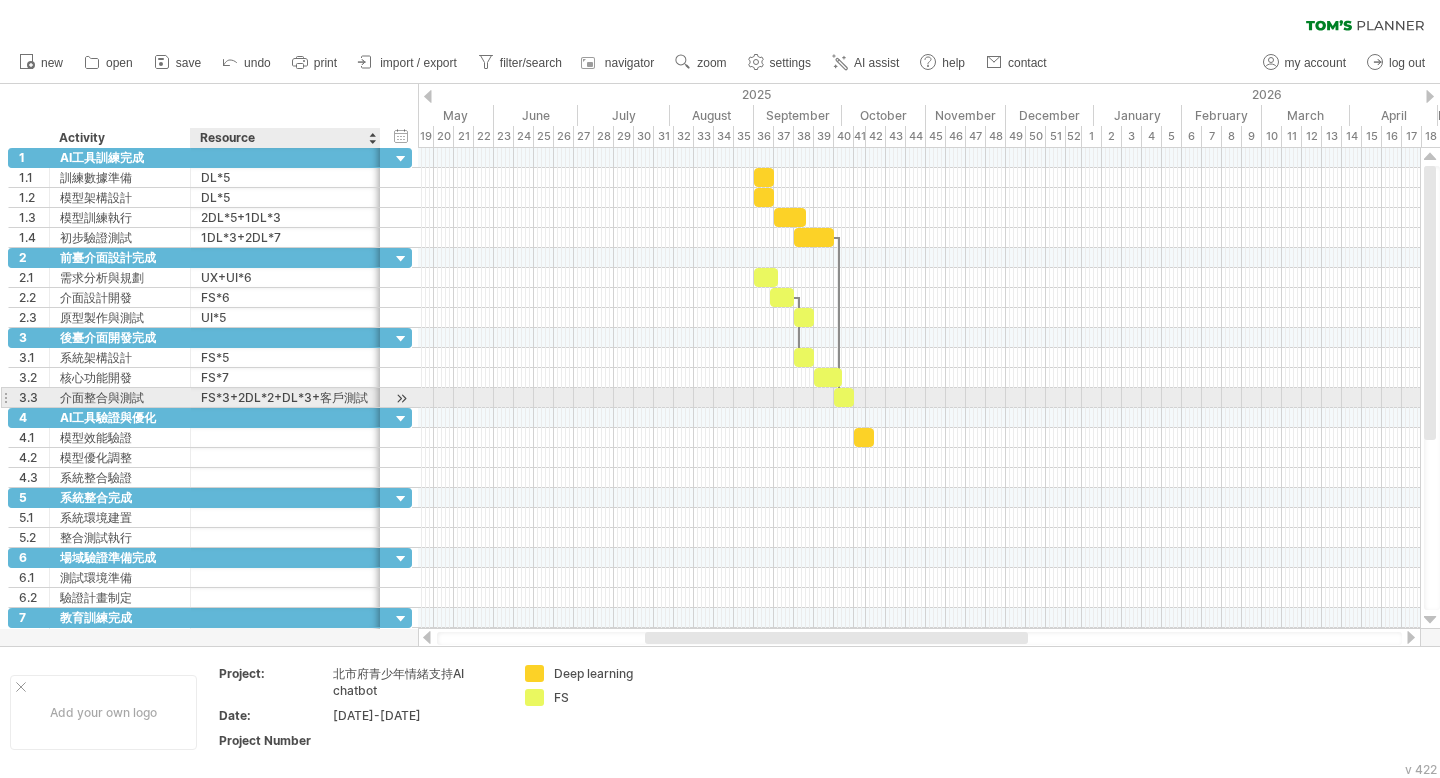 click on "FS*3+2DL*2+DL*3+客戶測試" at bounding box center (285, 397) 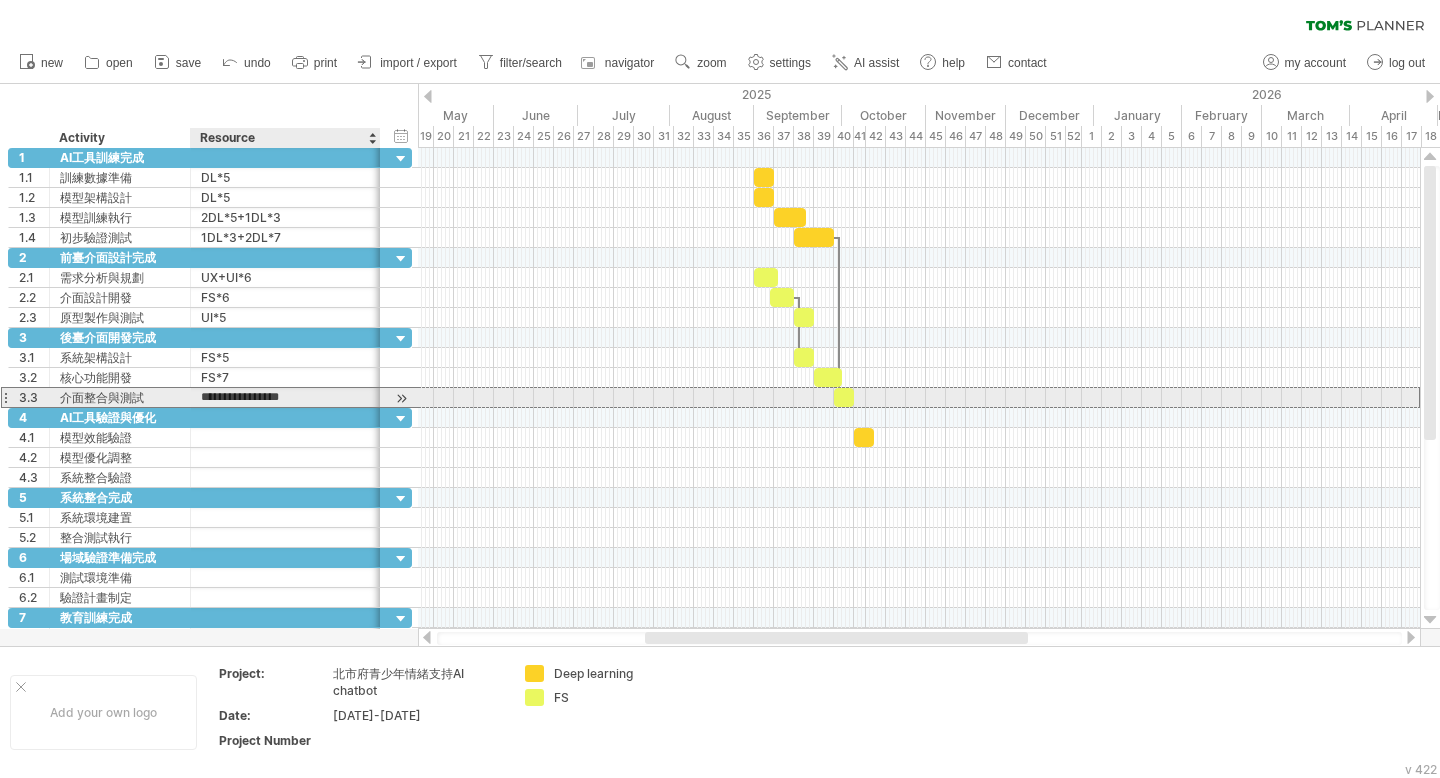 type on "**********" 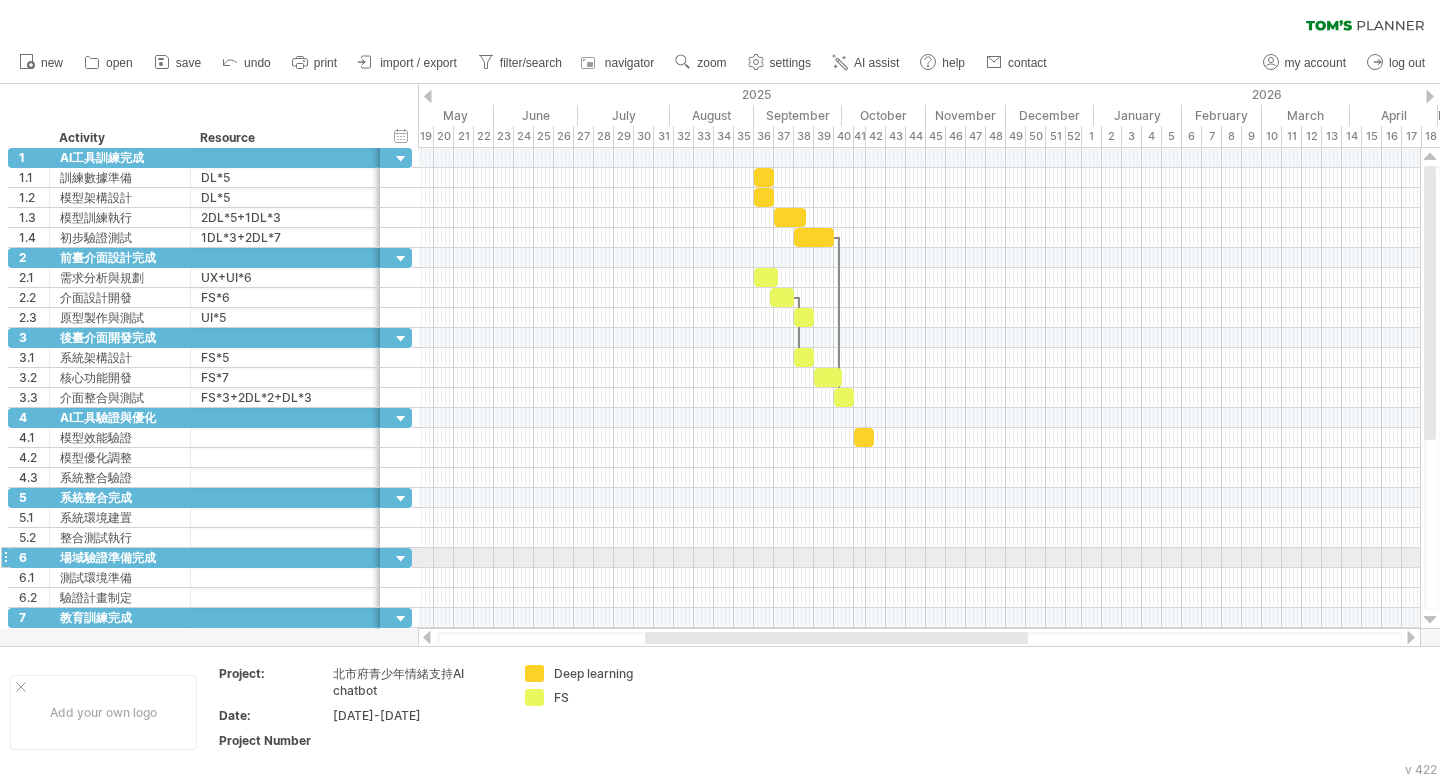 click at bounding box center (919, 558) 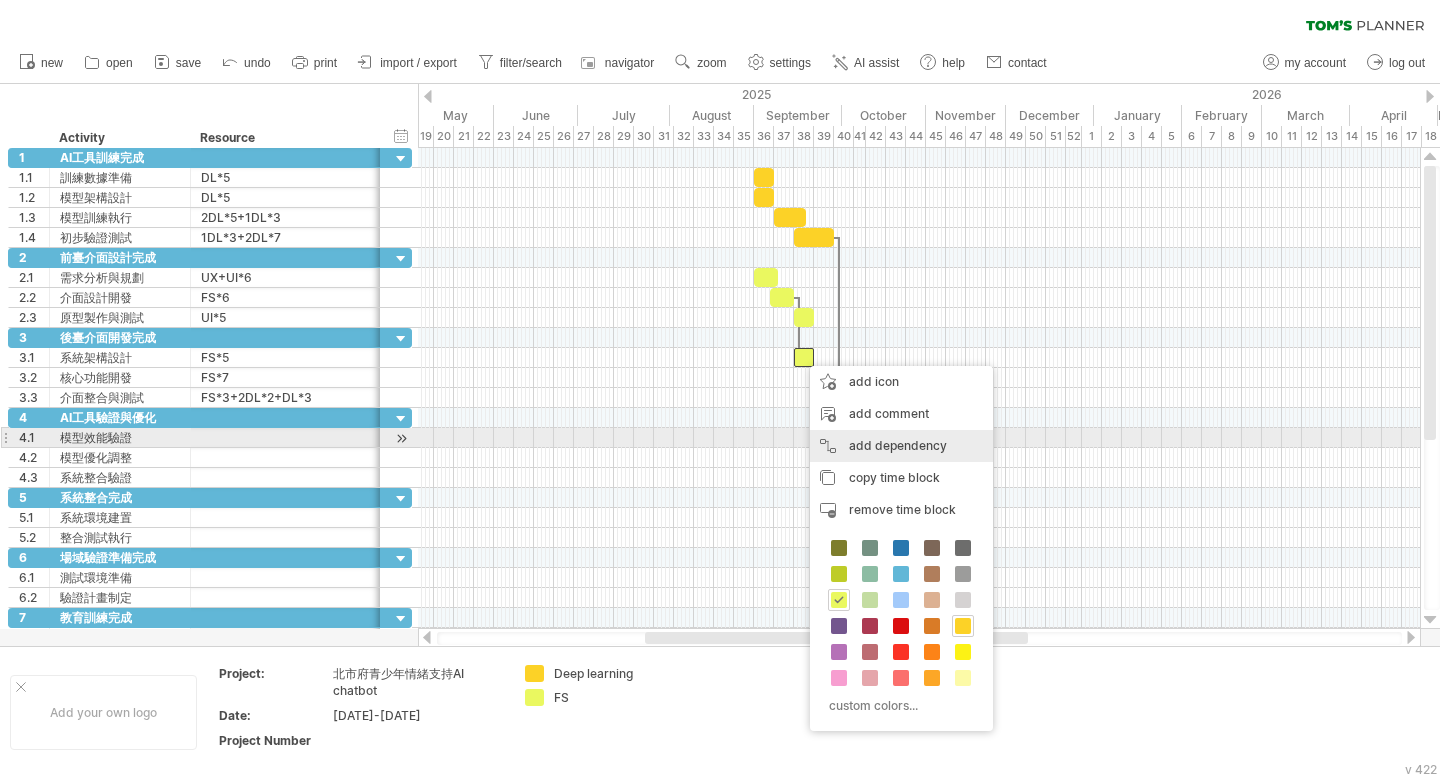 click on "add dependency You can use dependencies when you require tasks to be done in a specific order. For example if you are building a house, the task "Build Walls" needs to be completed before the task "Build roof" can start:" at bounding box center [901, 446] 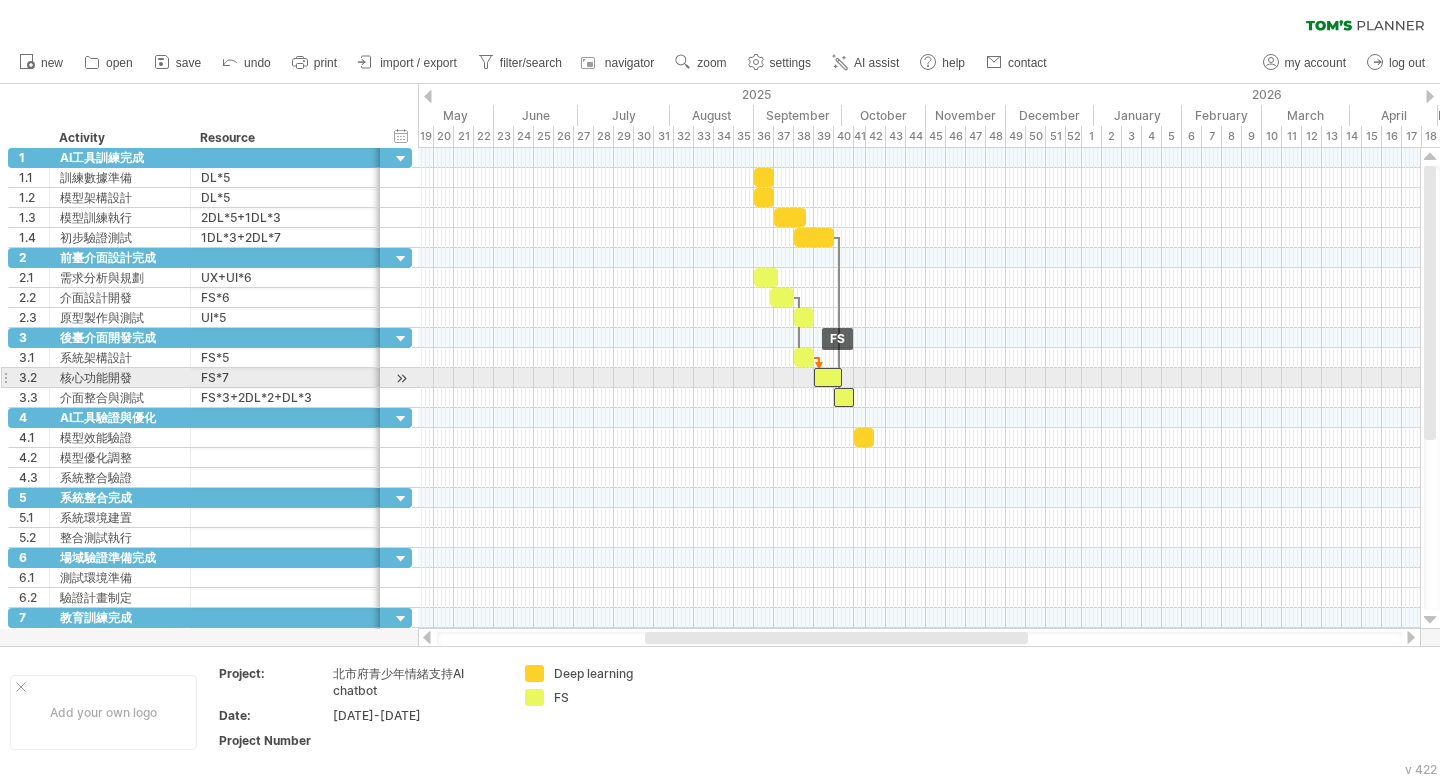 click at bounding box center (828, 377) 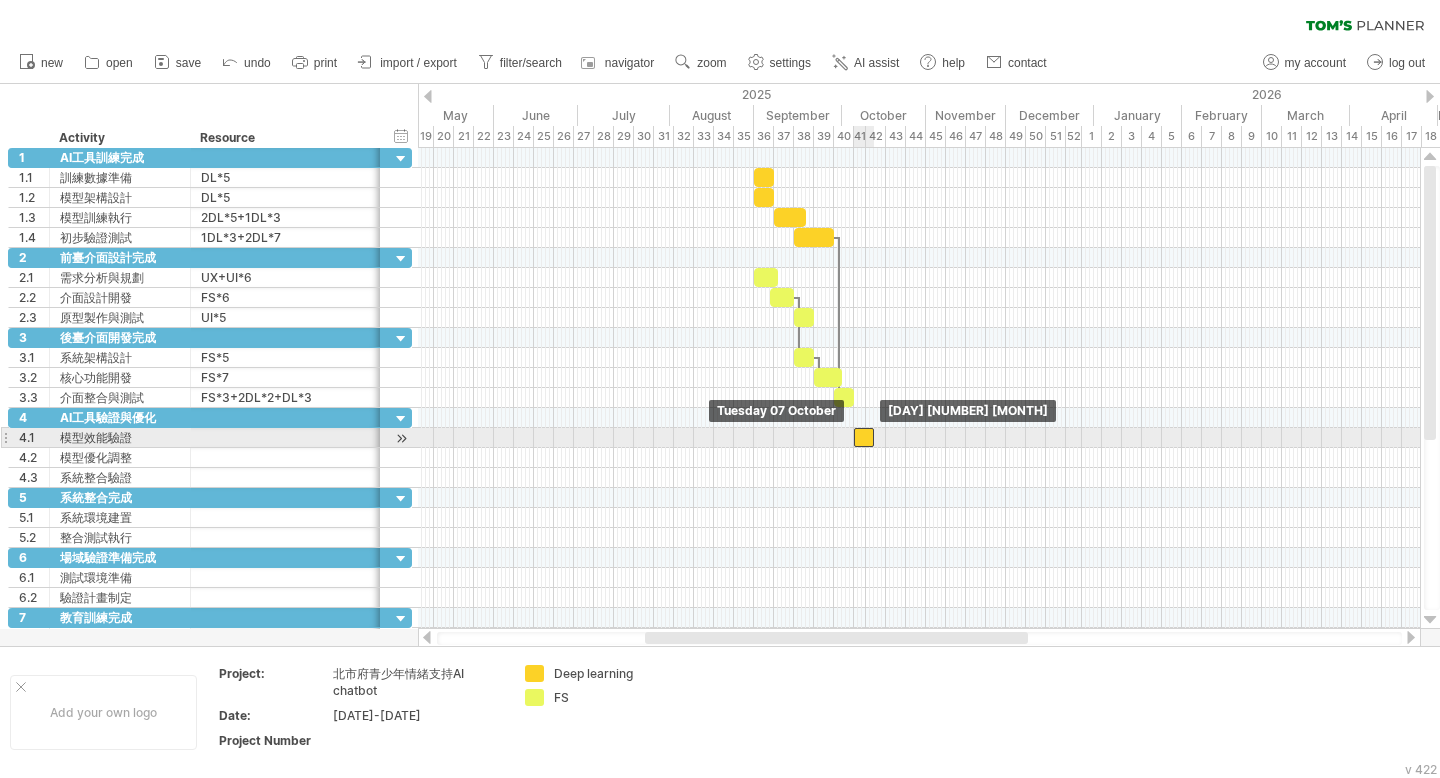 click at bounding box center [864, 437] 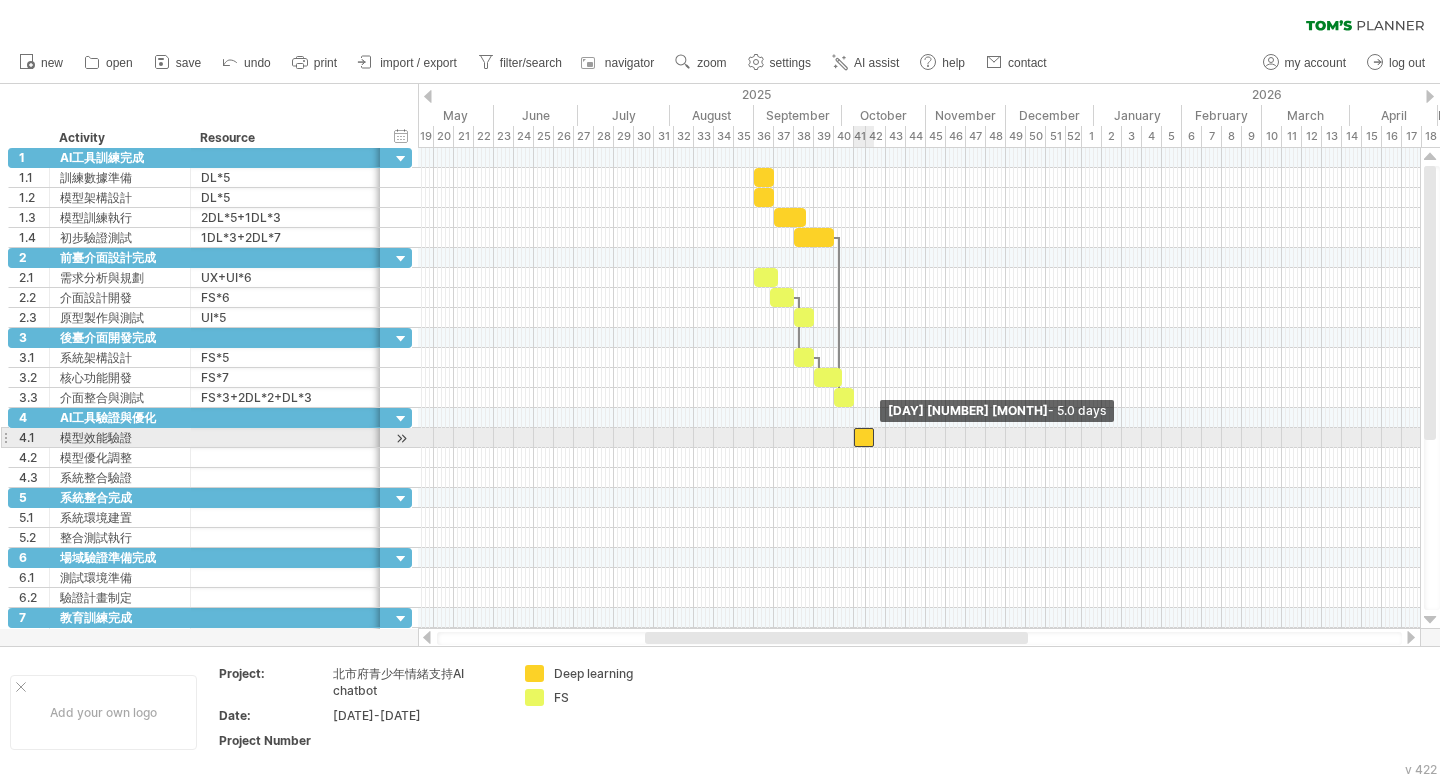 click at bounding box center (874, 437) 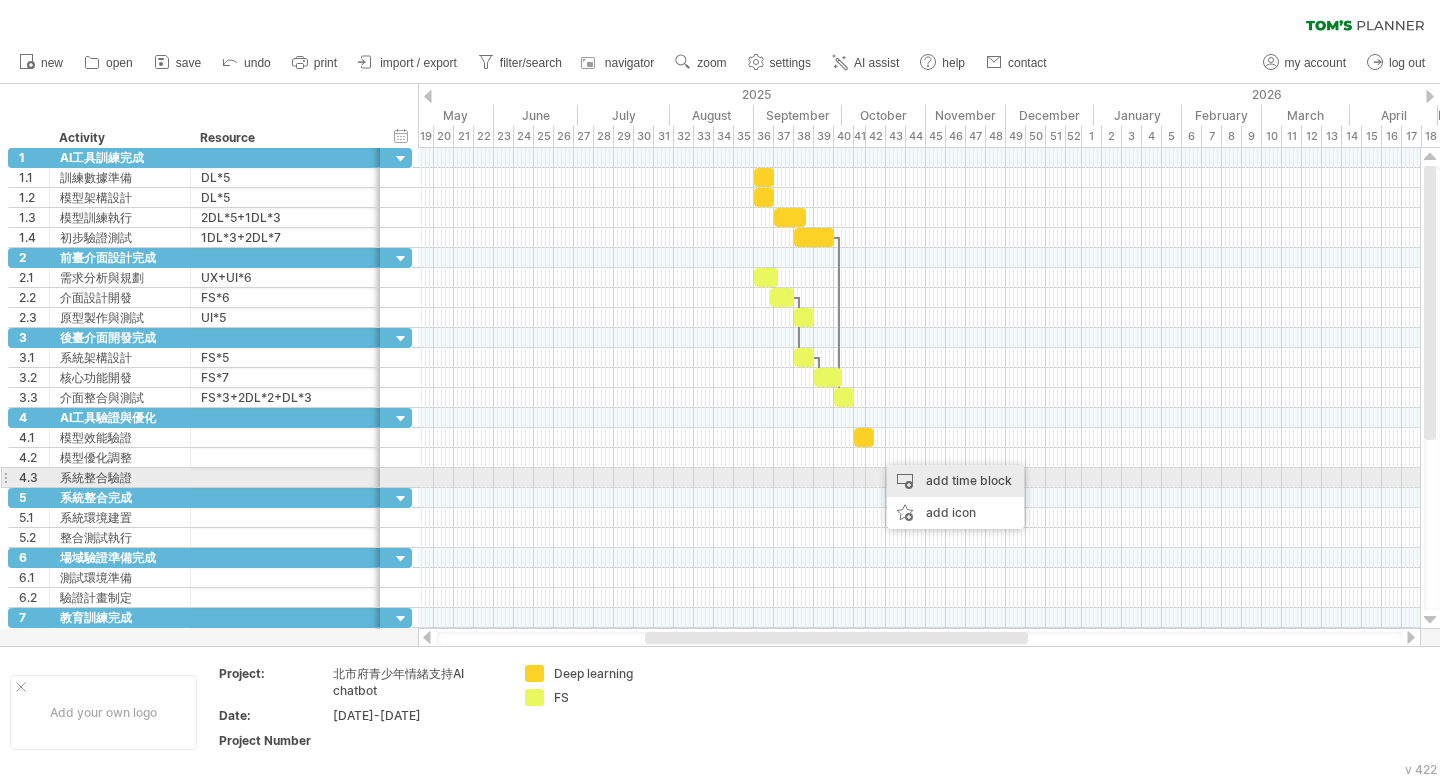 click on "add time block" at bounding box center [955, 481] 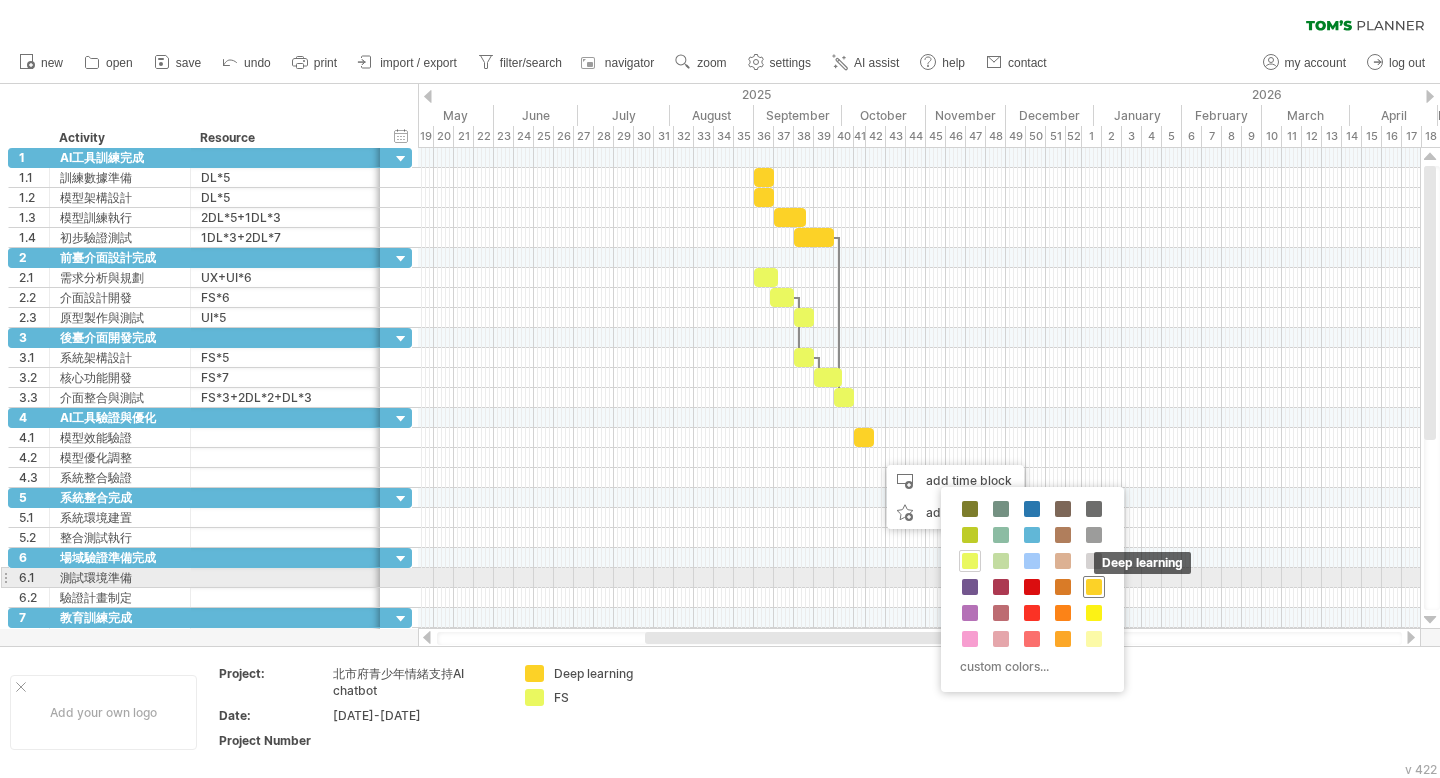 click at bounding box center (1094, 587) 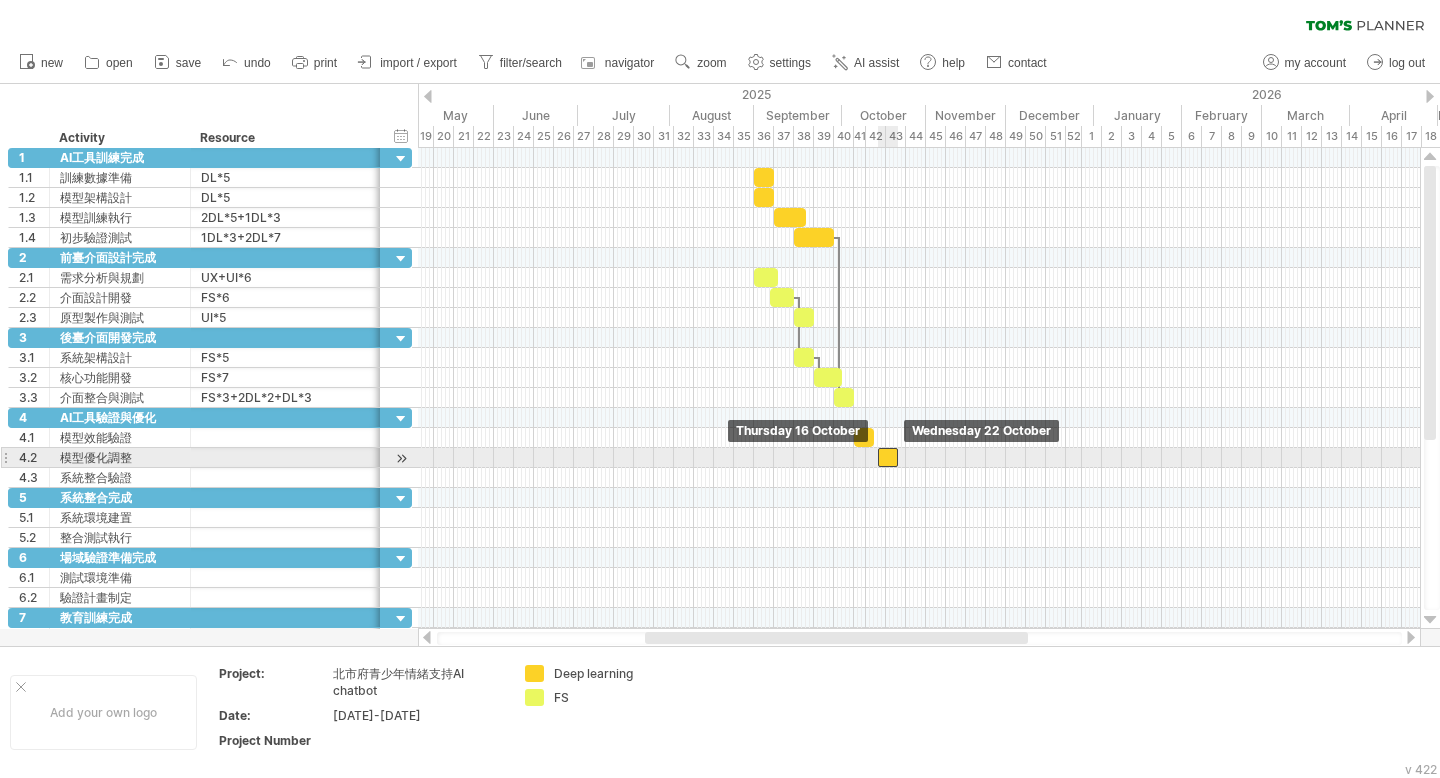 click at bounding box center (888, 457) 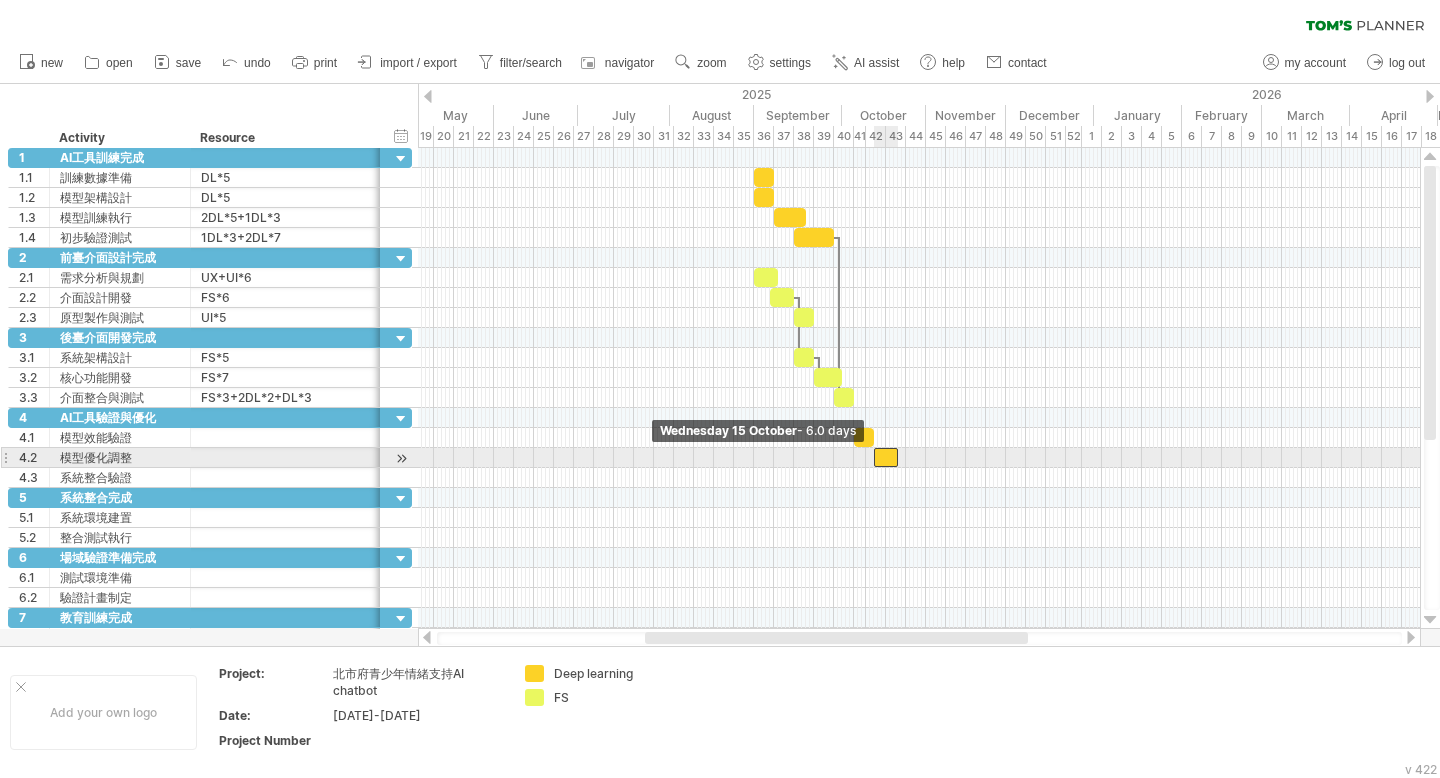 click at bounding box center [874, 457] 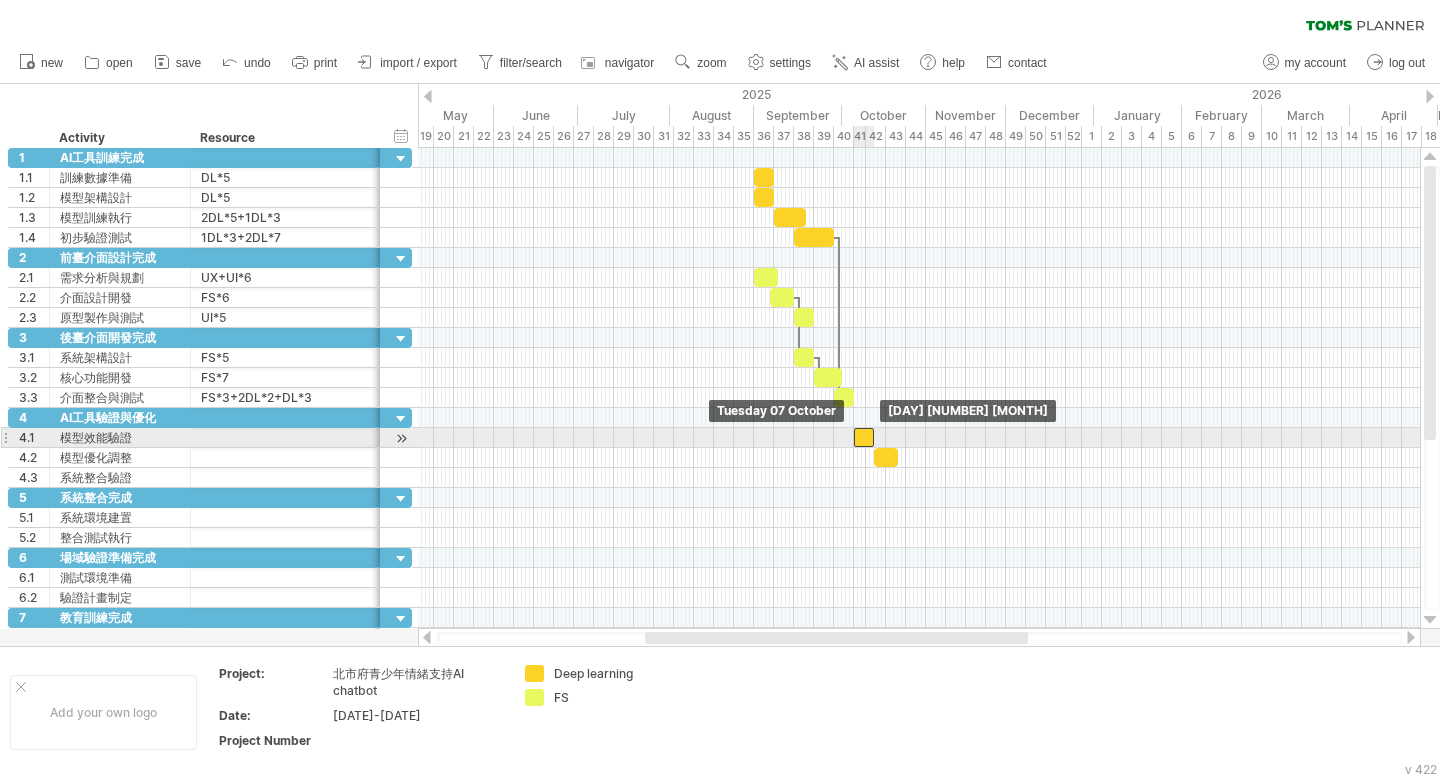 click at bounding box center (864, 437) 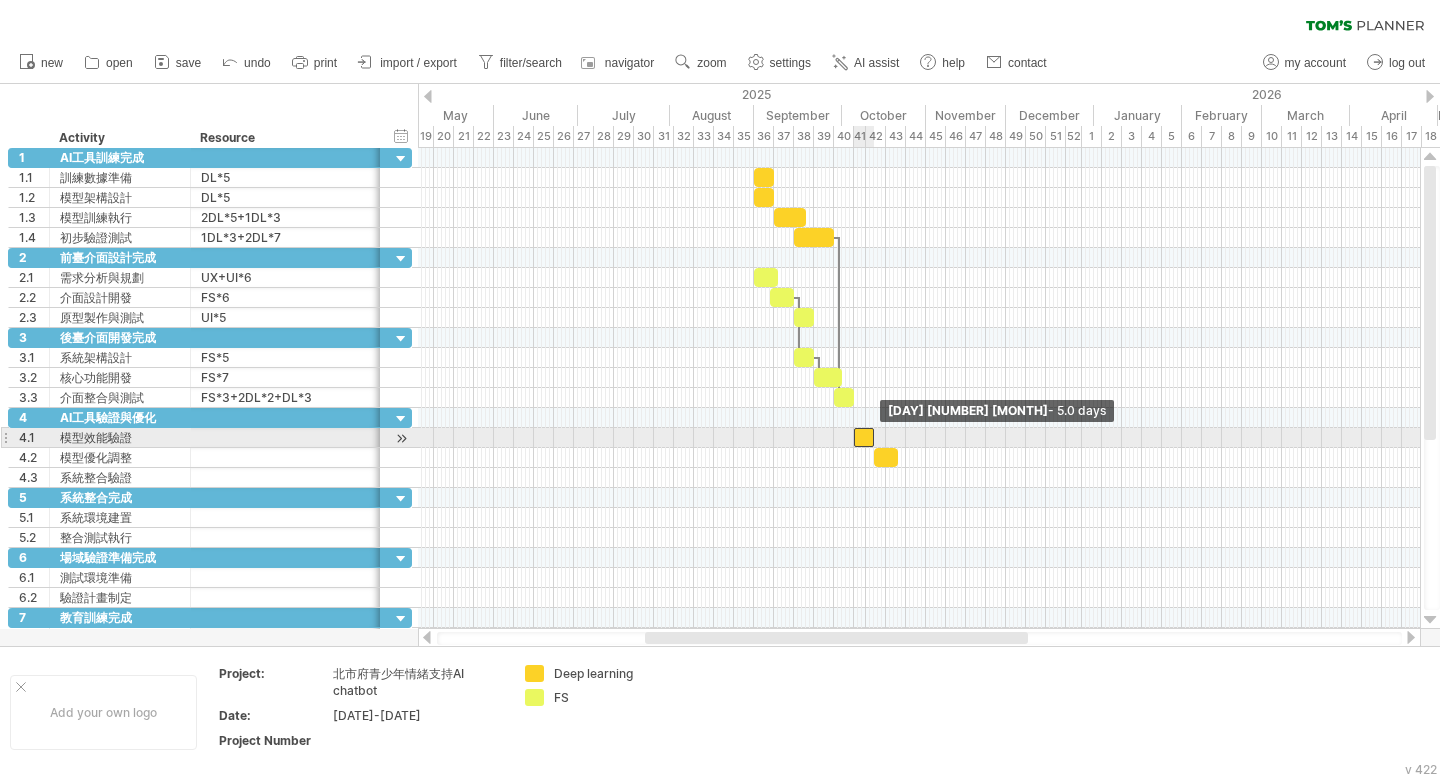 click at bounding box center [874, 437] 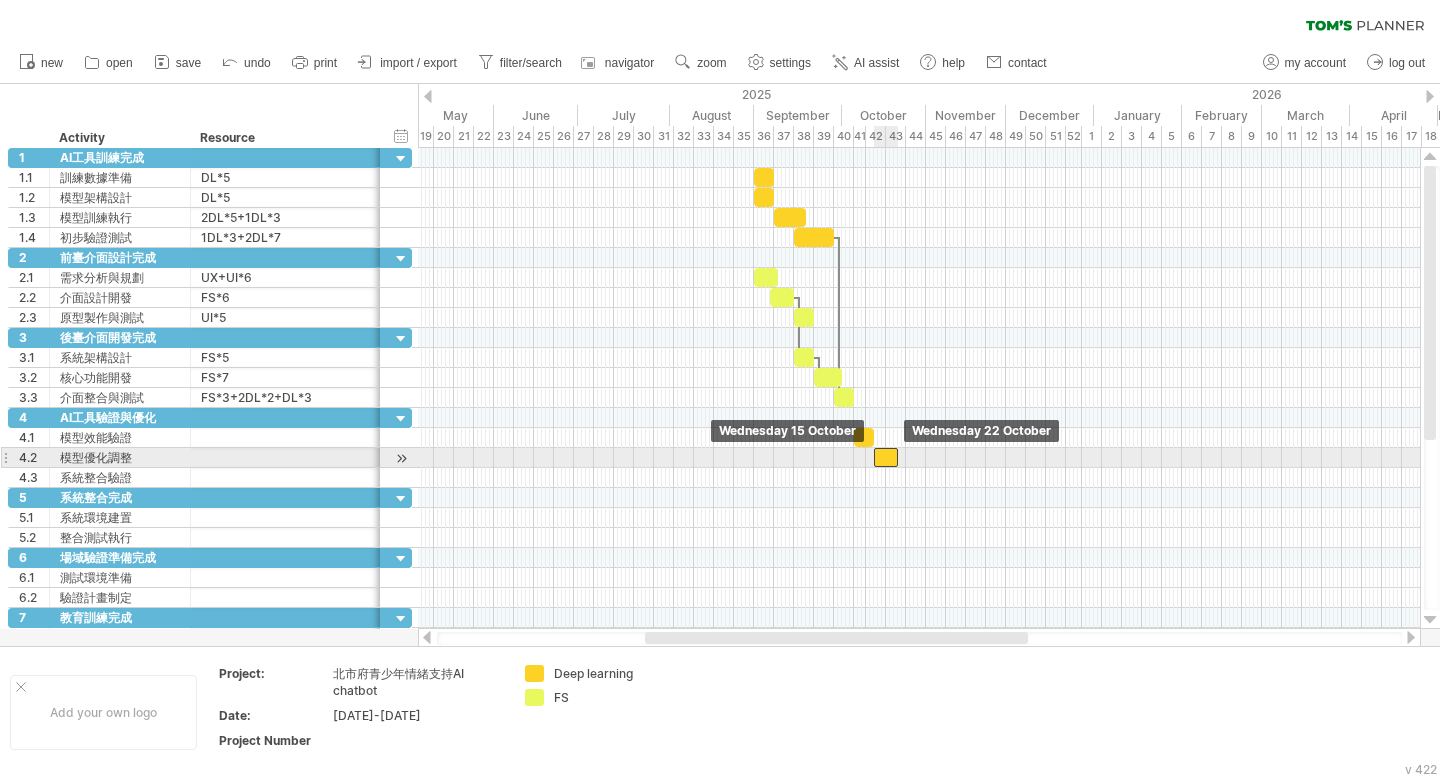click at bounding box center [886, 457] 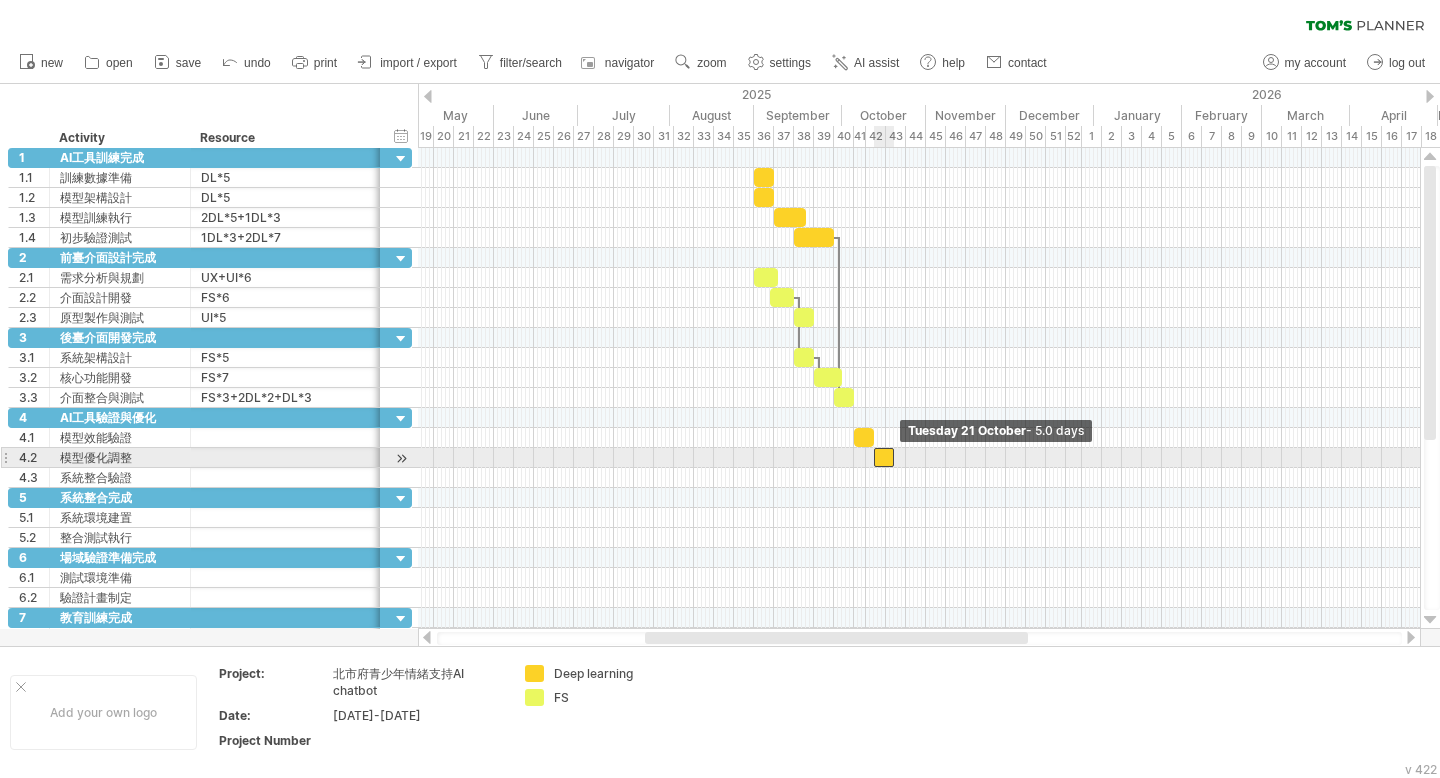 click at bounding box center (894, 457) 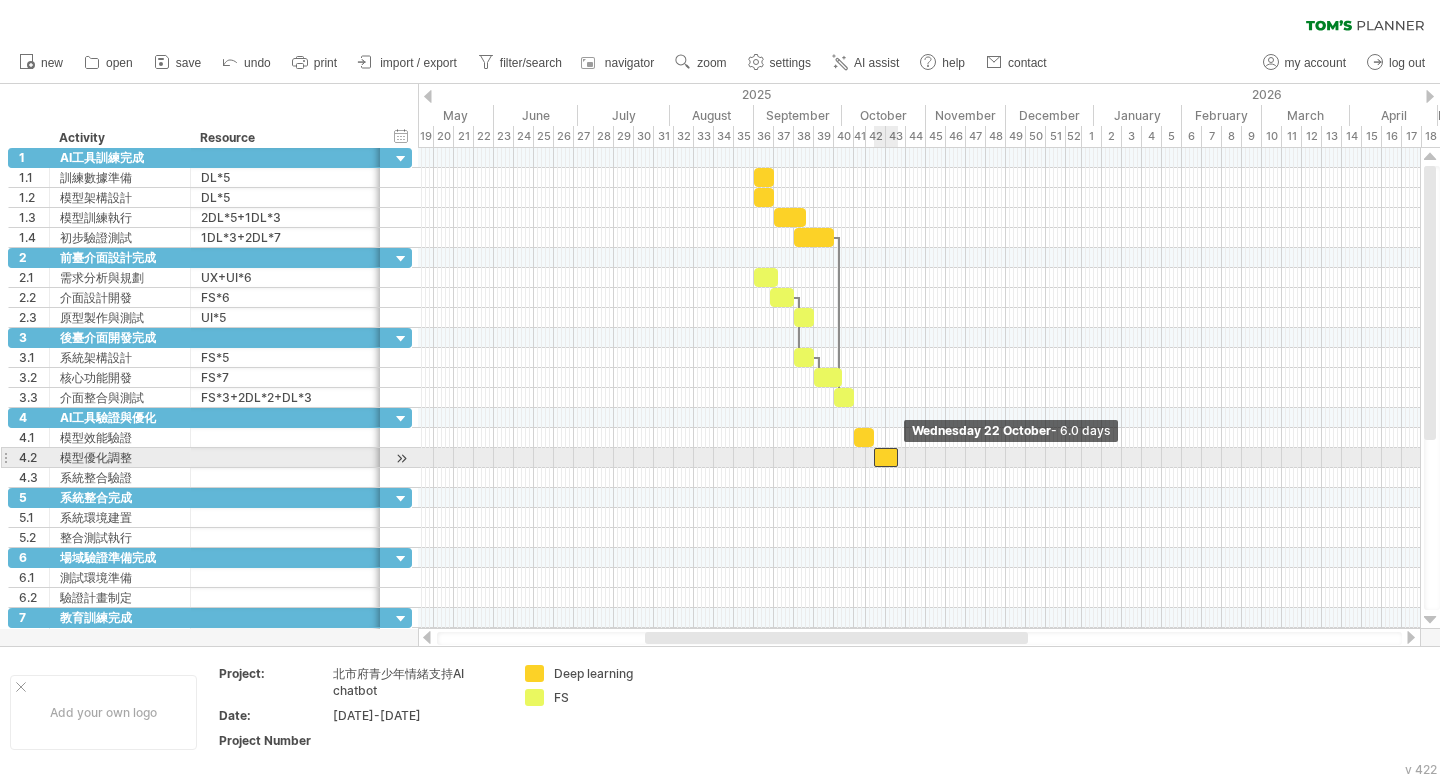 click at bounding box center [898, 457] 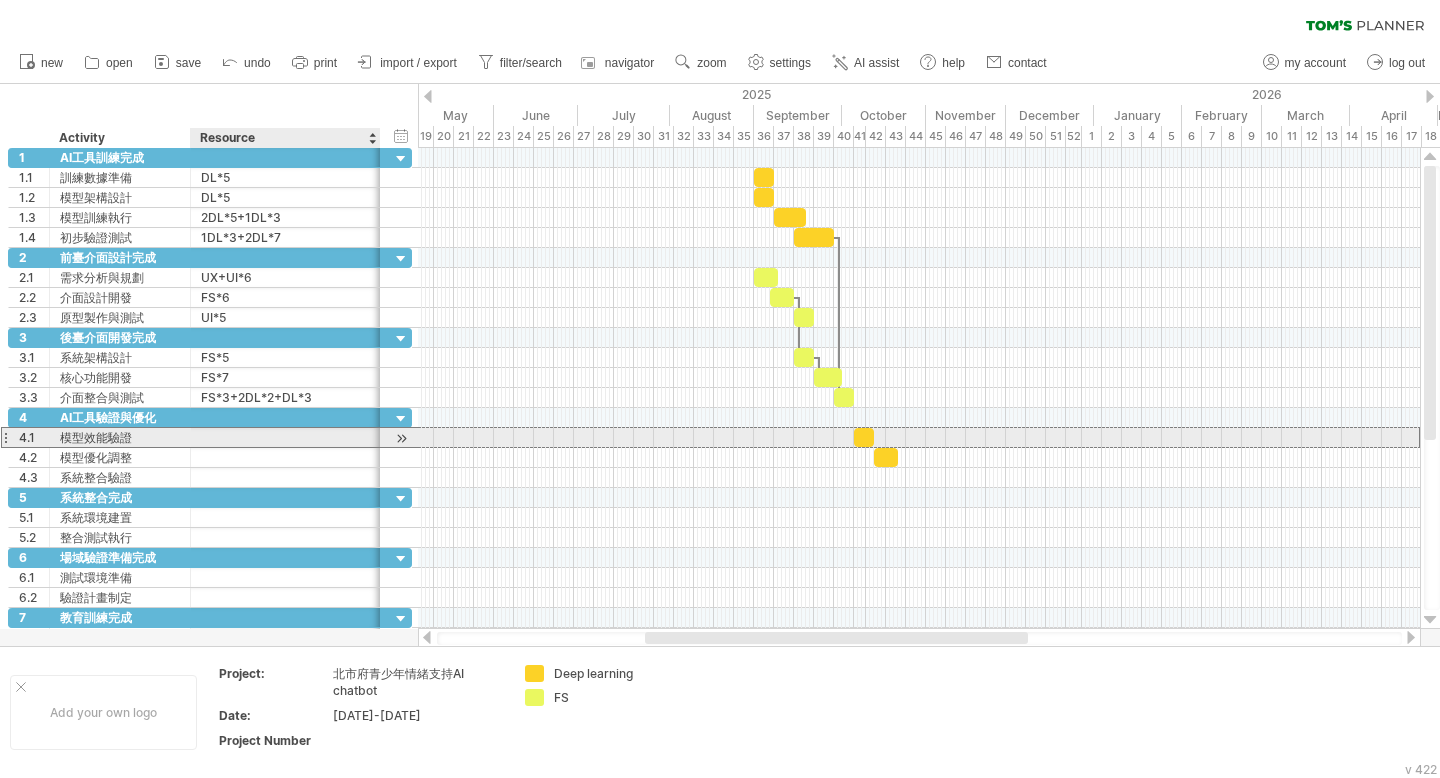 click at bounding box center [285, 437] 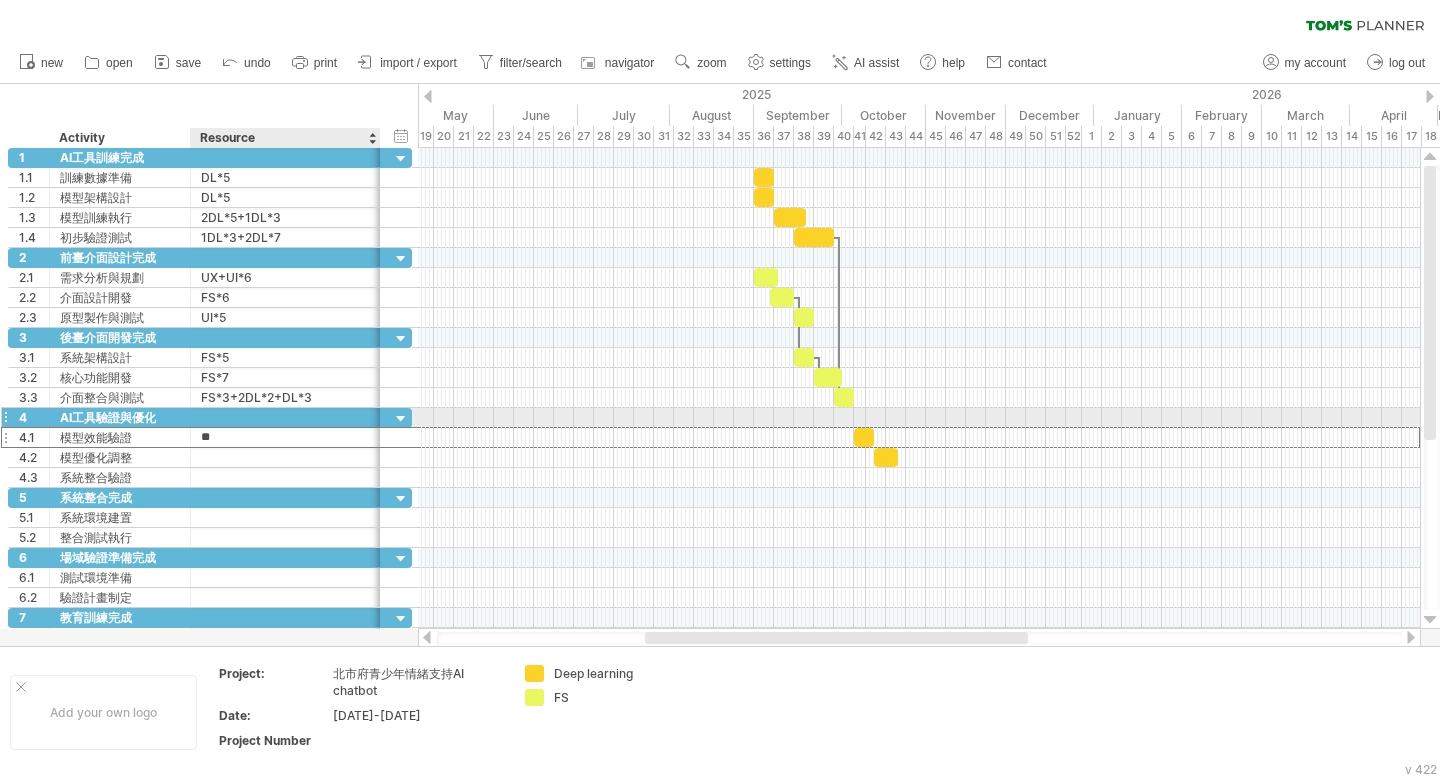 type on "*" 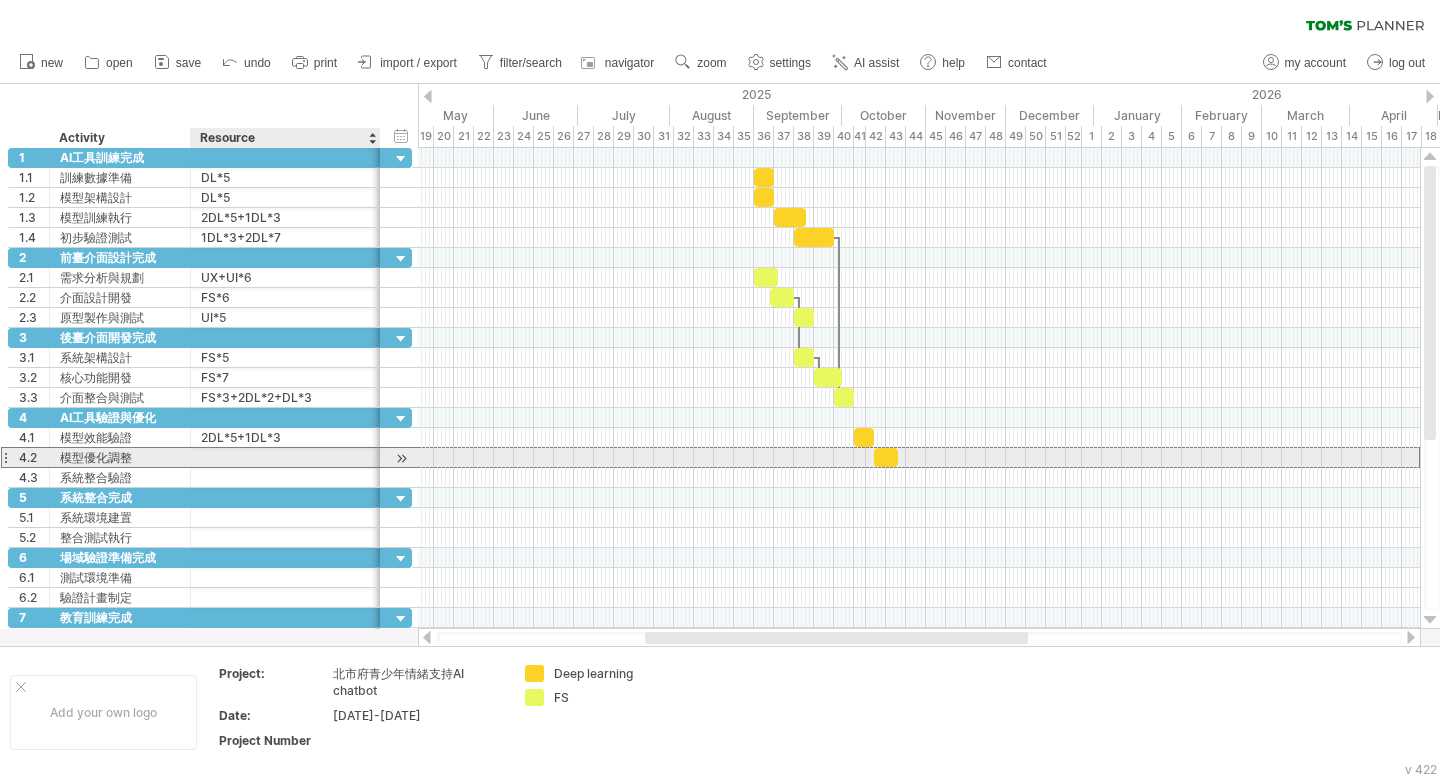 click at bounding box center [285, 457] 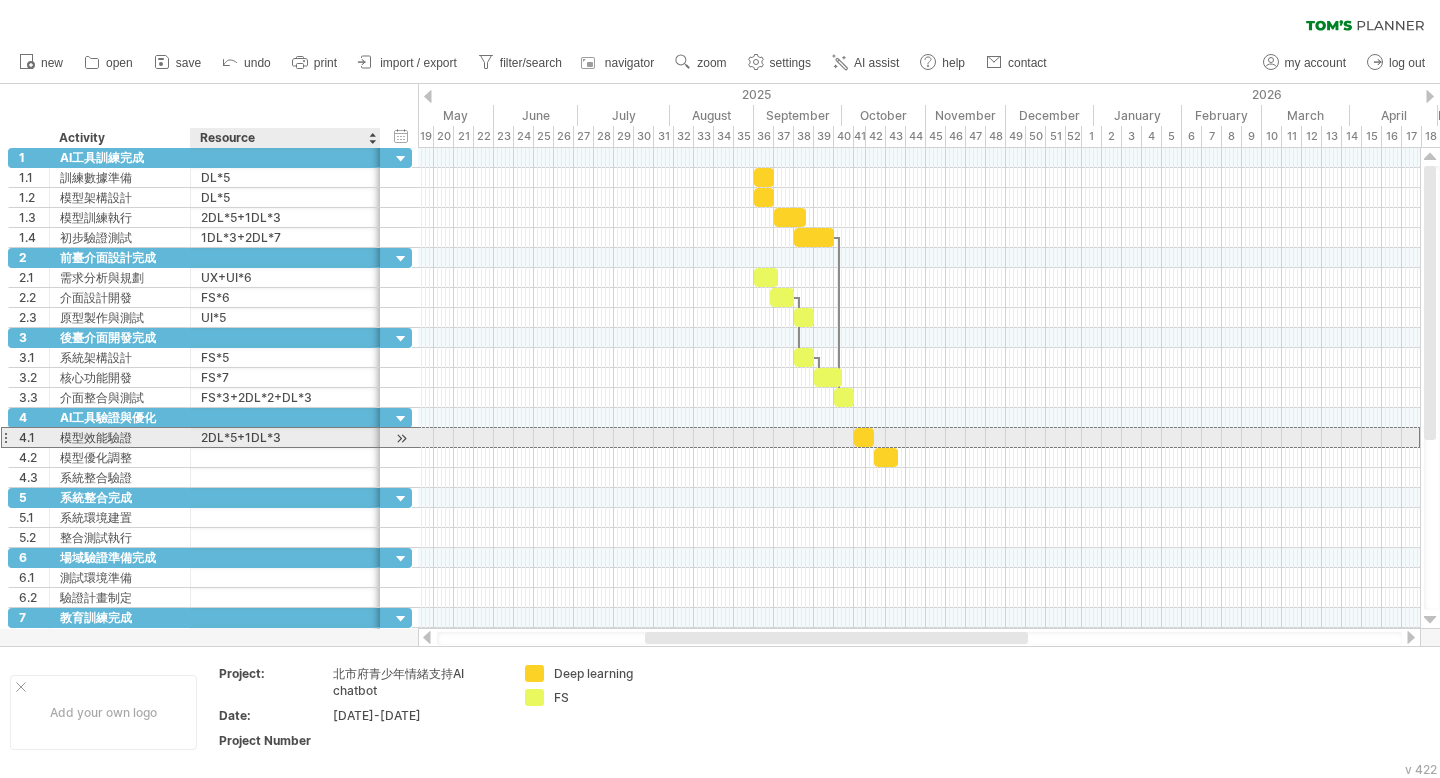 click on "2DL*5+1DL*3" at bounding box center [285, 437] 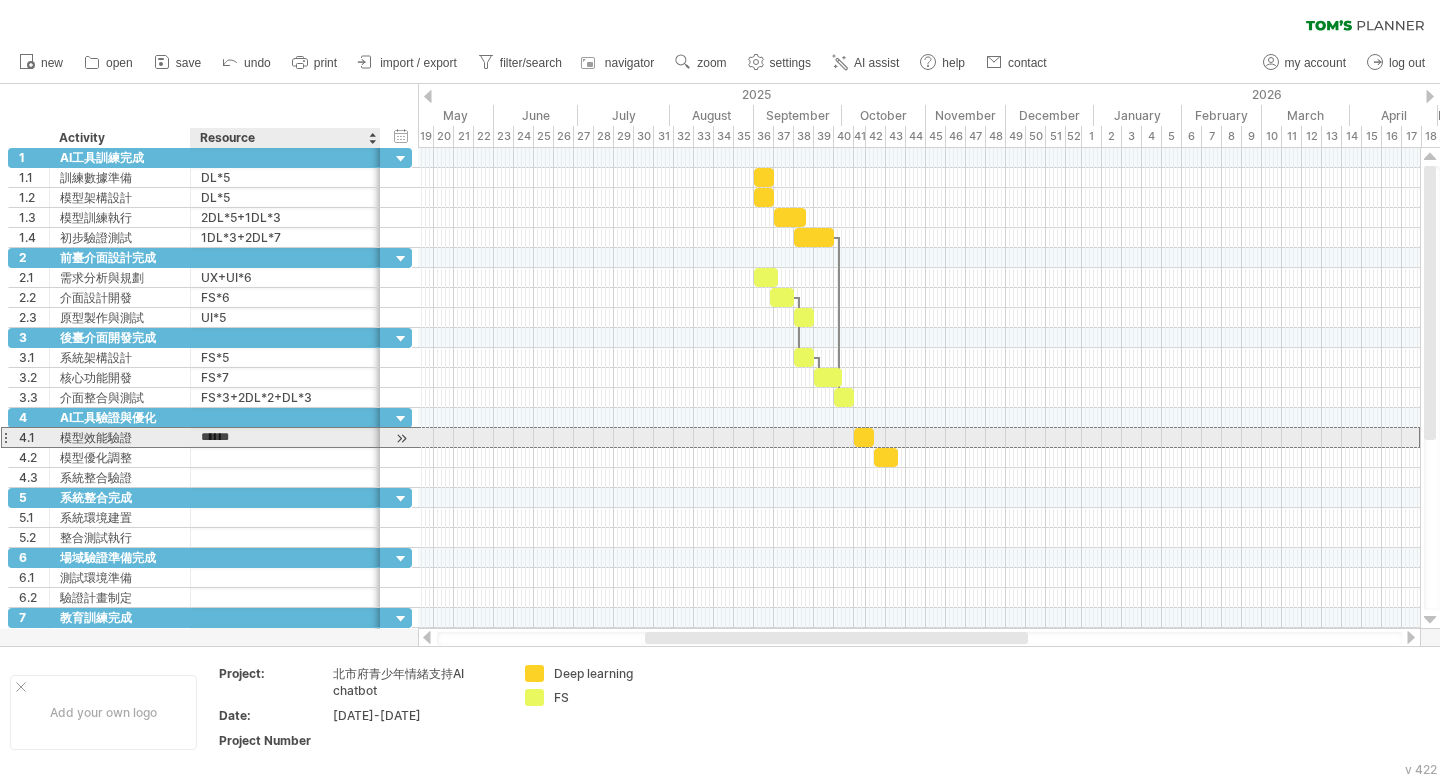 type on "*****" 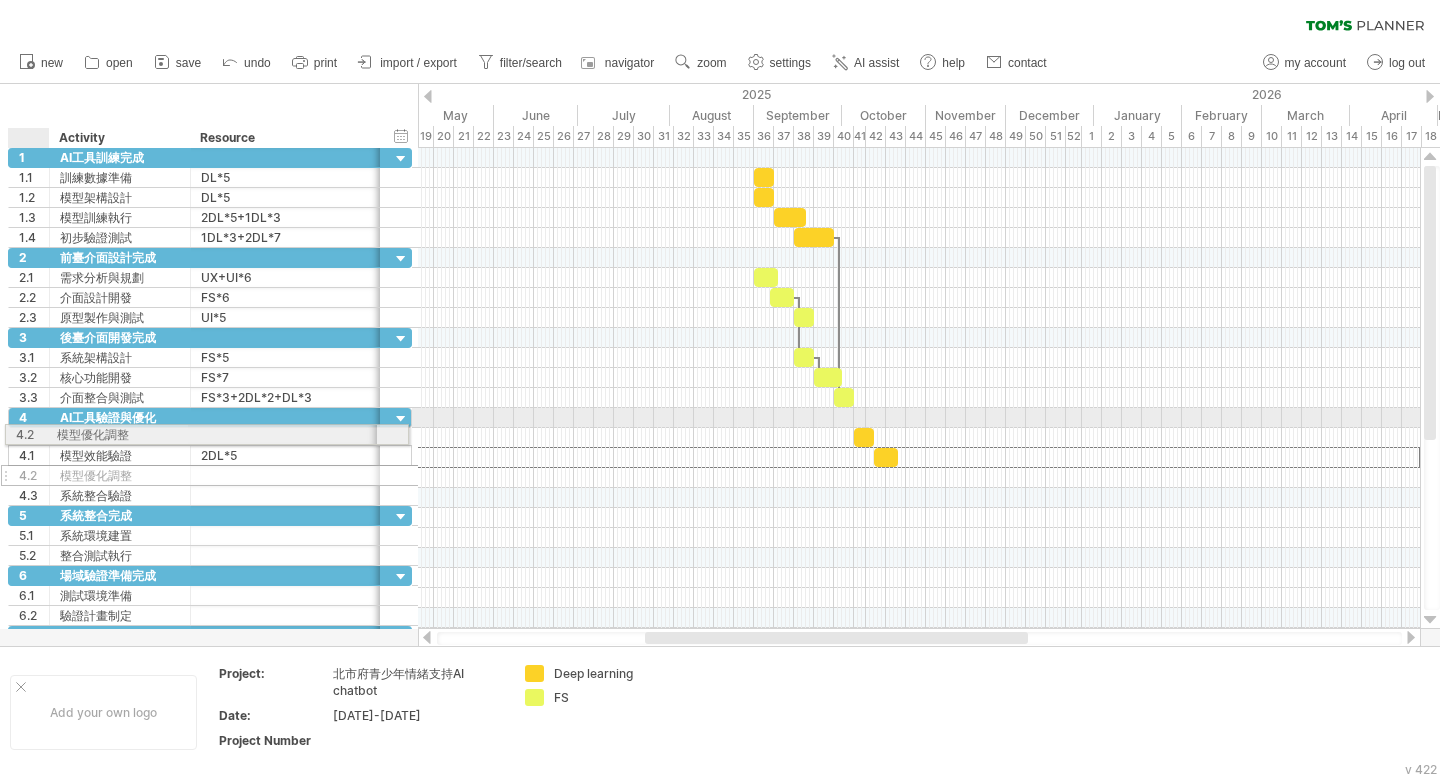 drag, startPoint x: 36, startPoint y: 458, endPoint x: 27, endPoint y: 431, distance: 28.460499 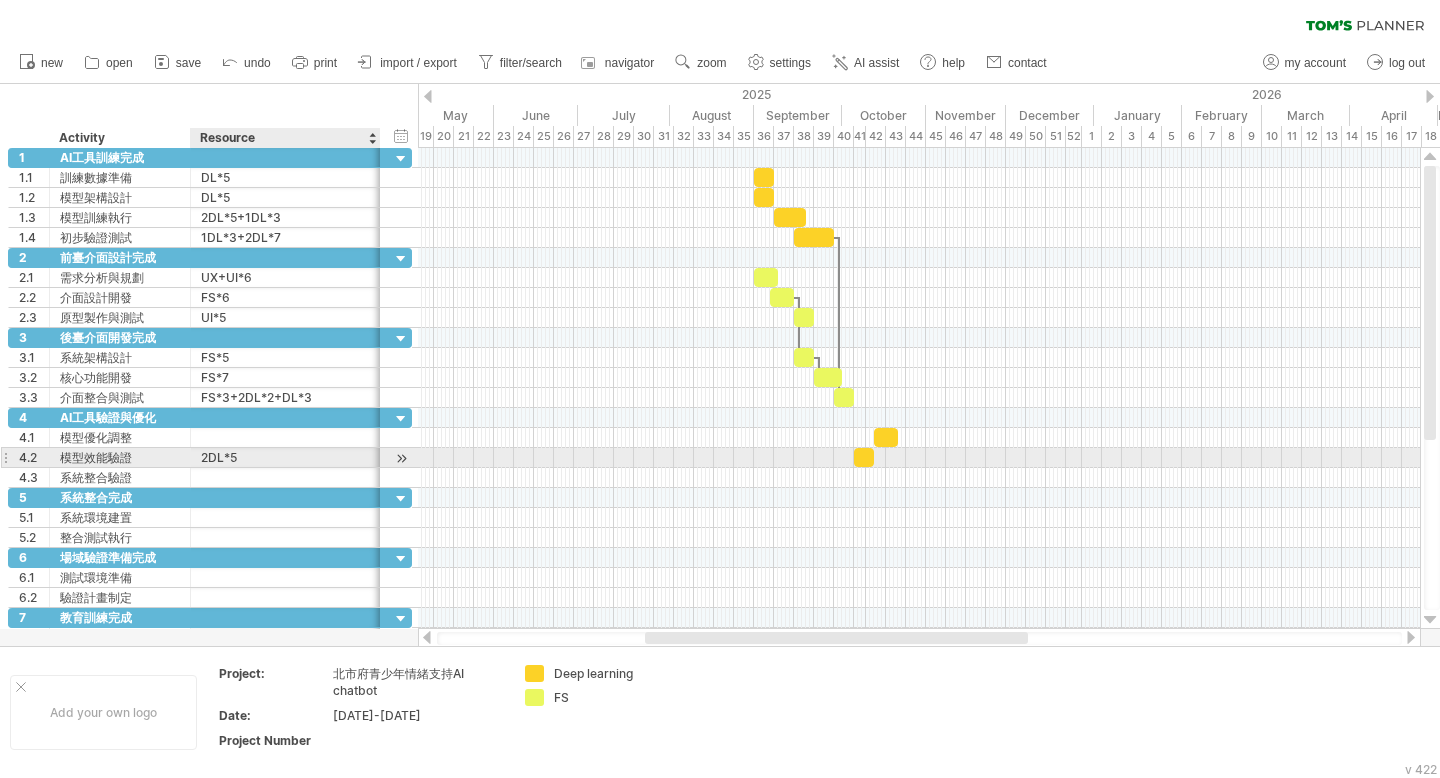 click on "2DL*5" at bounding box center [285, 457] 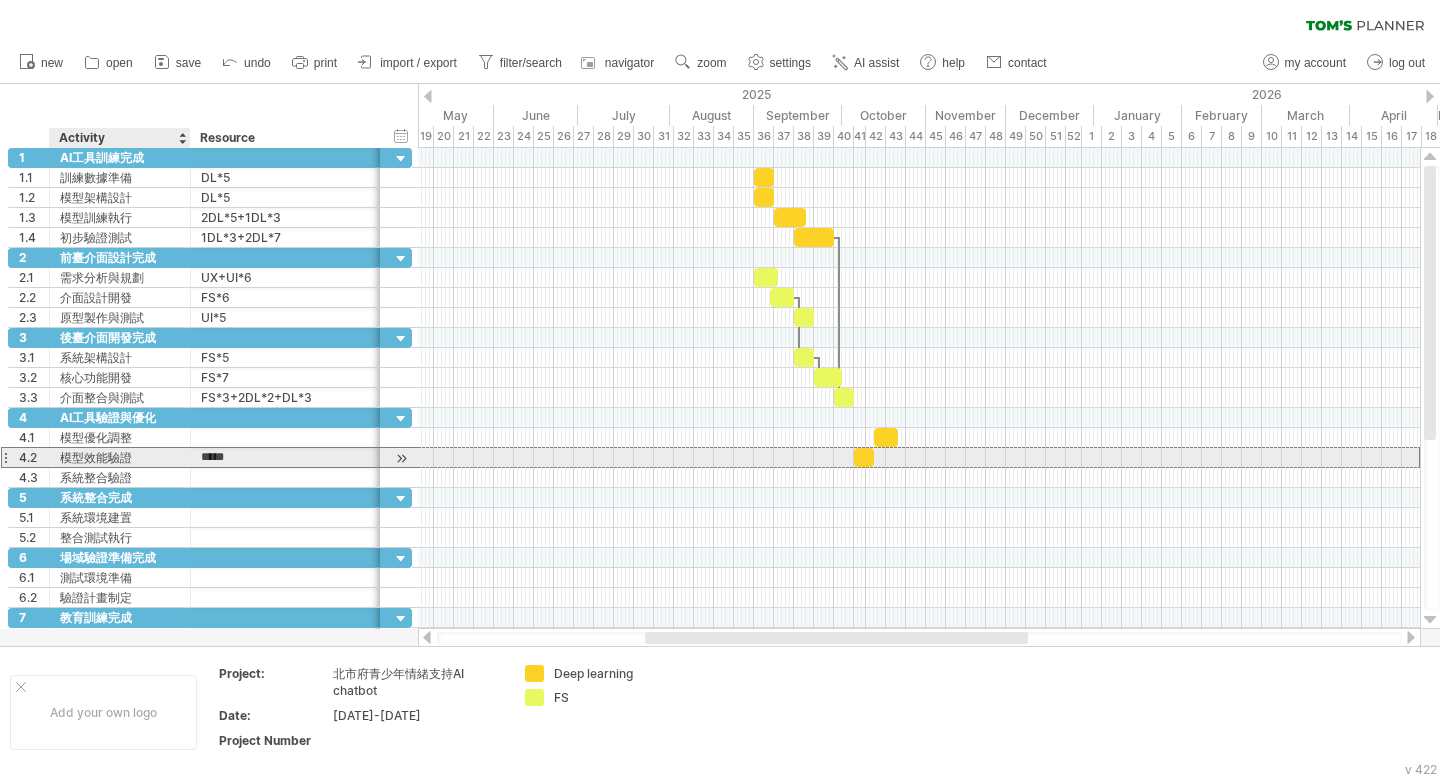 drag, startPoint x: 253, startPoint y: 461, endPoint x: 179, endPoint y: 461, distance: 74 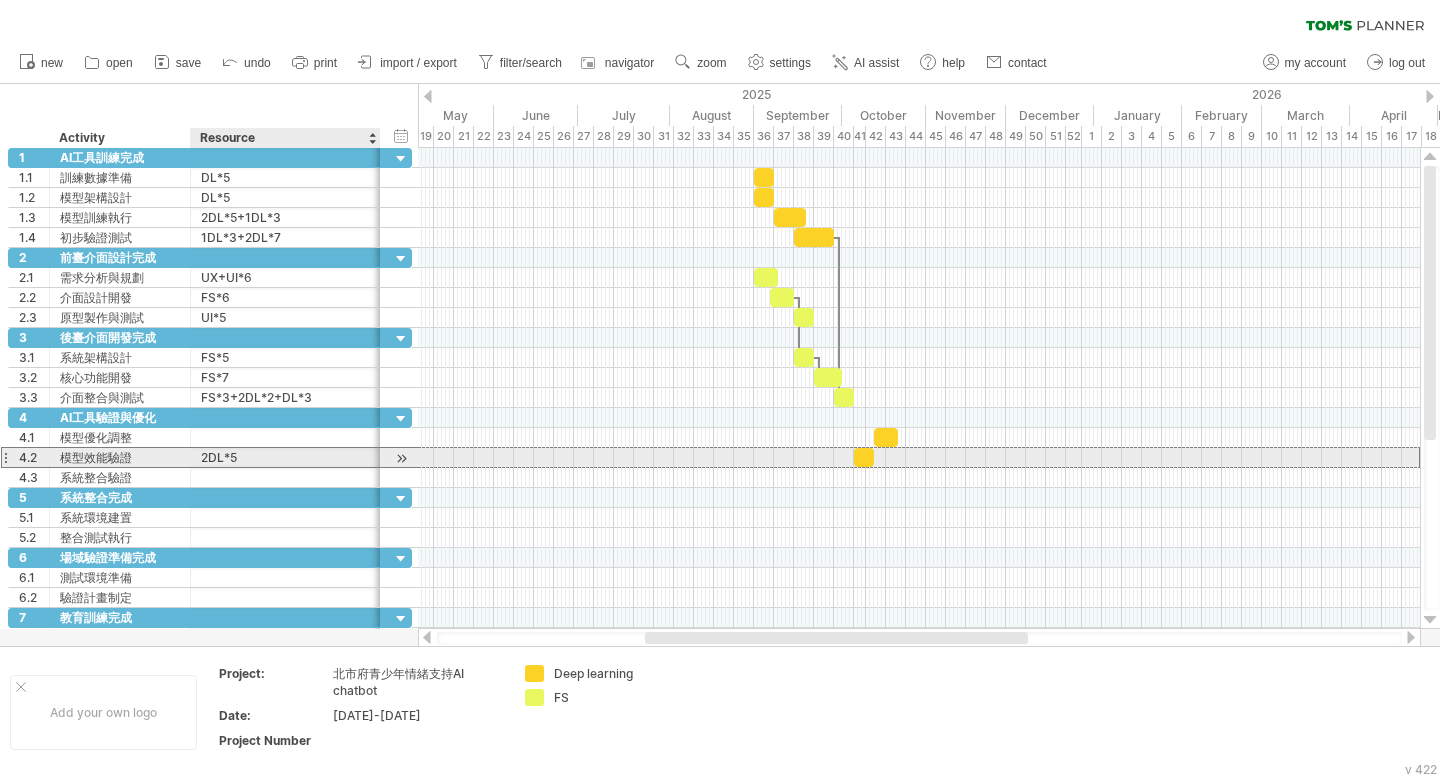 click on "2DL*5" at bounding box center [285, 457] 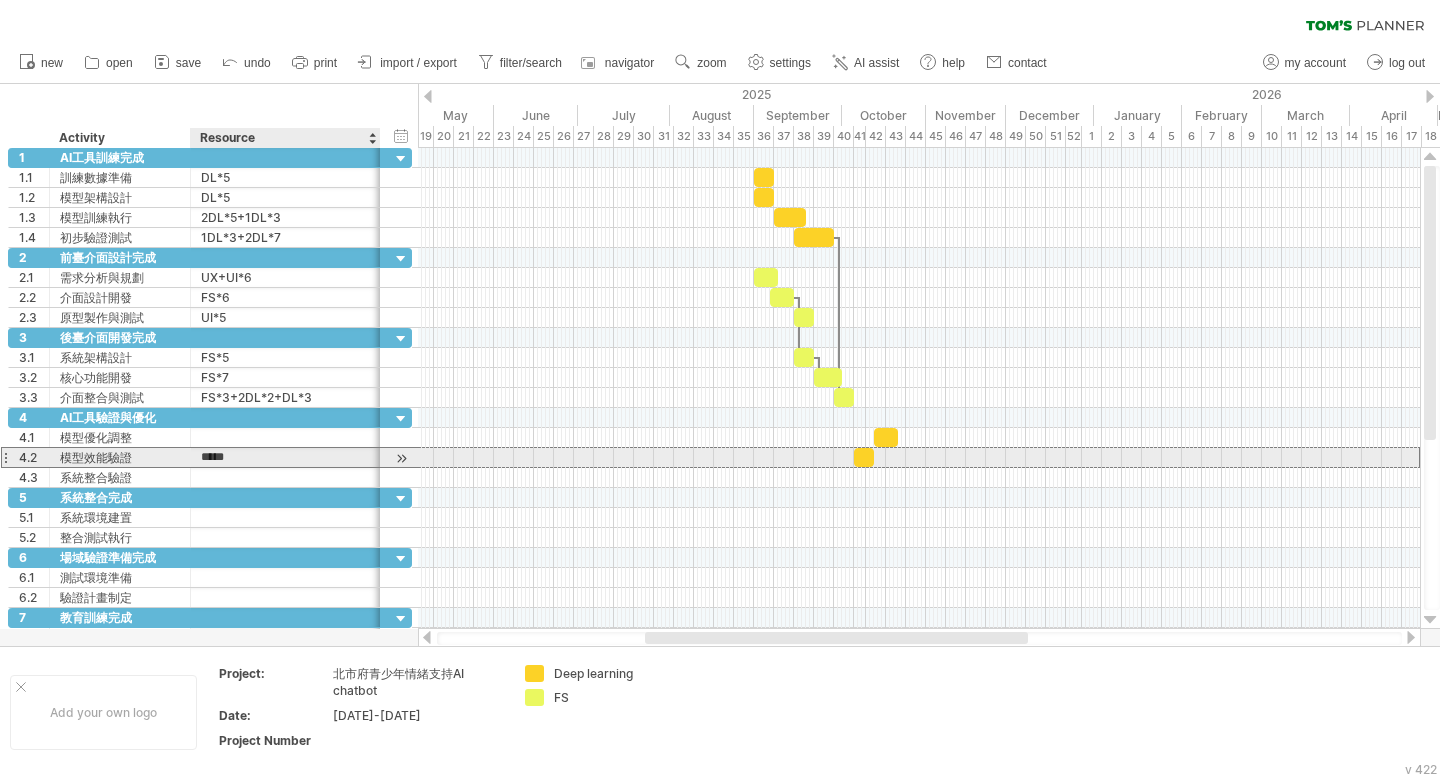 click on "*****" at bounding box center [285, 457] 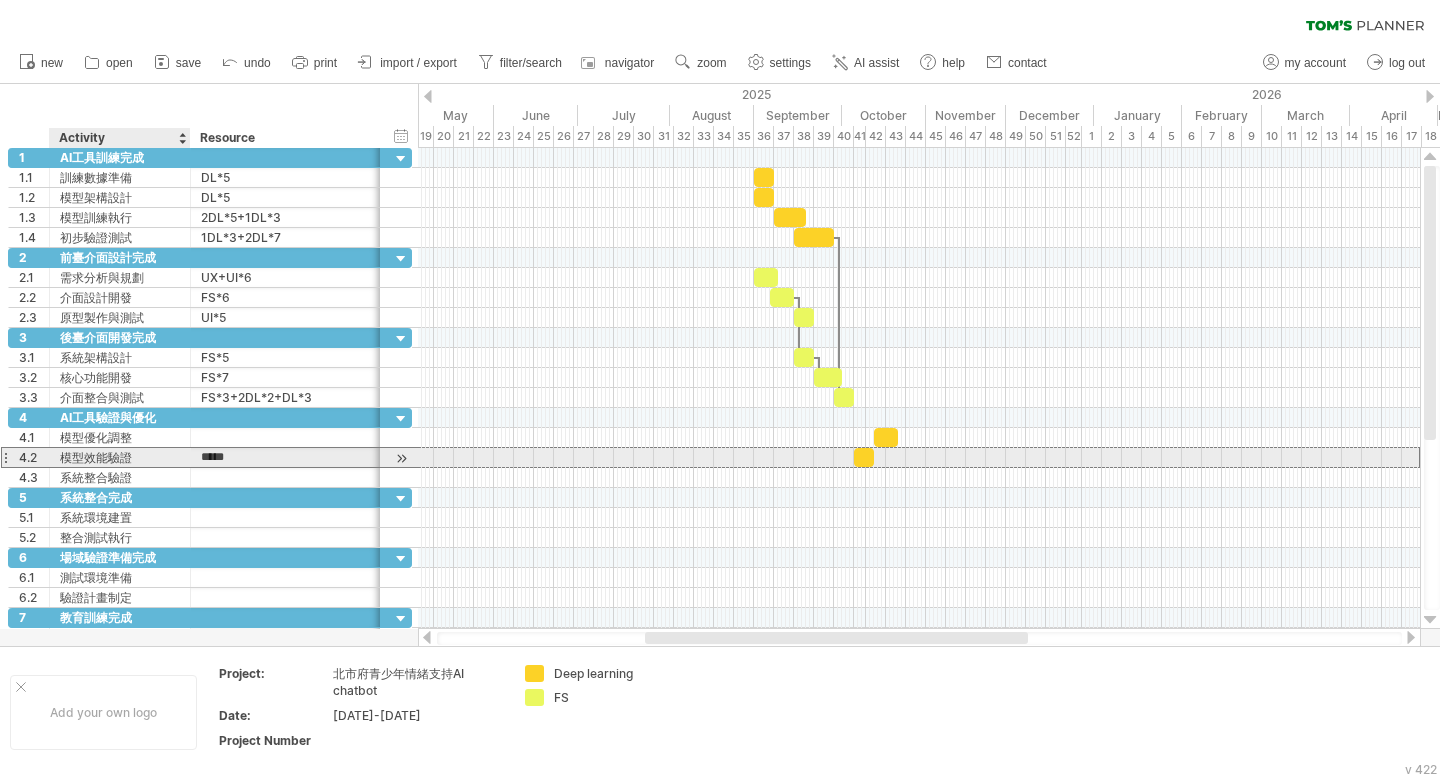 drag, startPoint x: 252, startPoint y: 461, endPoint x: 196, endPoint y: 461, distance: 56 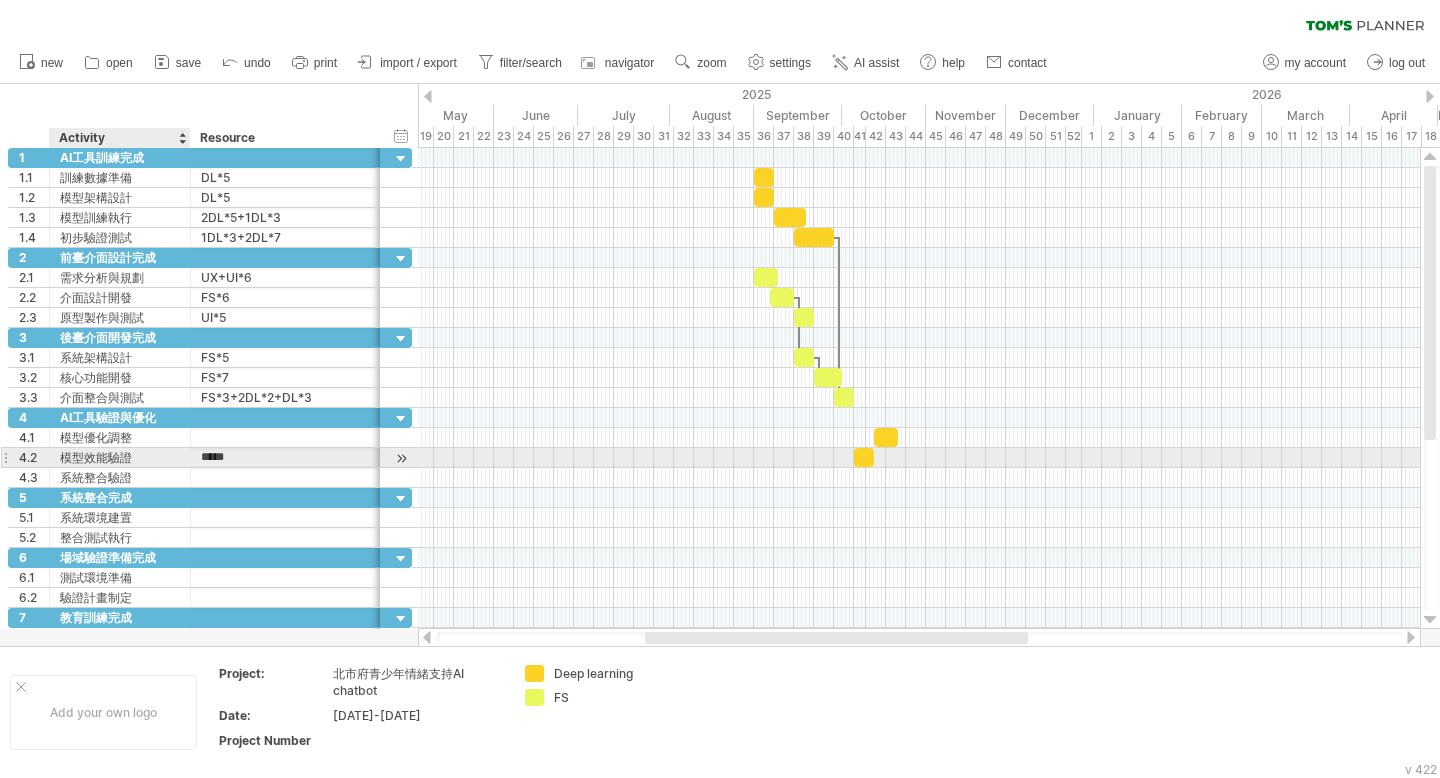 type 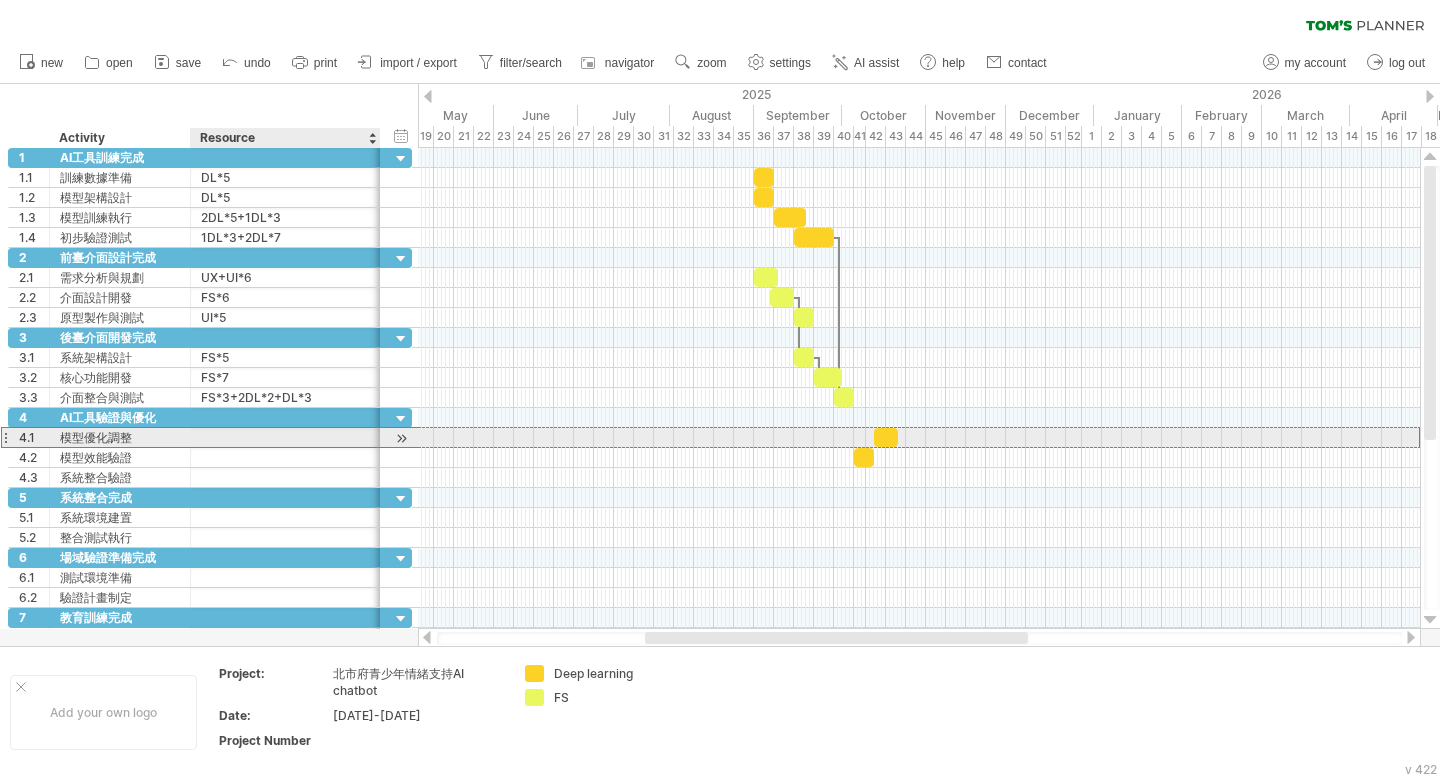 click at bounding box center (285, 437) 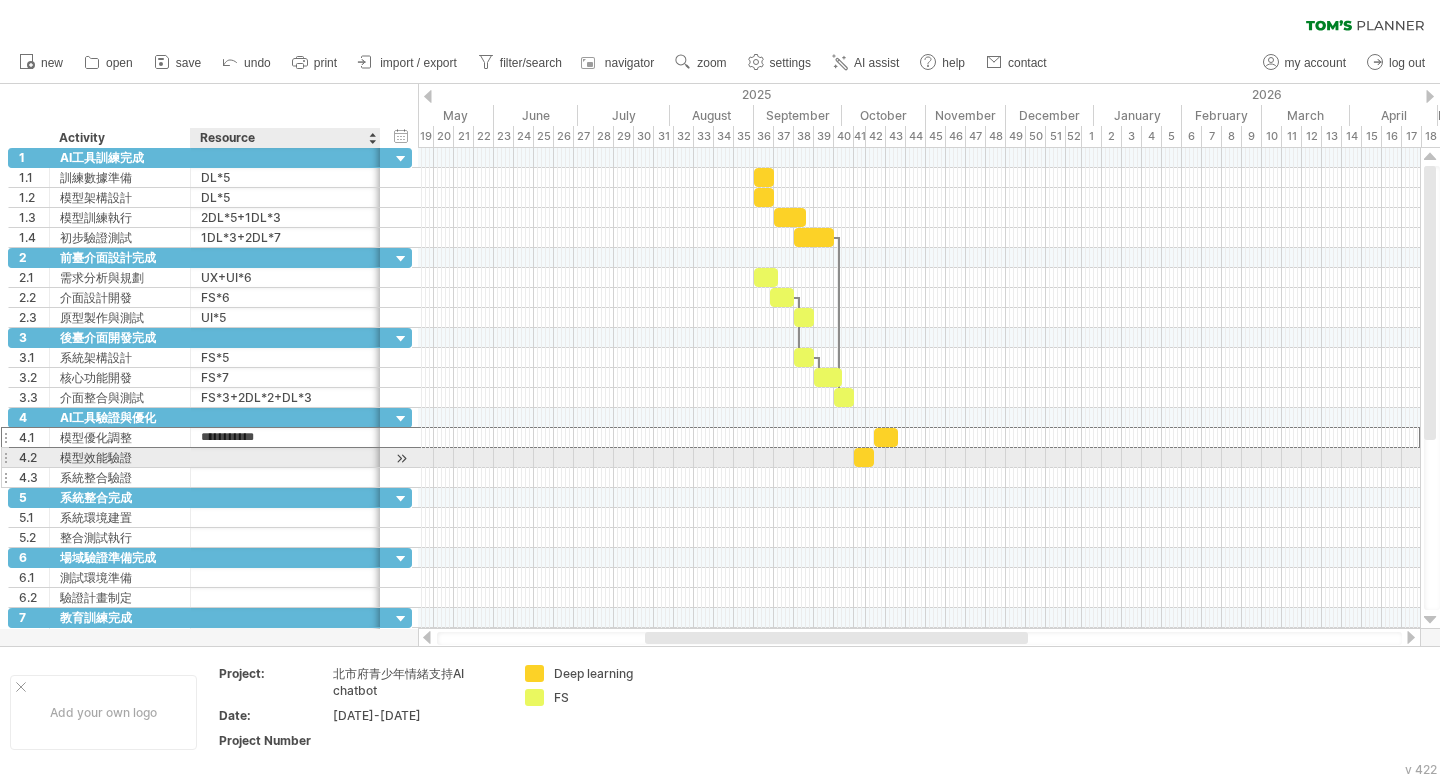 click at bounding box center [285, 477] 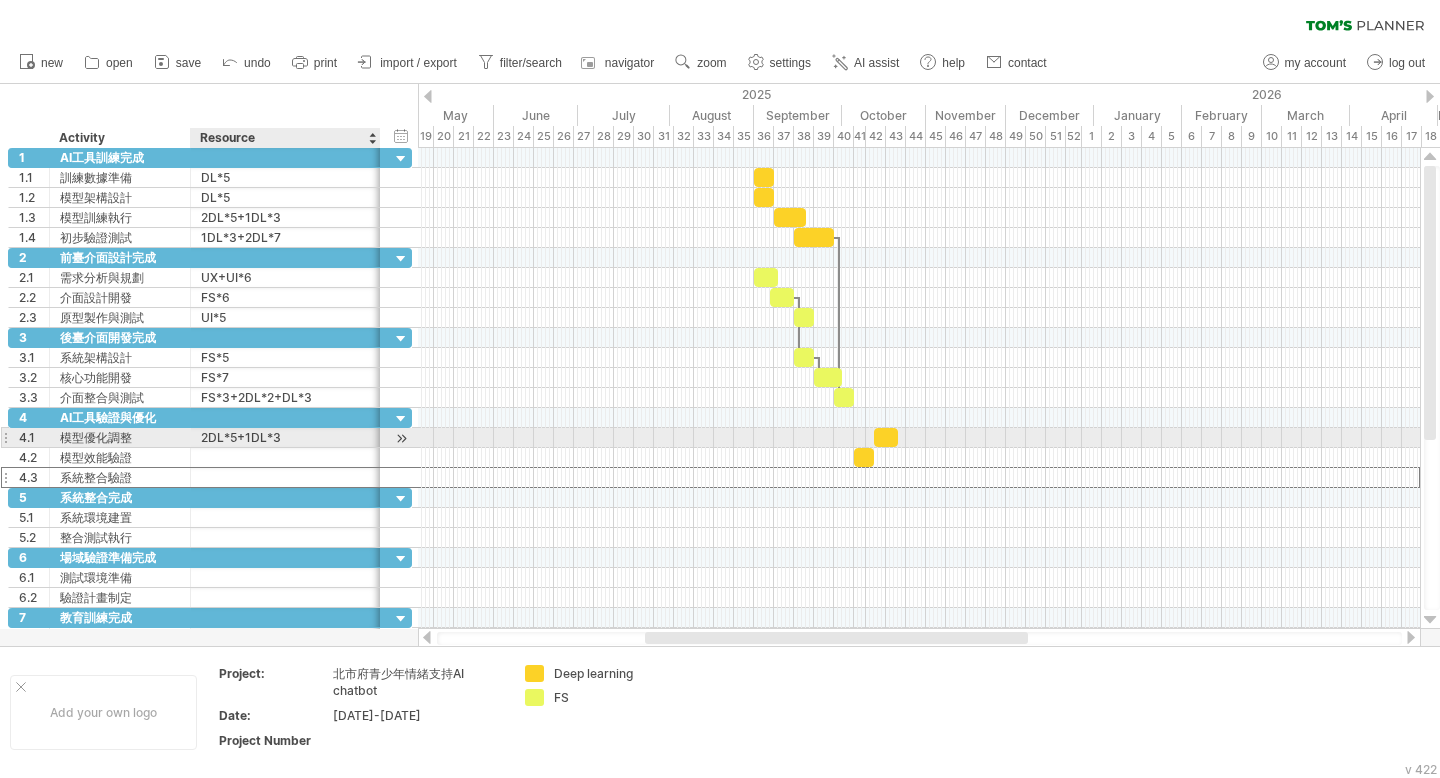click on "2DL*5+1DL*3" at bounding box center (285, 437) 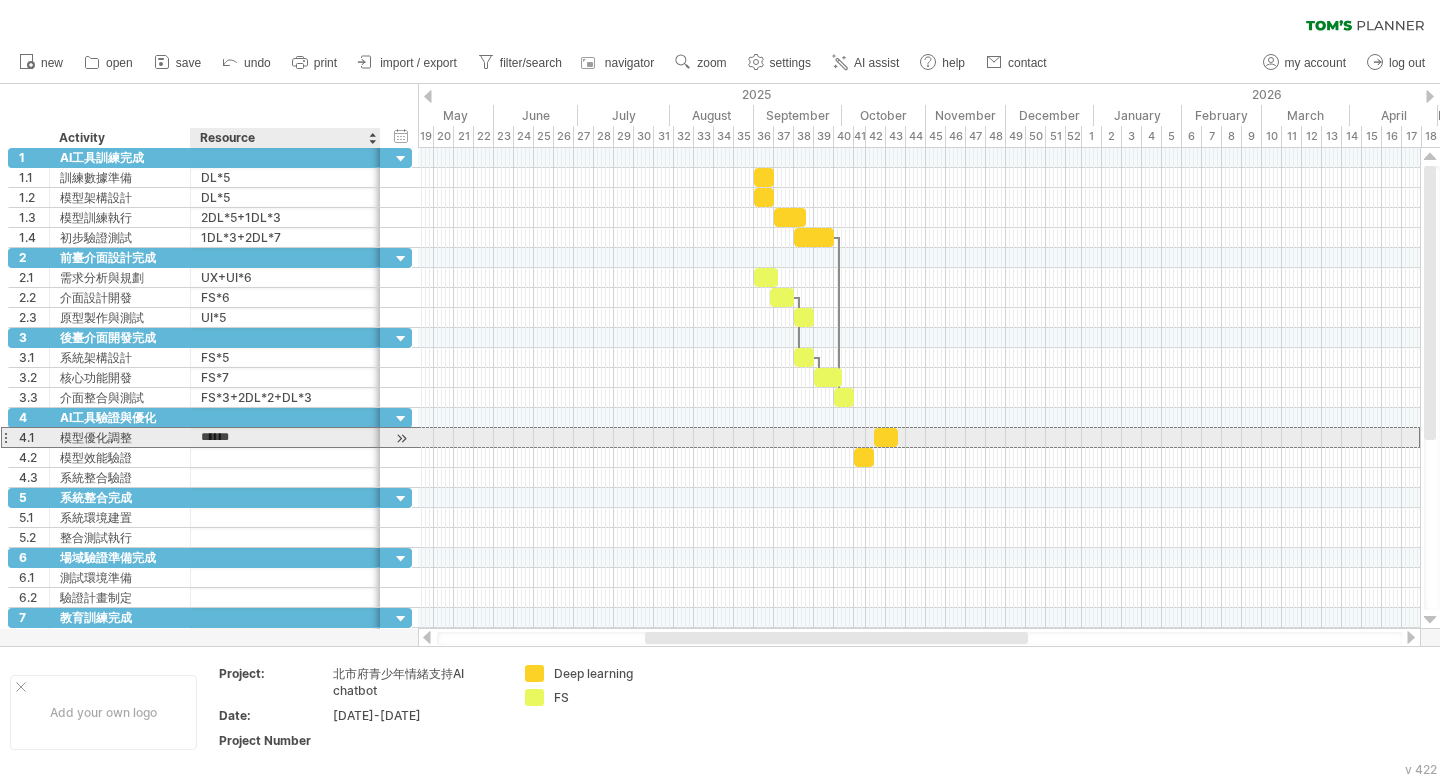 type on "*****" 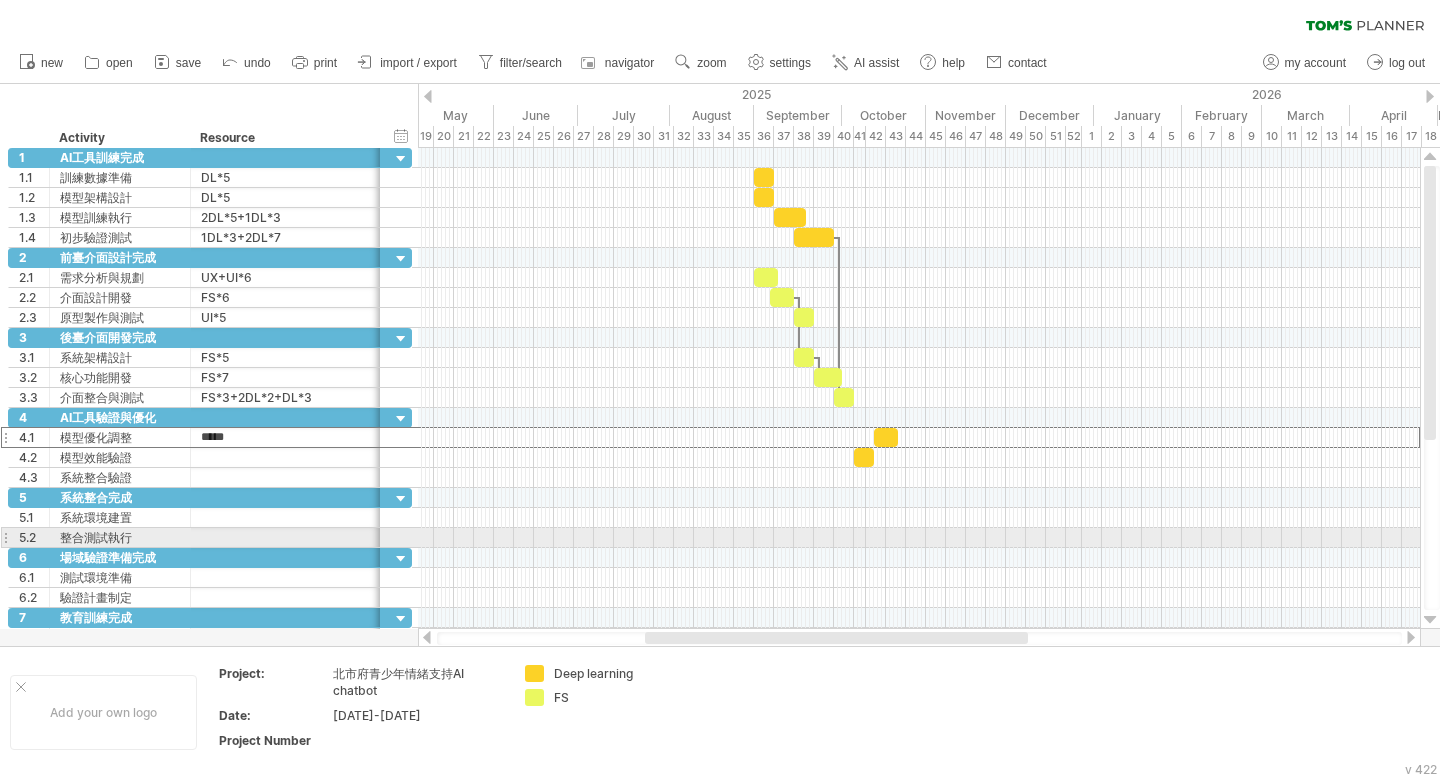 click at bounding box center [919, 558] 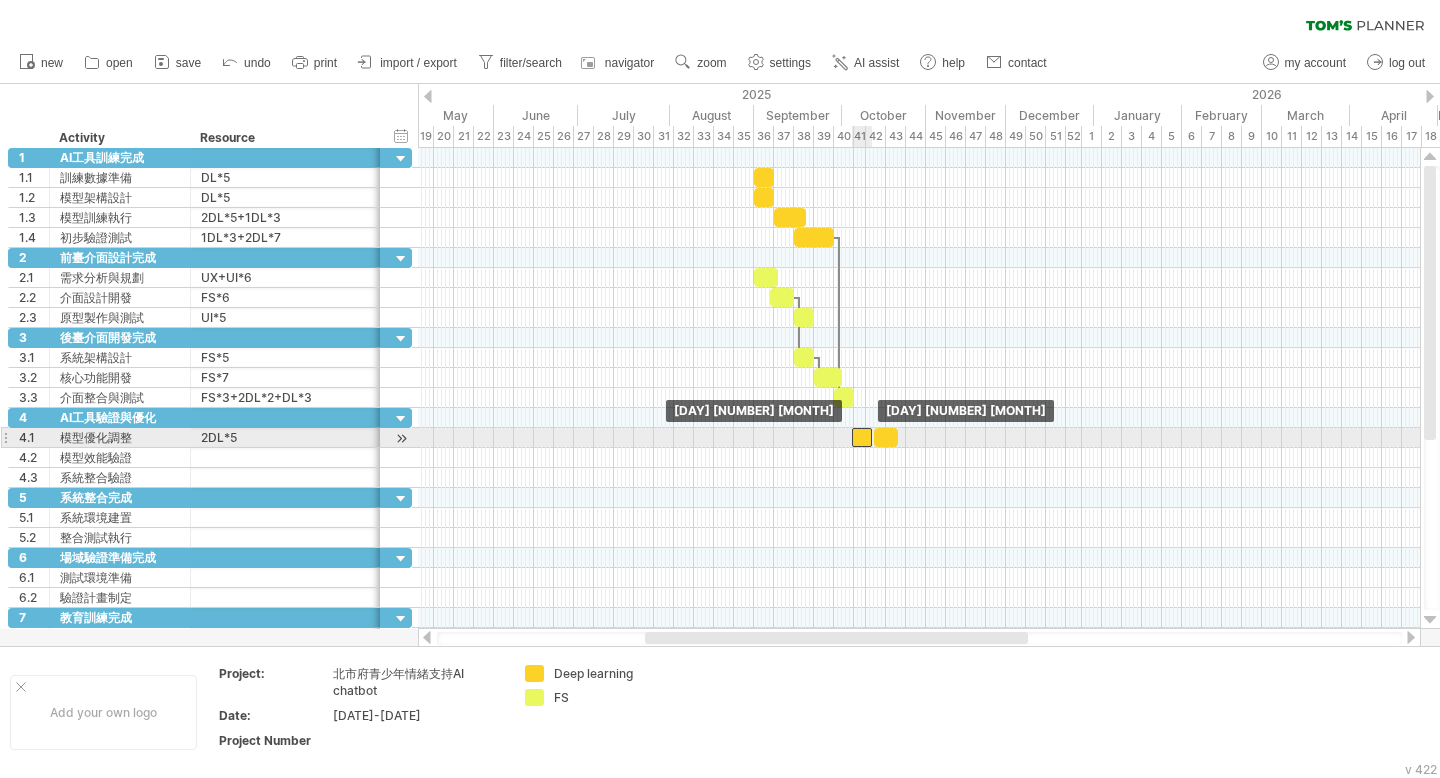 drag, startPoint x: 865, startPoint y: 460, endPoint x: 863, endPoint y: 436, distance: 24.083189 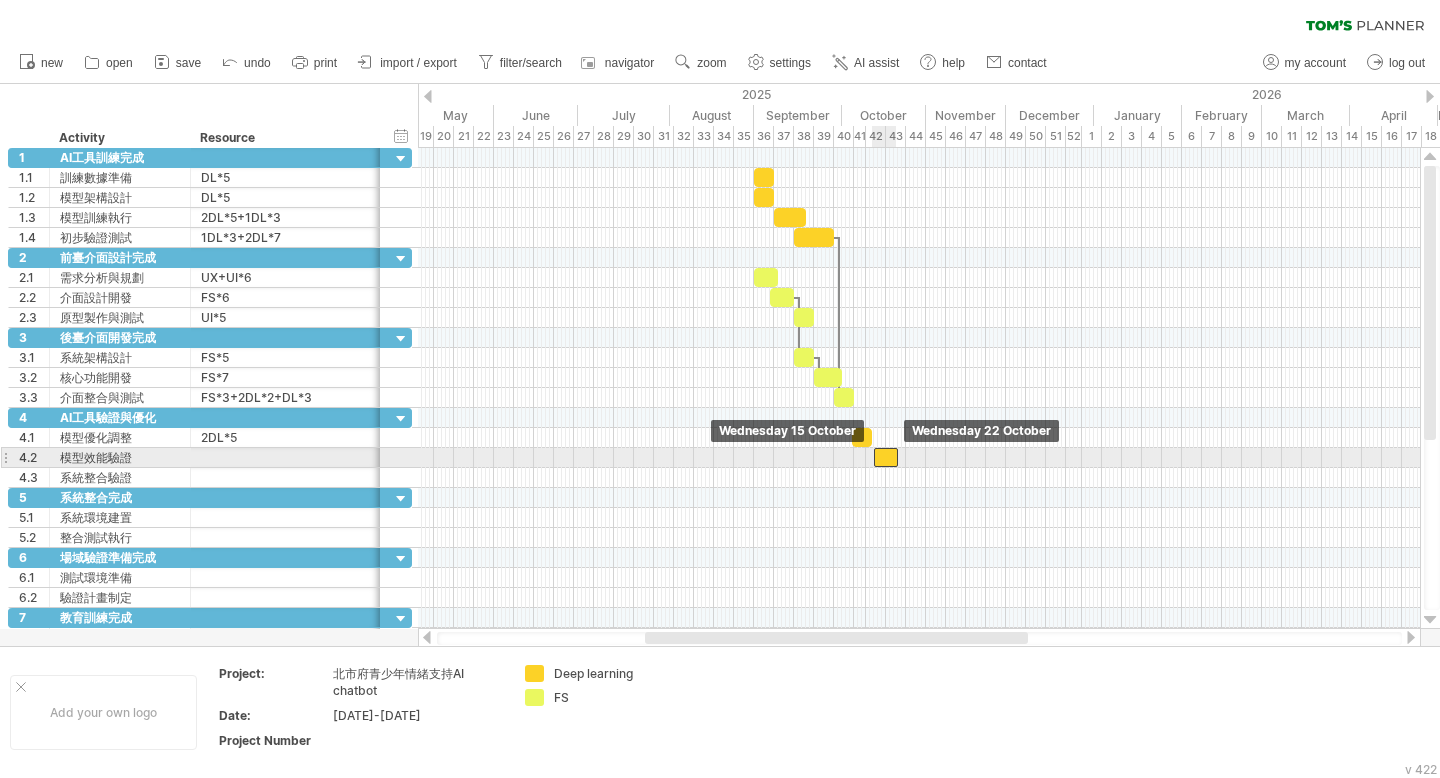 drag, startPoint x: 891, startPoint y: 436, endPoint x: 890, endPoint y: 451, distance: 15.033297 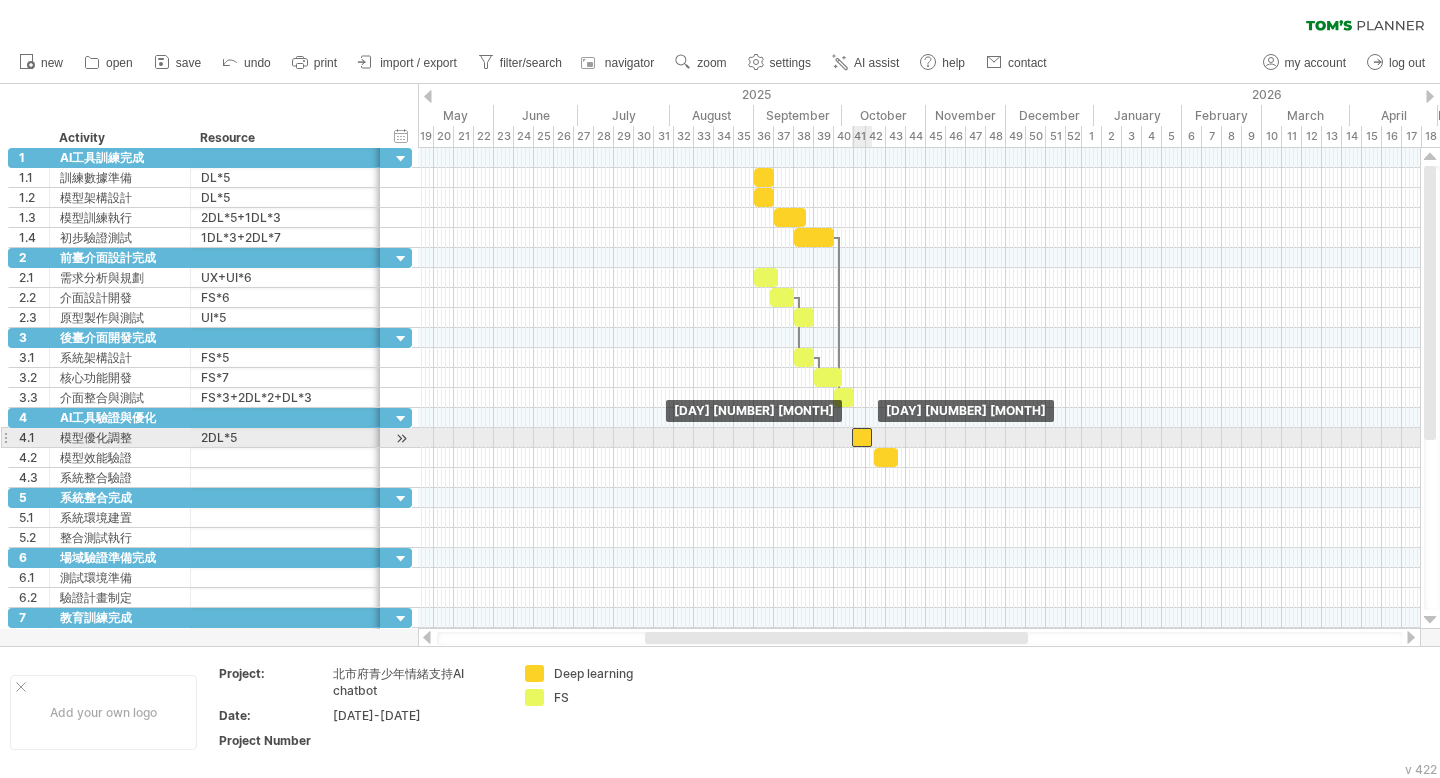 click at bounding box center (862, 437) 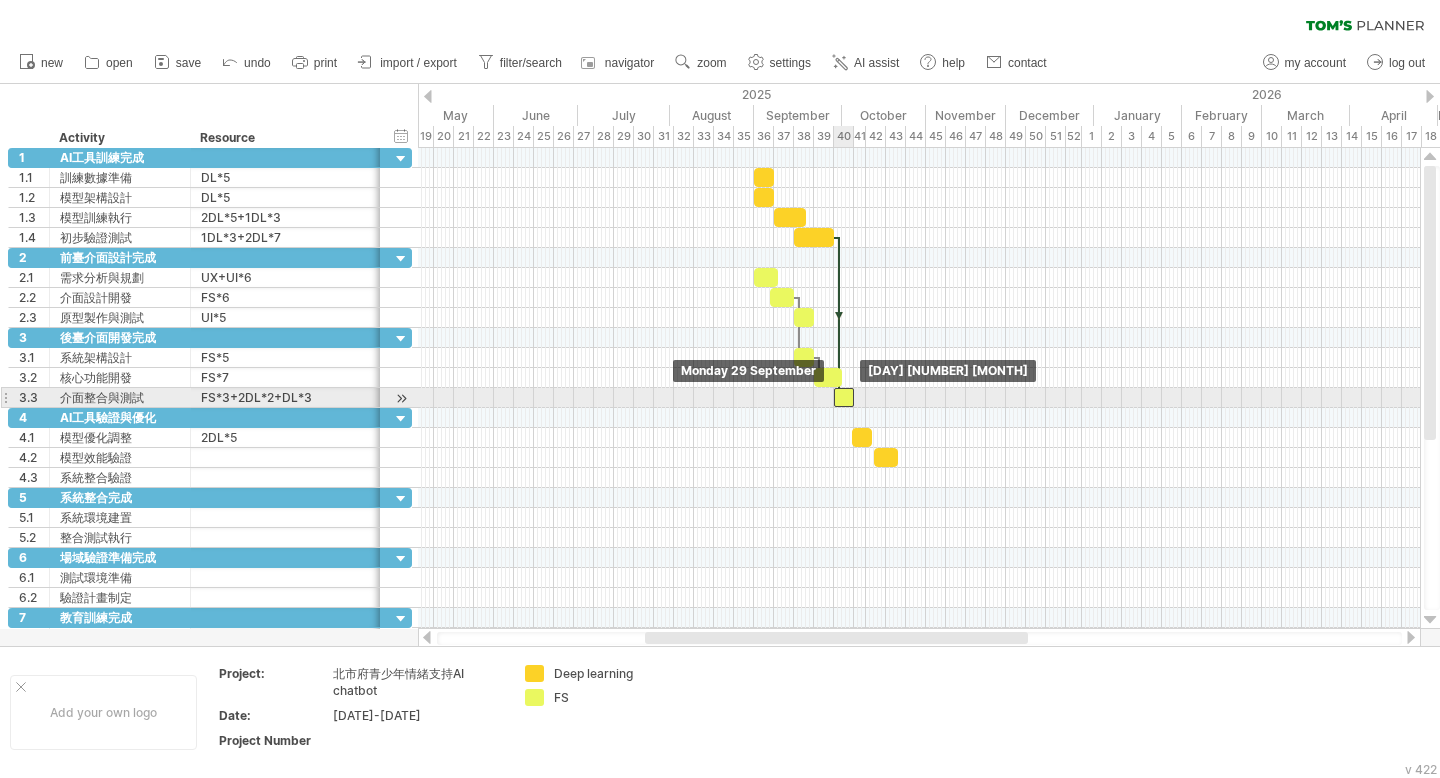 click at bounding box center [844, 397] 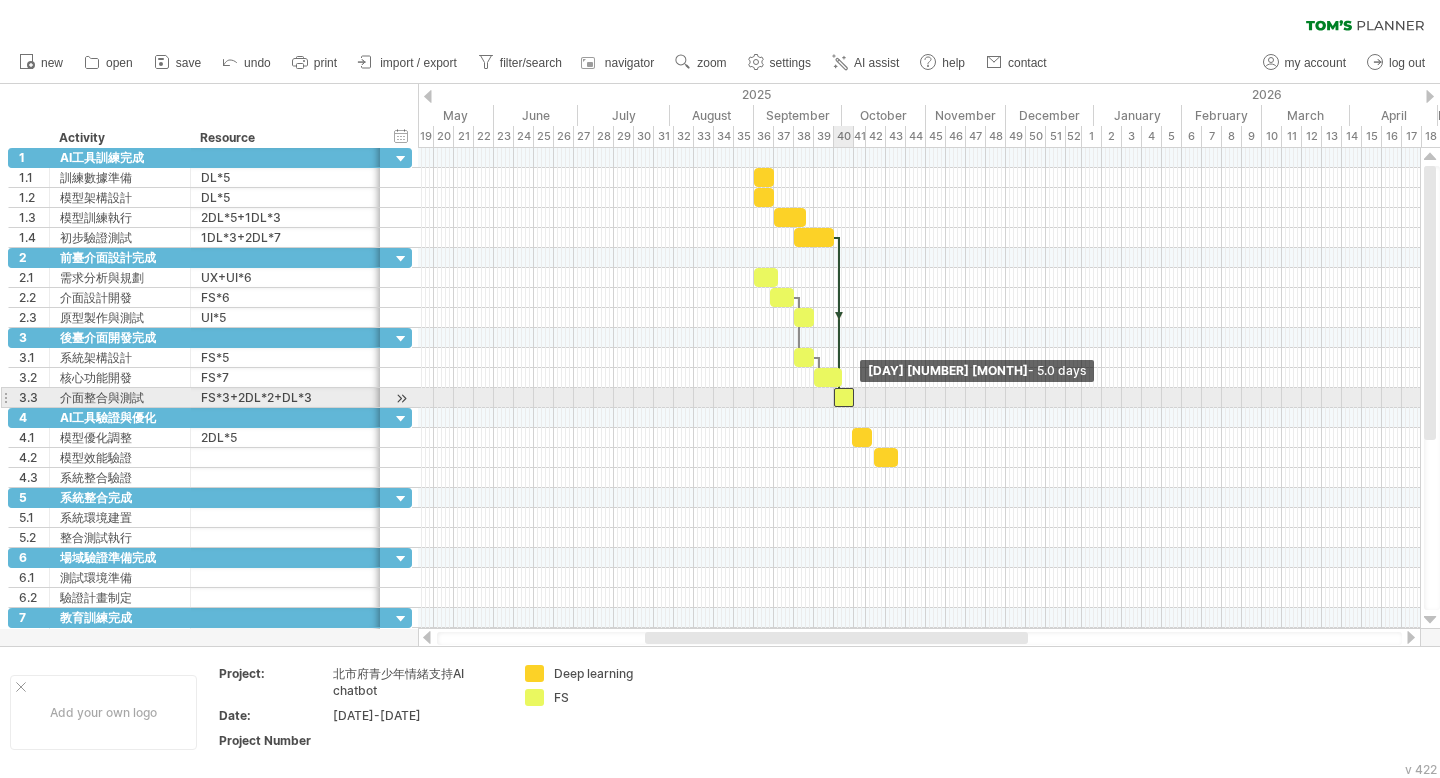 click at bounding box center (854, 397) 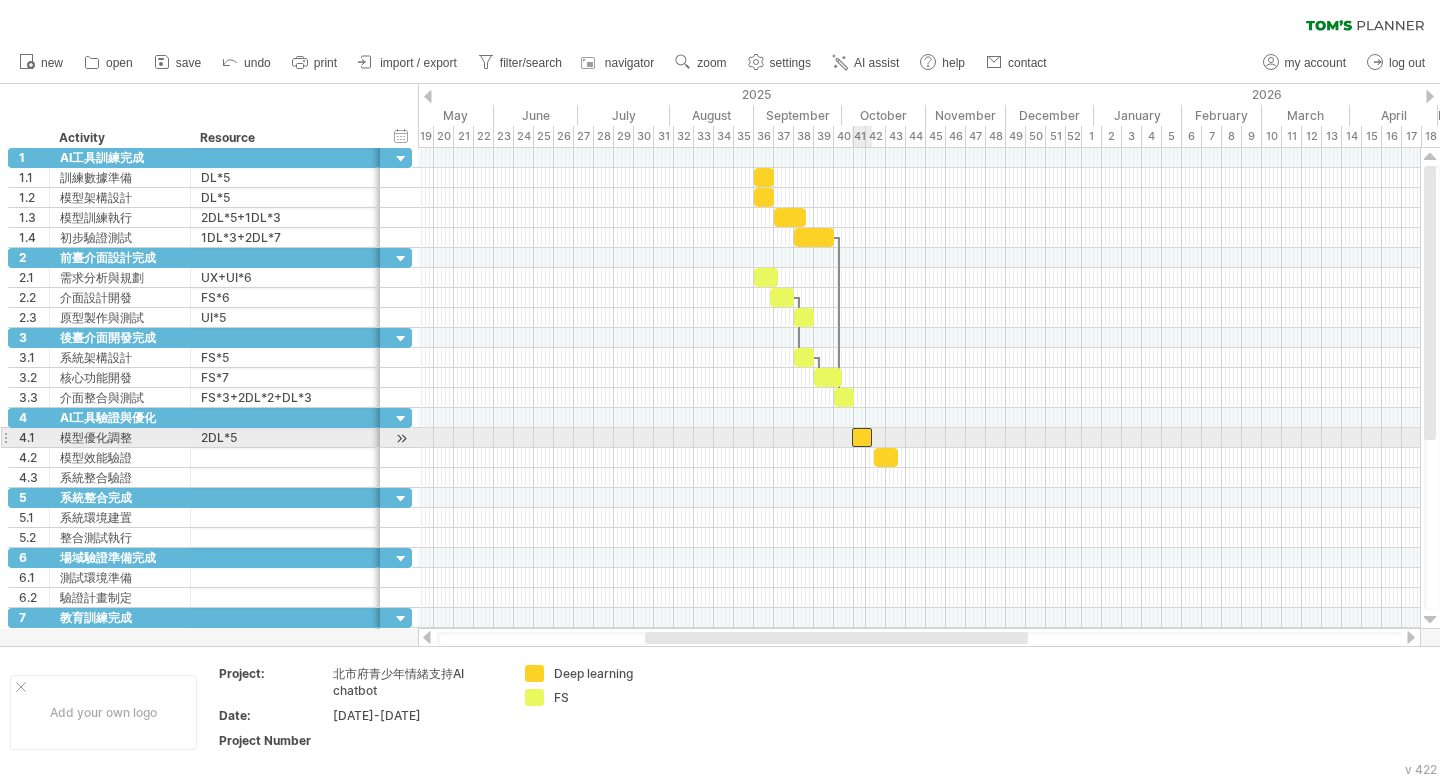 click at bounding box center [862, 437] 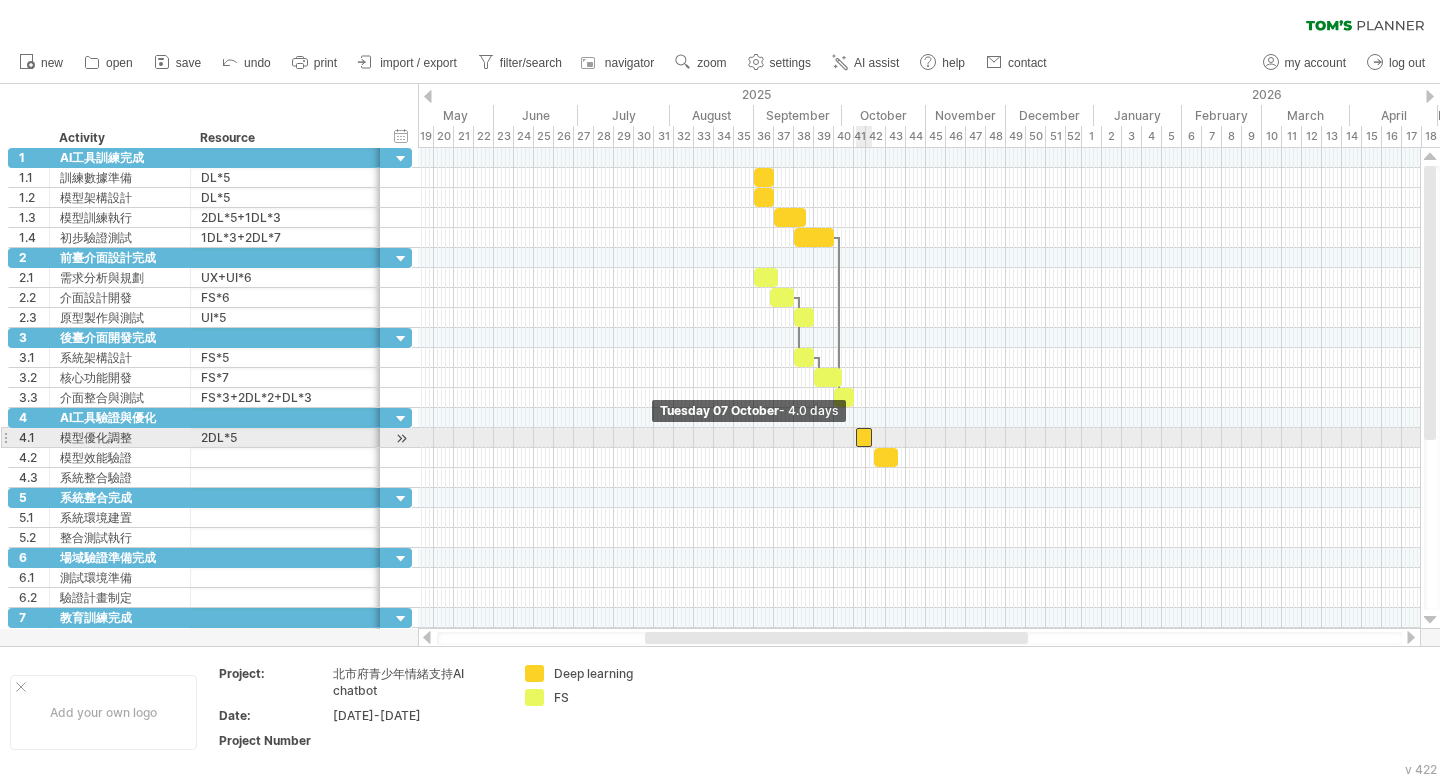 click at bounding box center [856, 437] 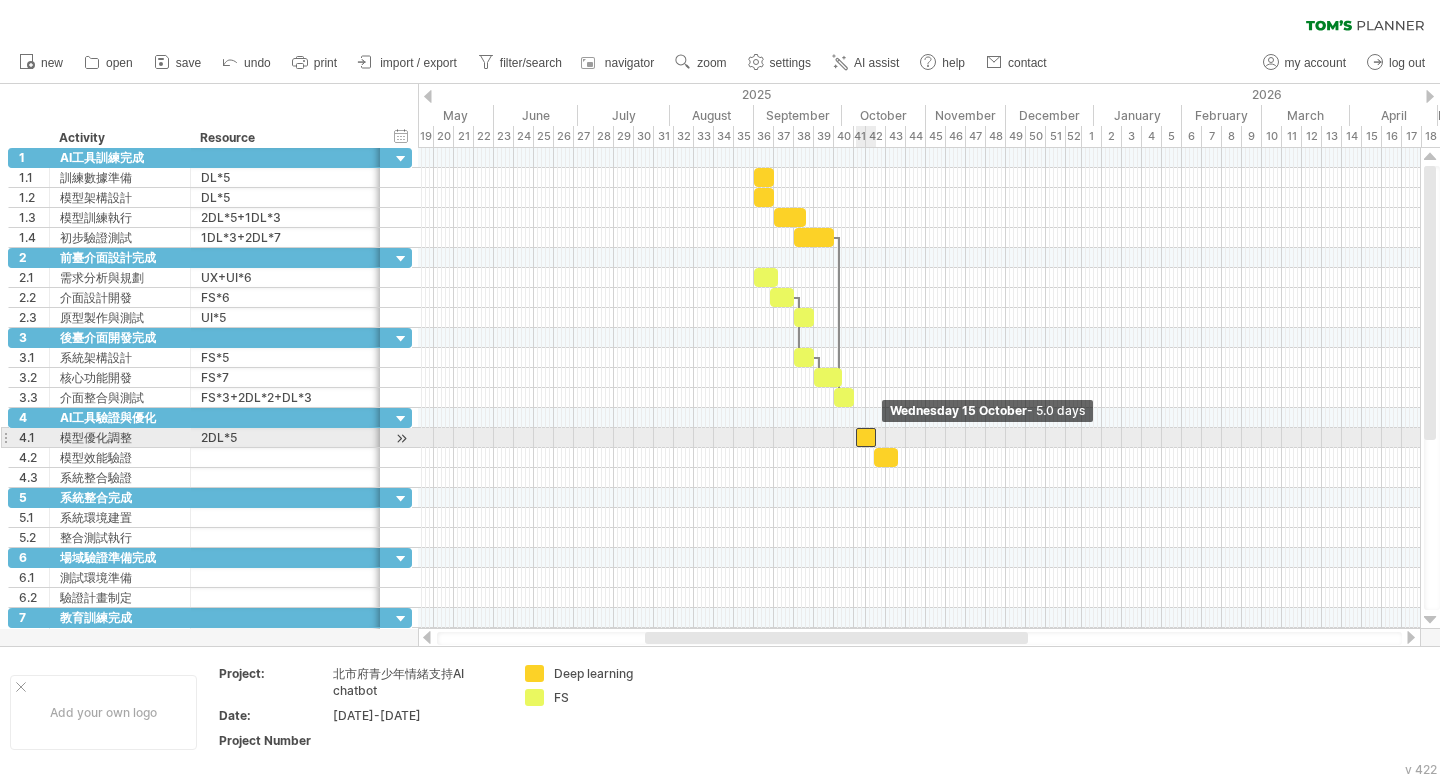 click at bounding box center (876, 437) 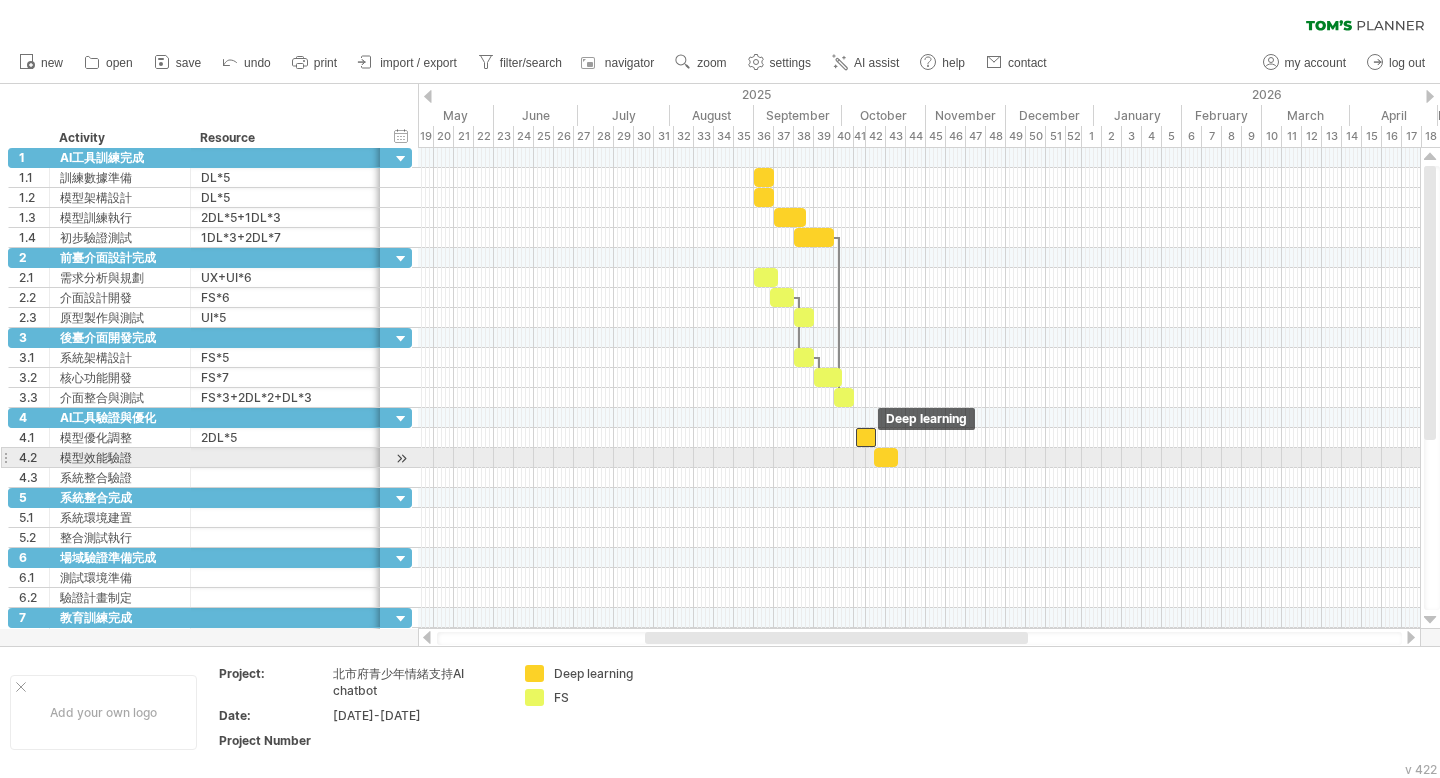 click at bounding box center (886, 457) 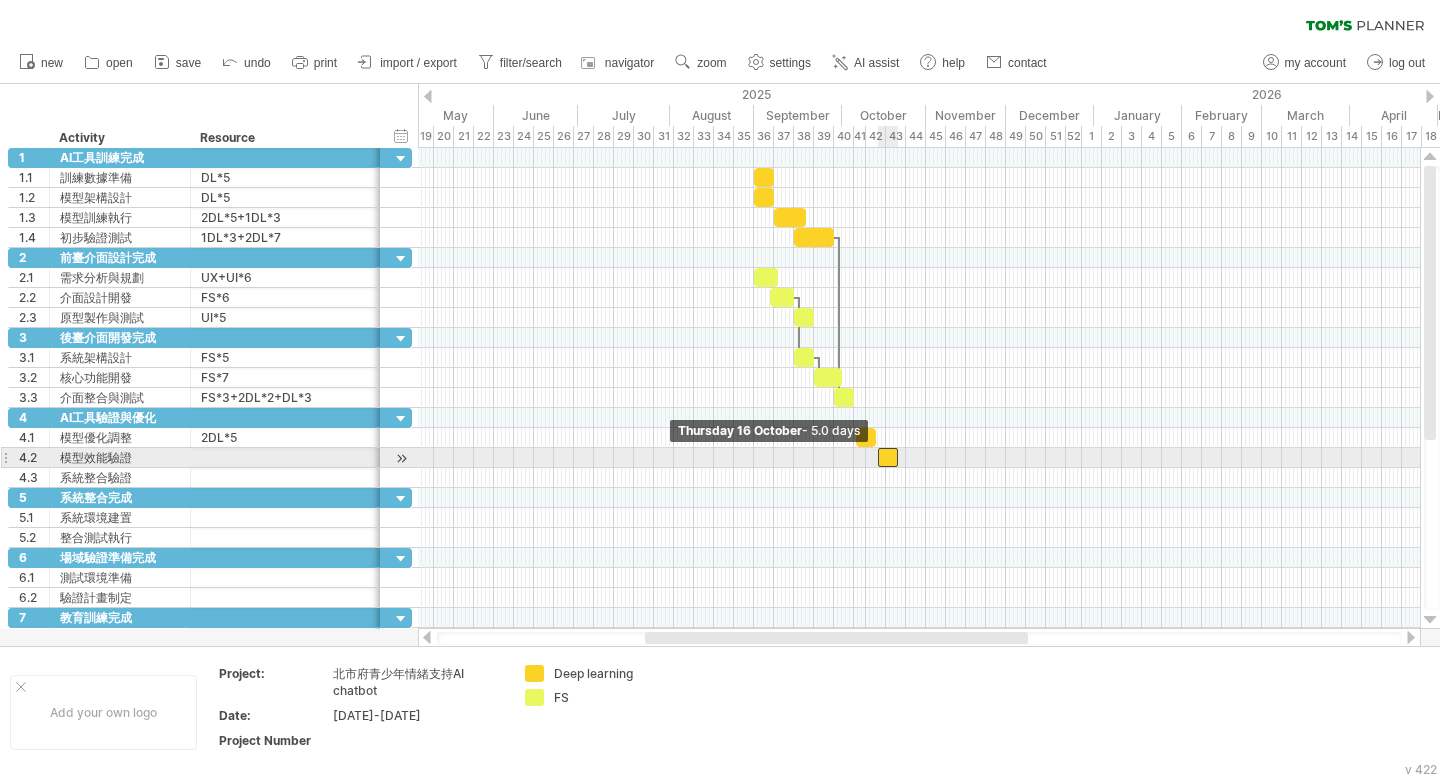 click at bounding box center (878, 457) 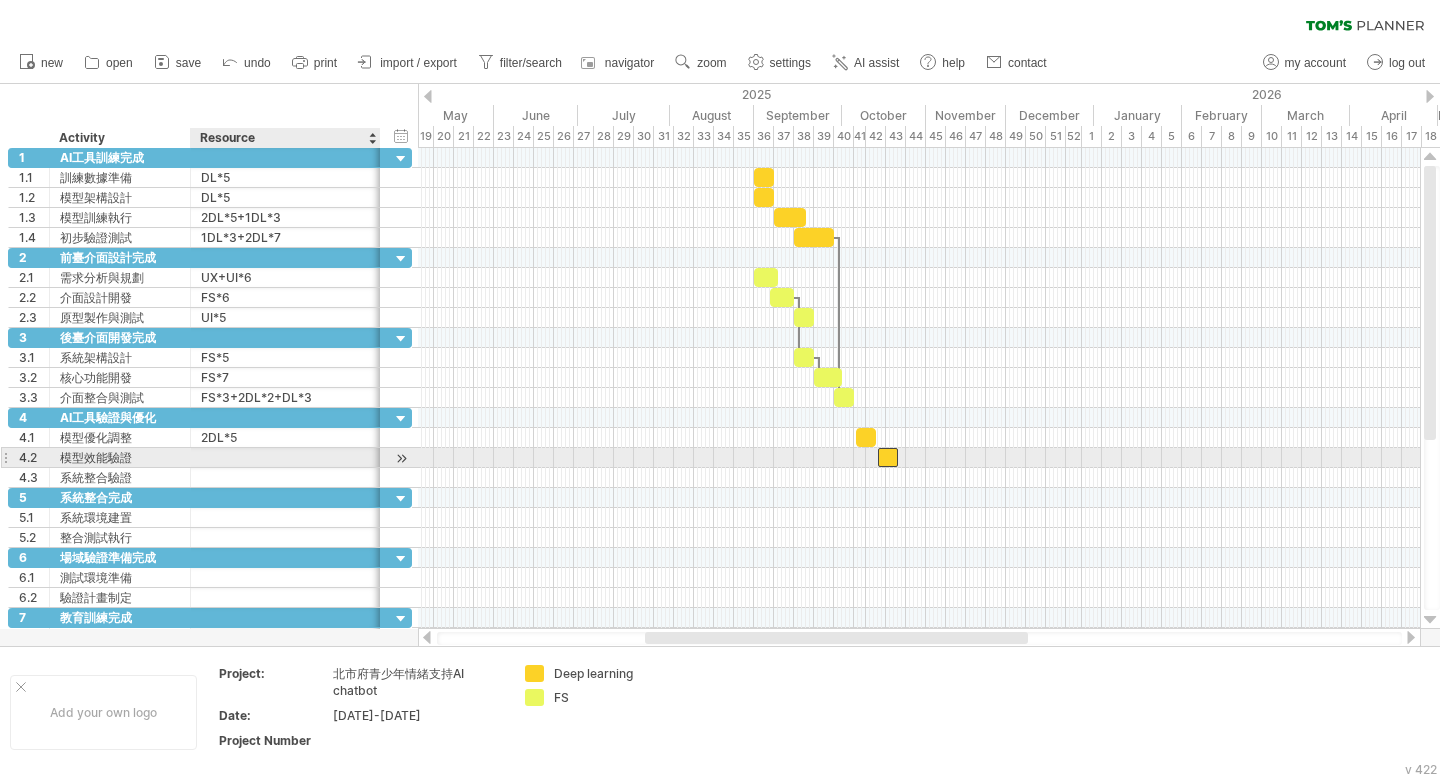 click at bounding box center [285, 457] 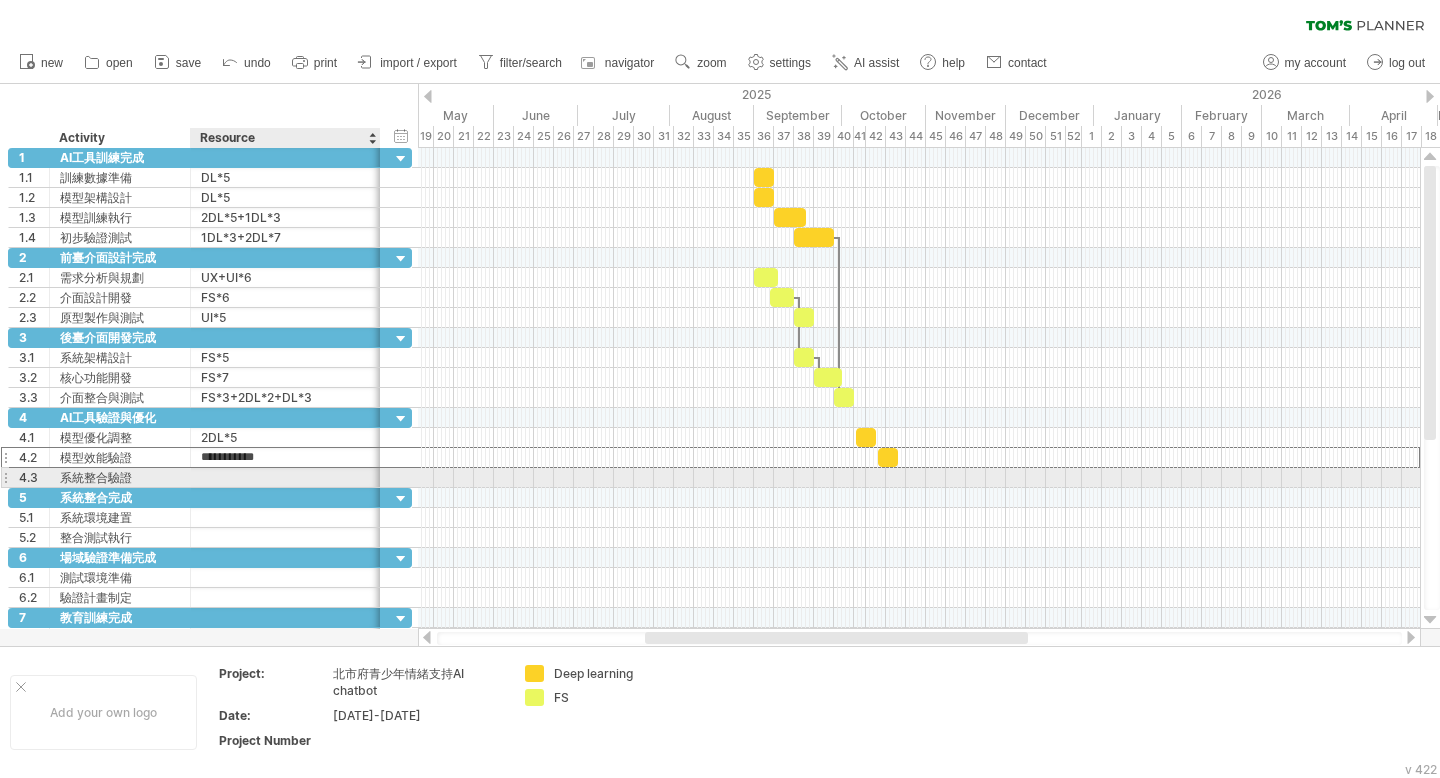 click at bounding box center [285, 477] 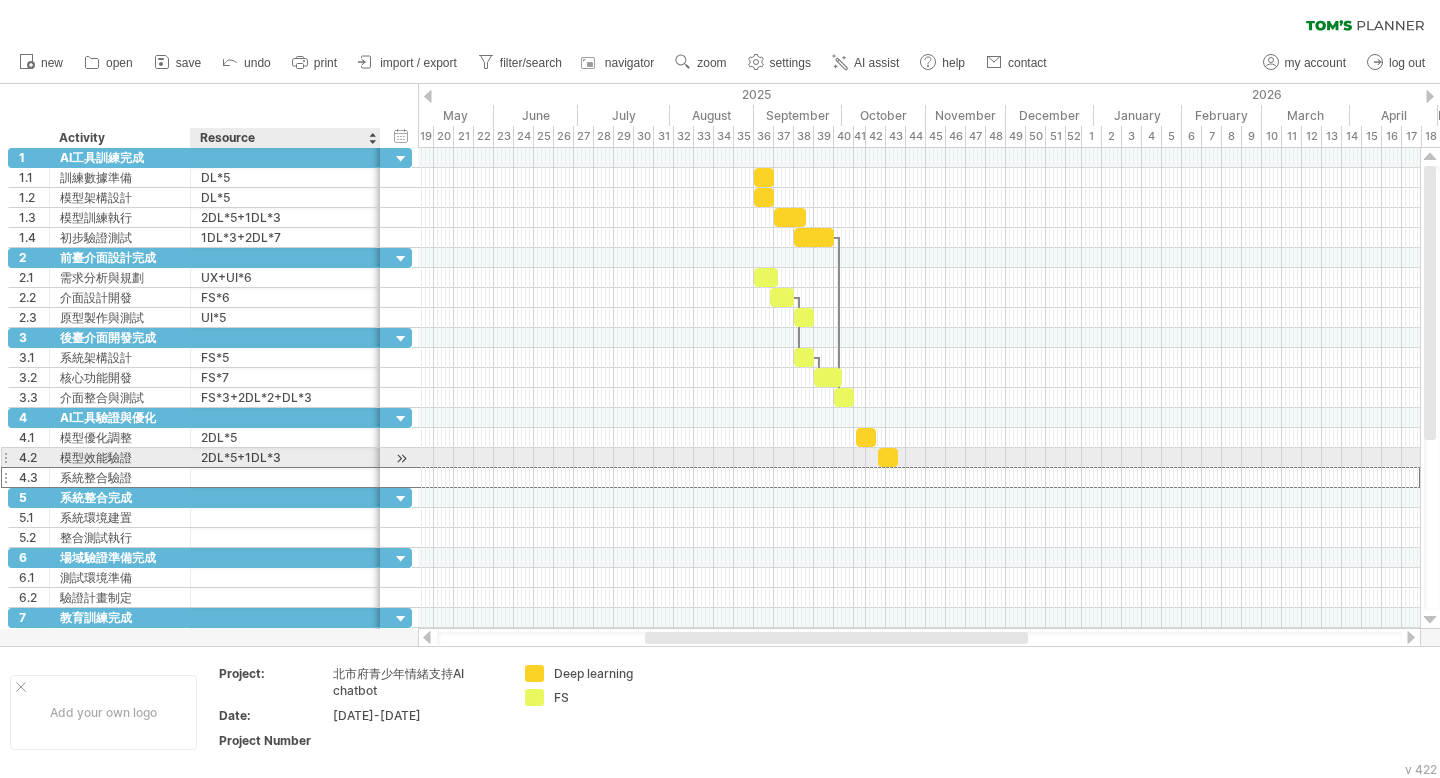 click on "2DL*5+1DL*3" at bounding box center [285, 457] 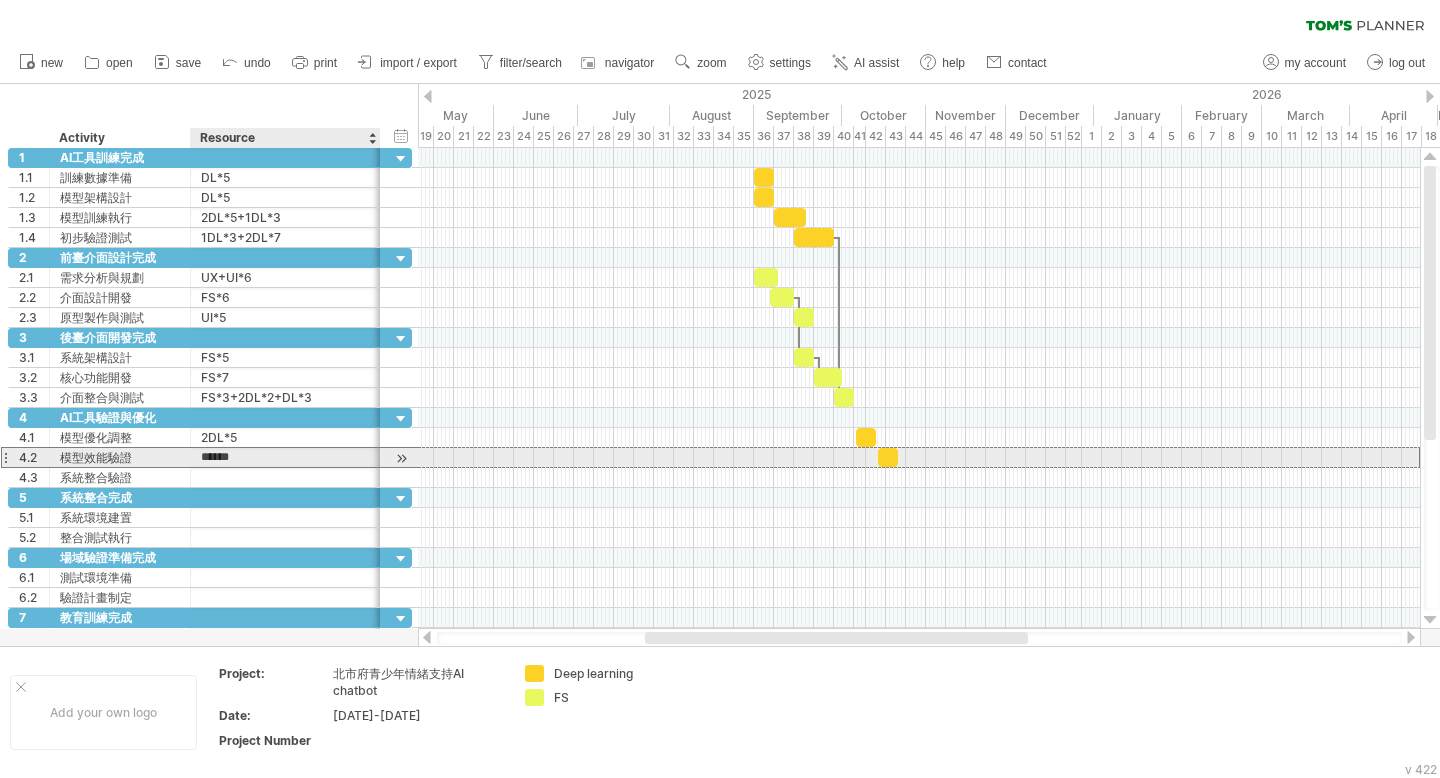 type on "*****" 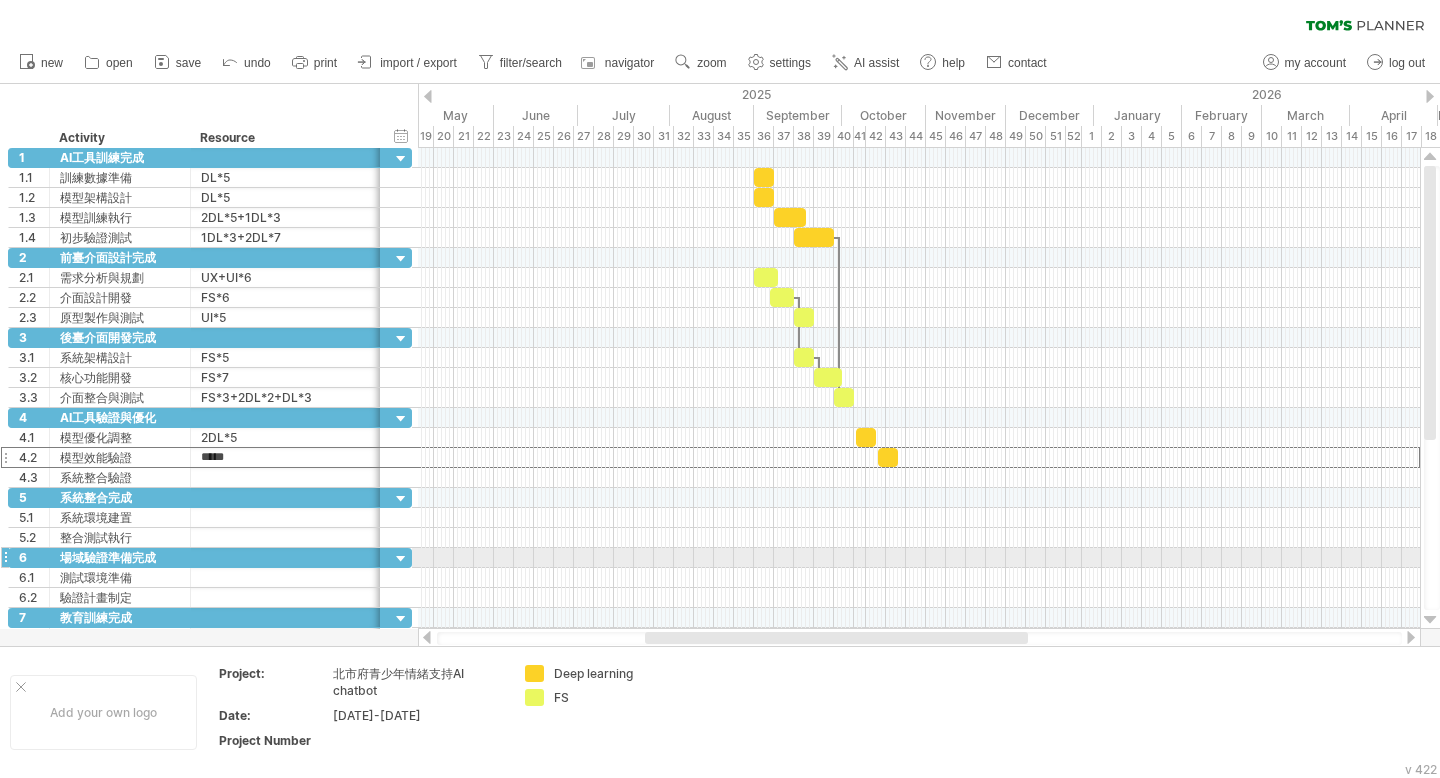 click at bounding box center (919, 558) 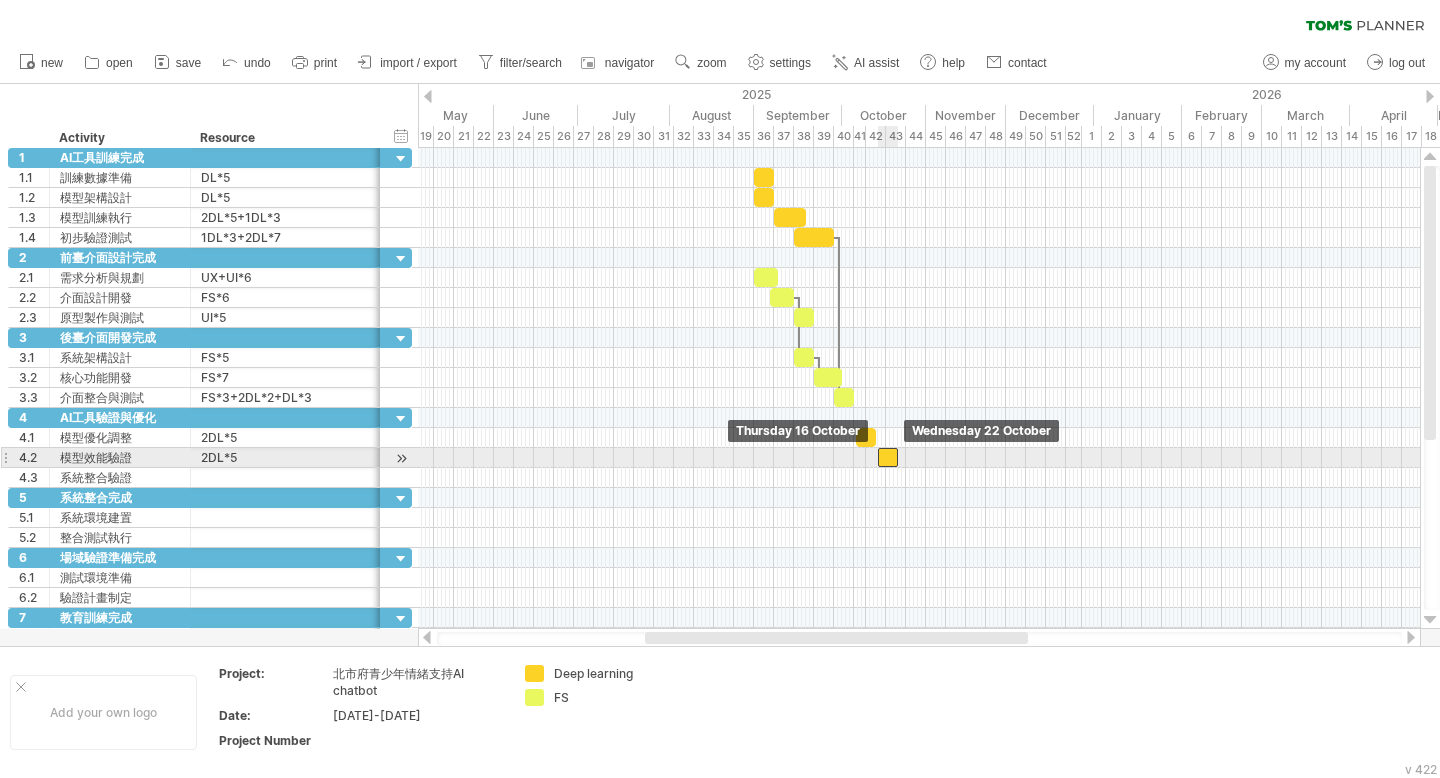click at bounding box center [888, 457] 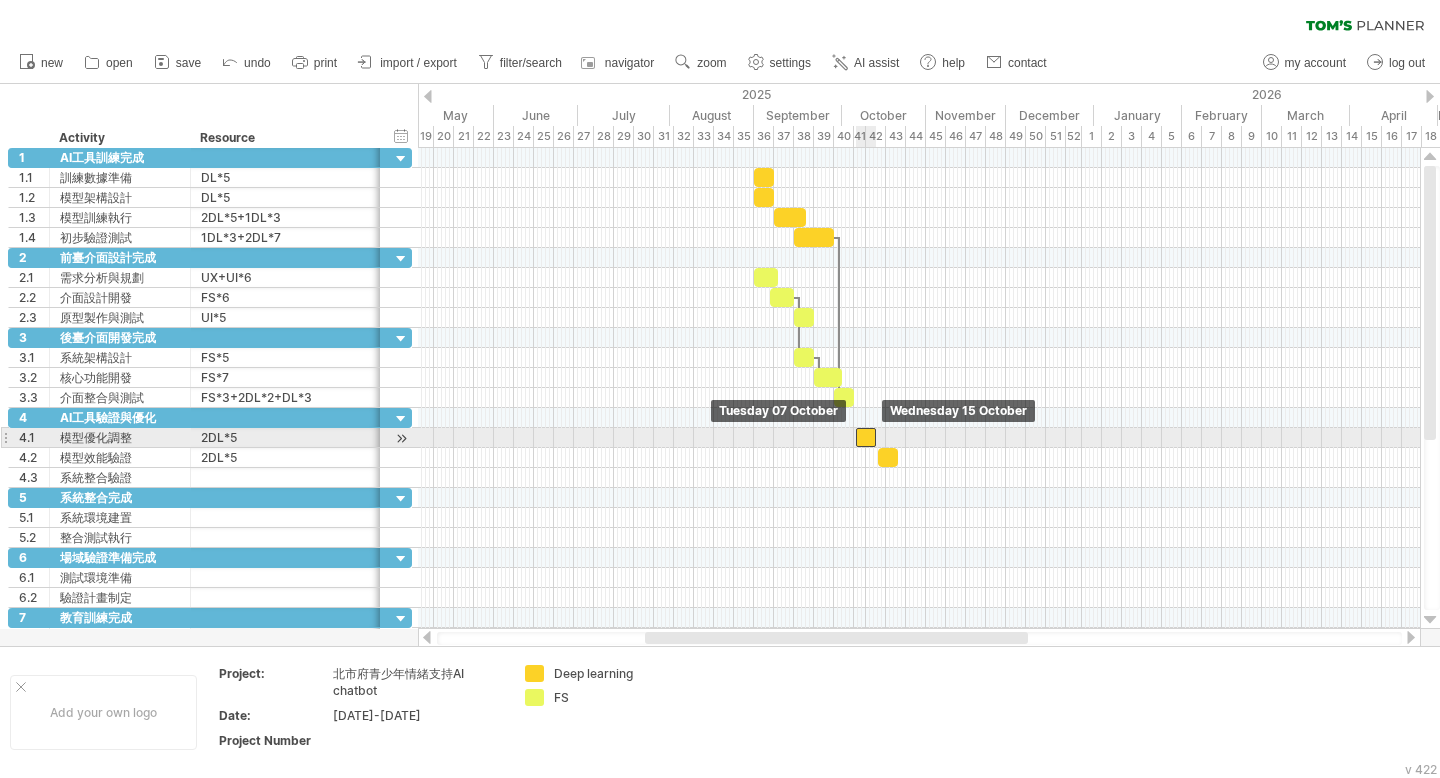 click at bounding box center (866, 437) 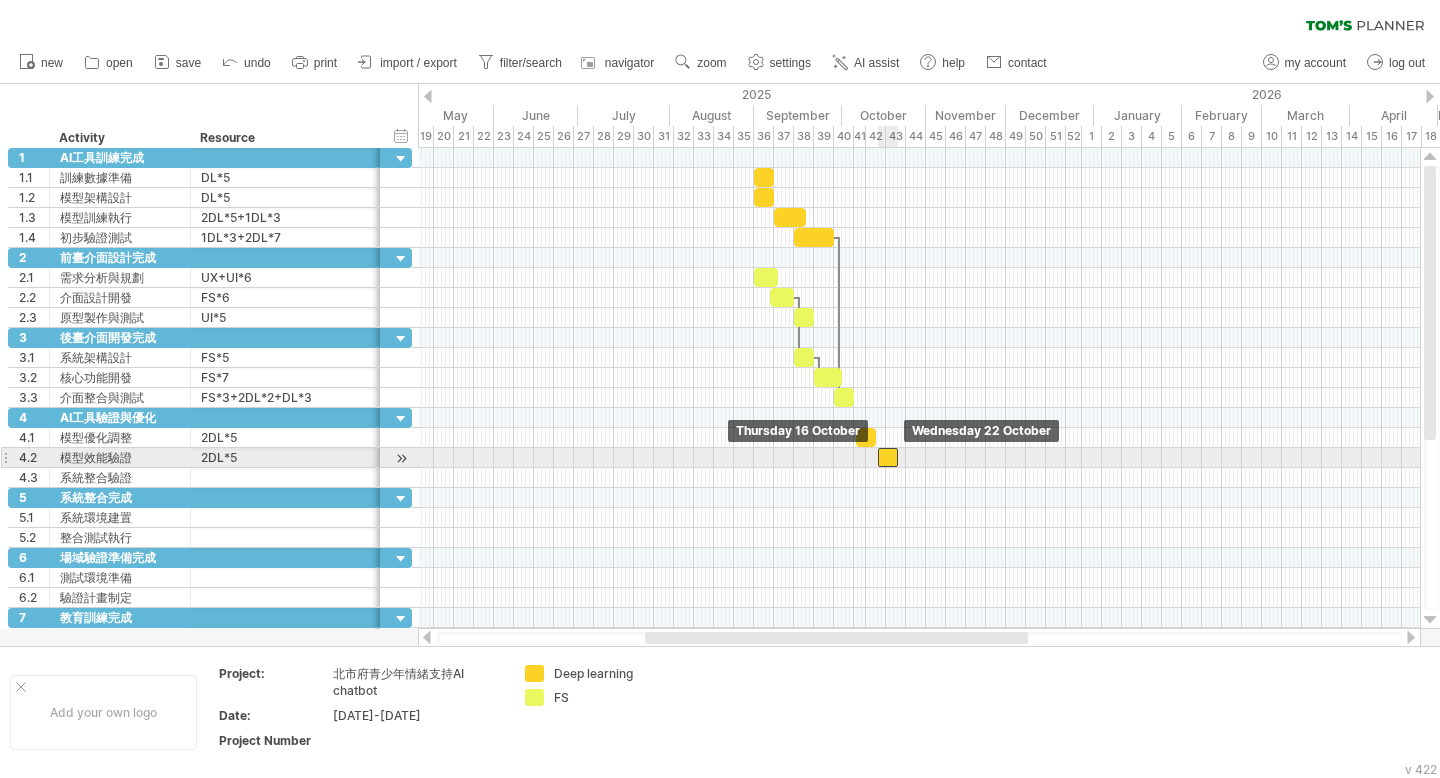 click at bounding box center (888, 457) 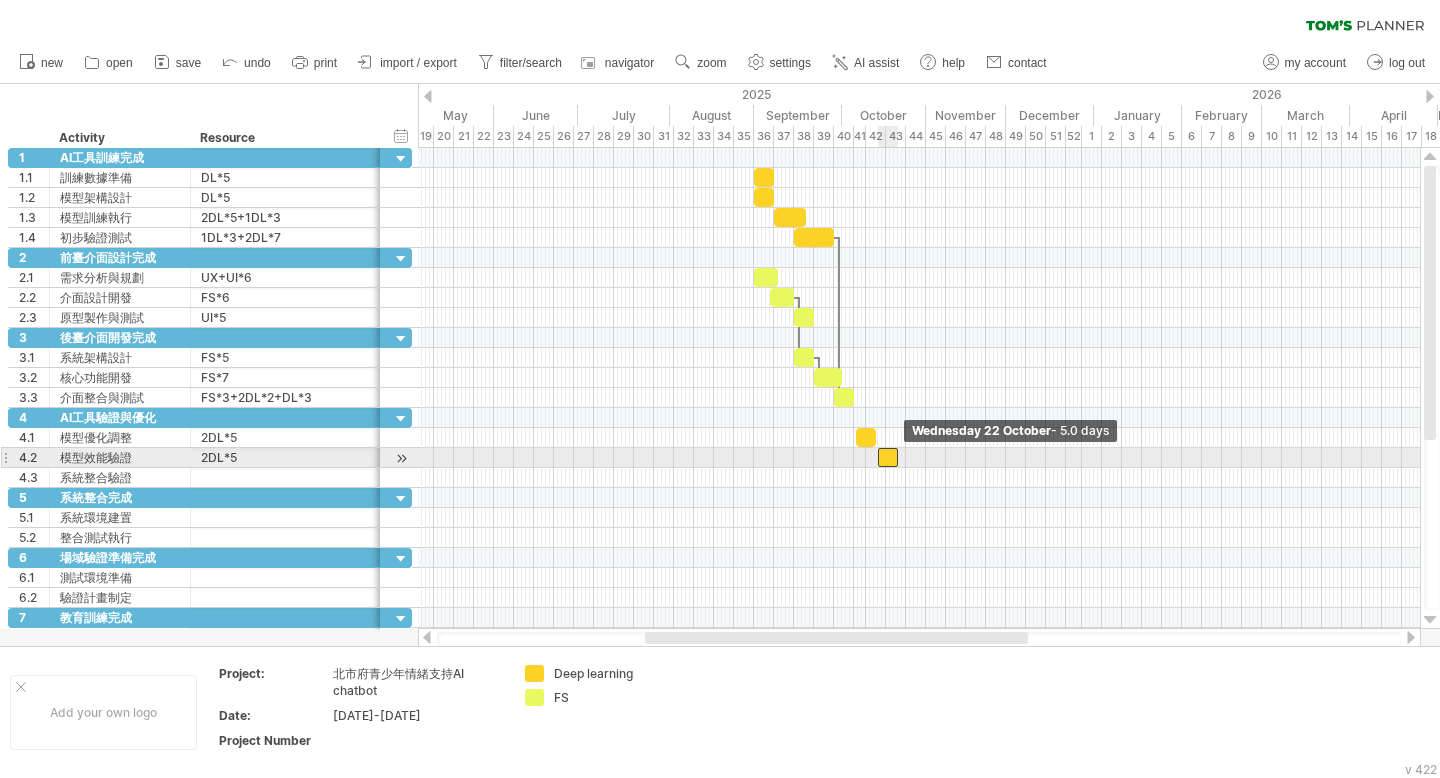 click at bounding box center [898, 457] 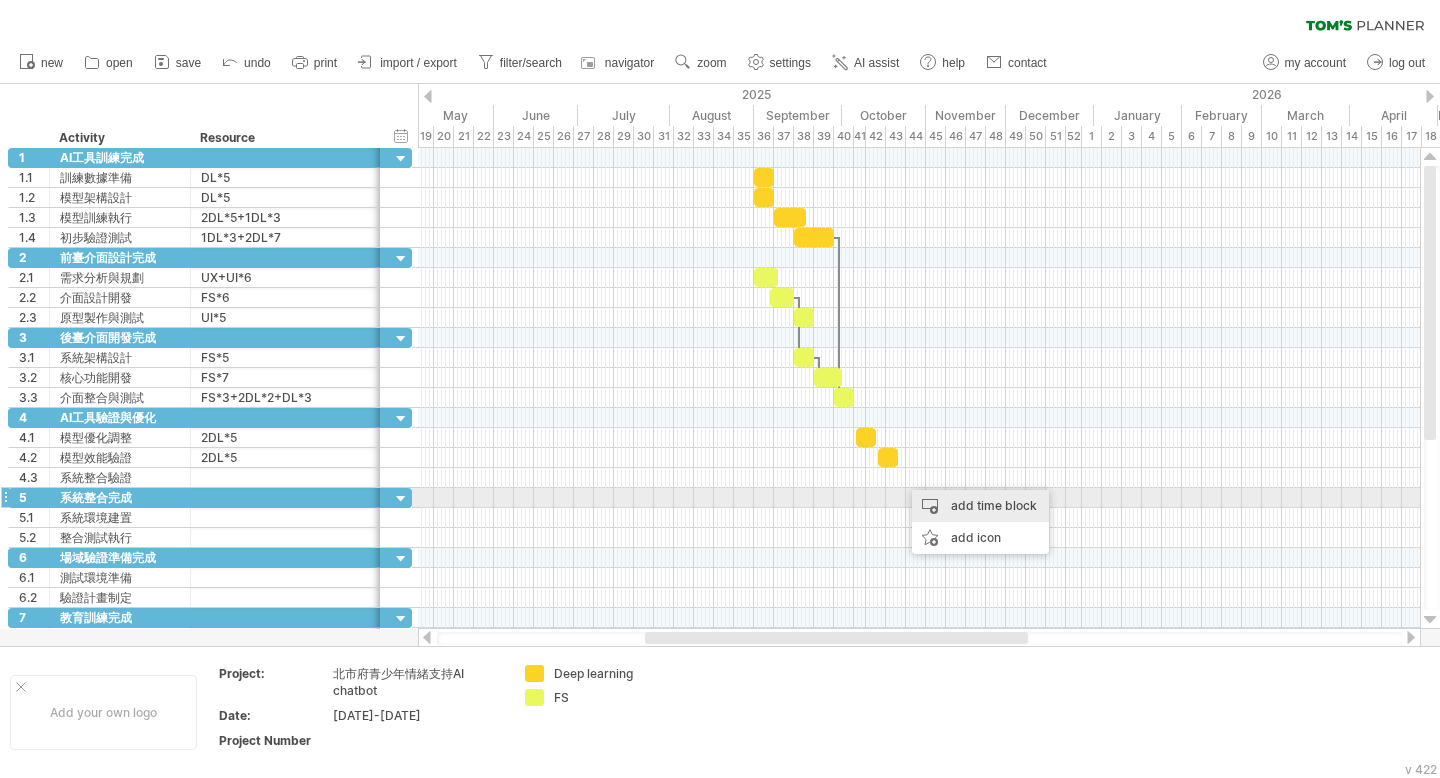 click on "add time block" at bounding box center [980, 506] 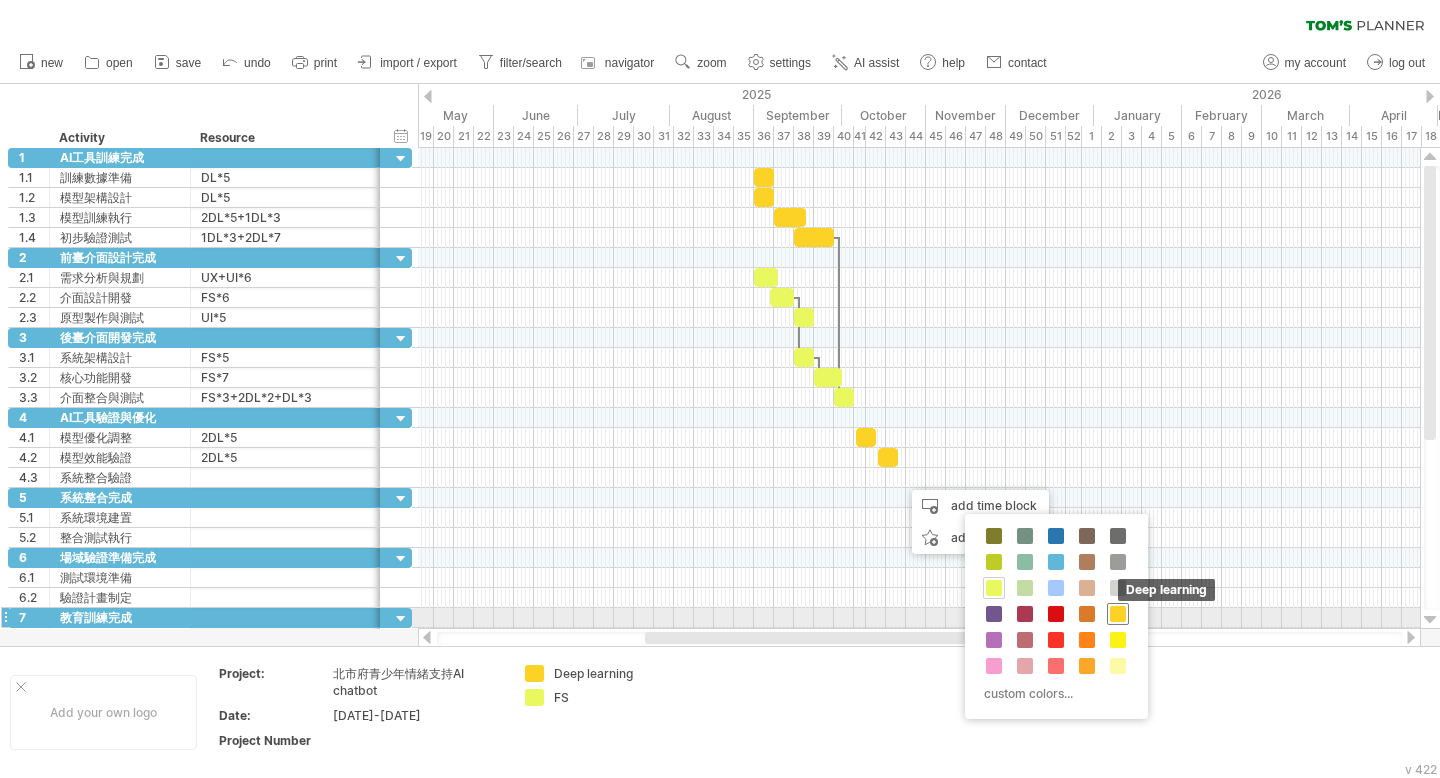 click at bounding box center (1118, 614) 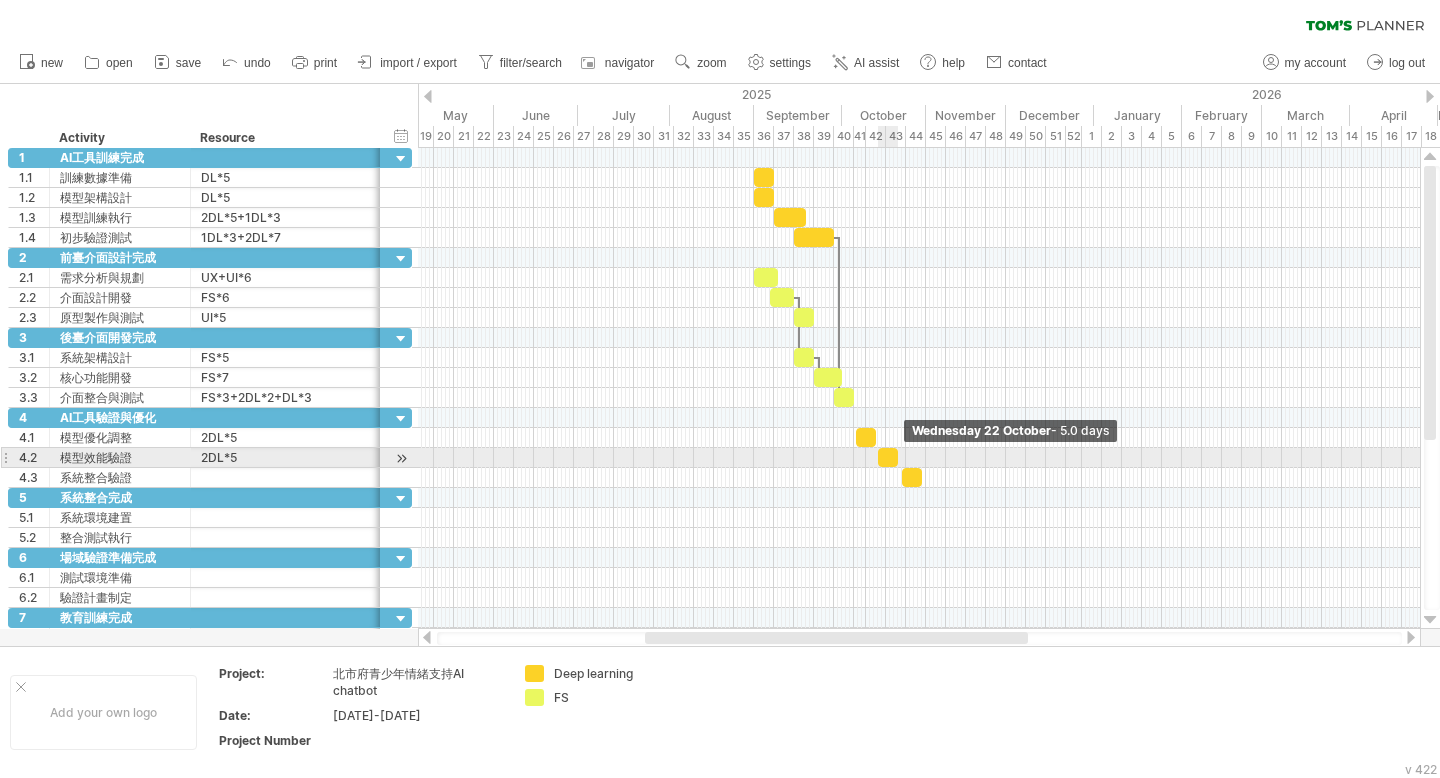 click at bounding box center [898, 457] 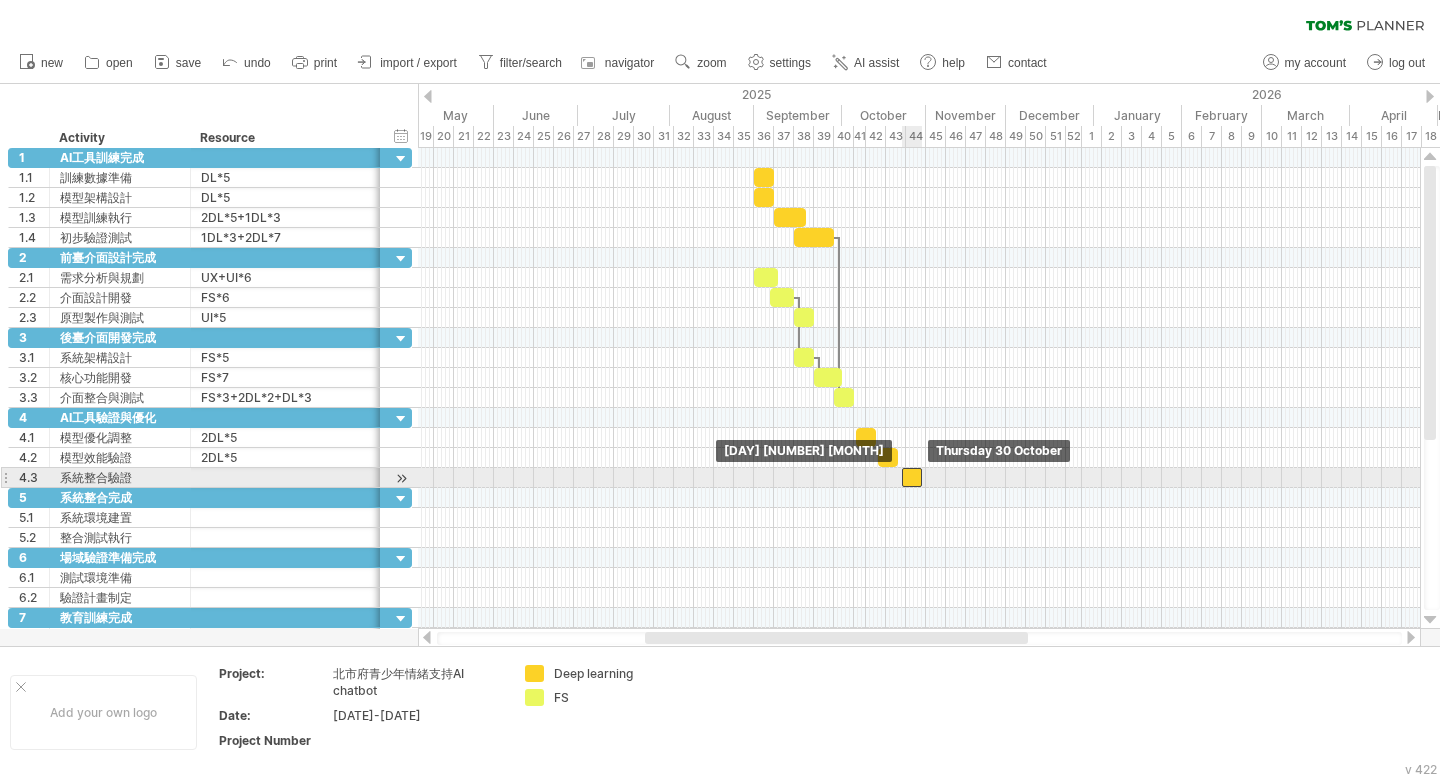 click at bounding box center (912, 477) 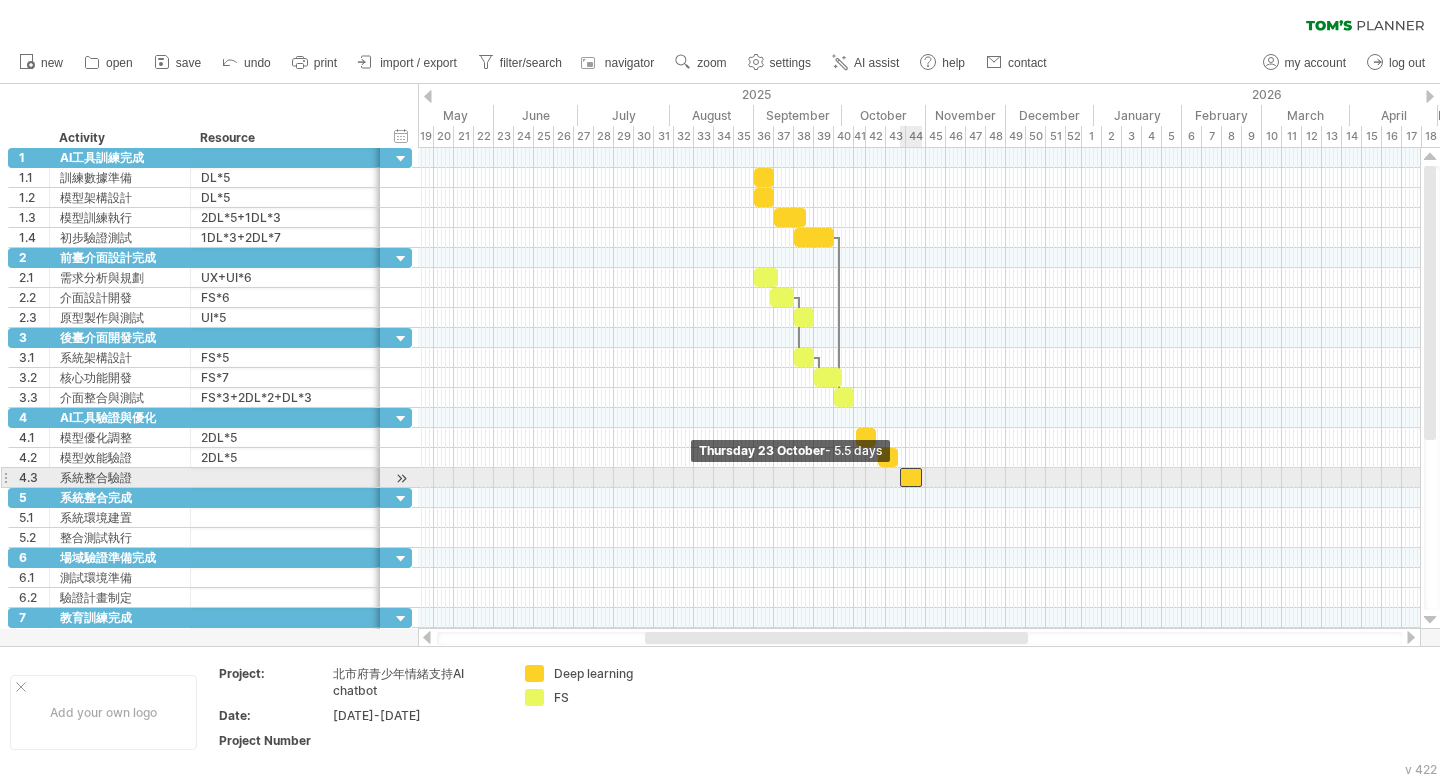 click at bounding box center (900, 477) 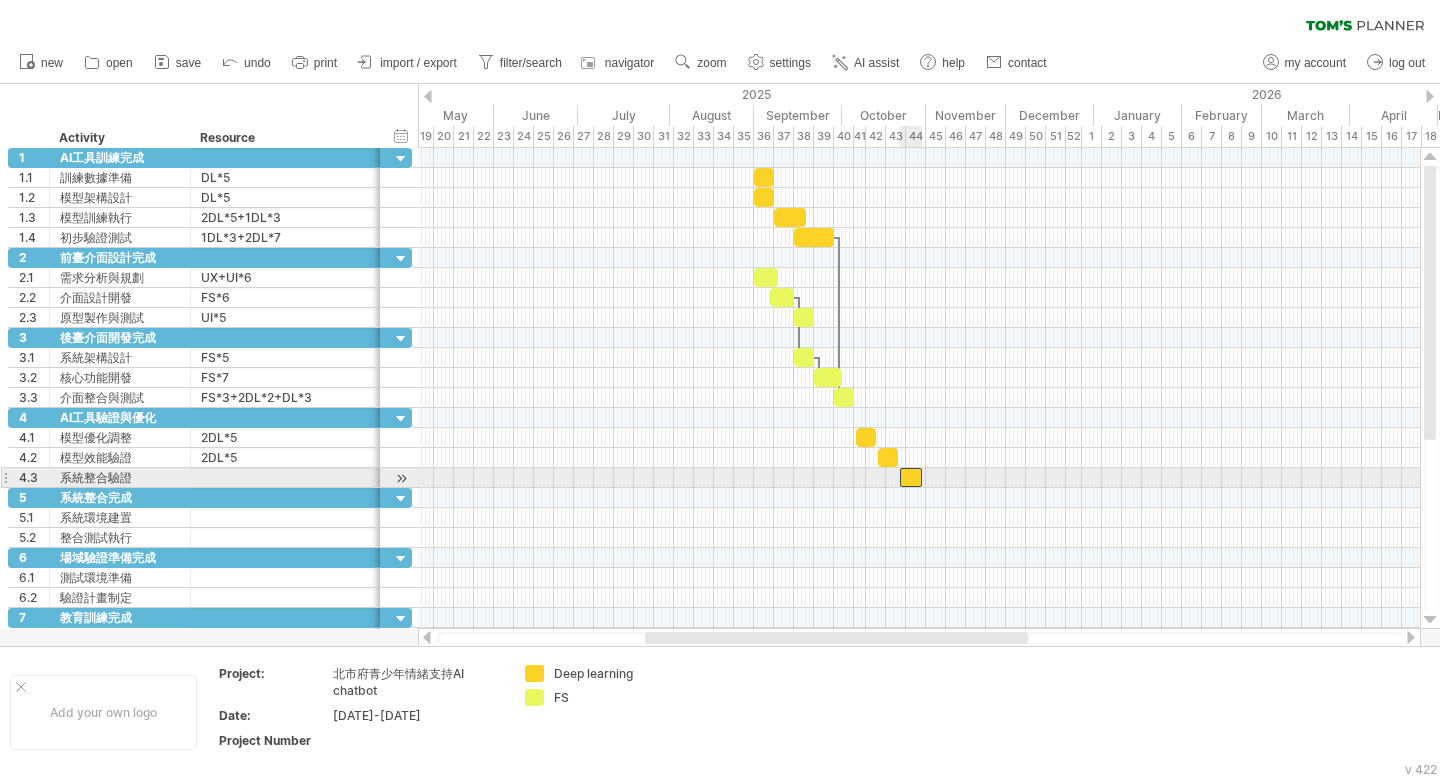click at bounding box center (911, 477) 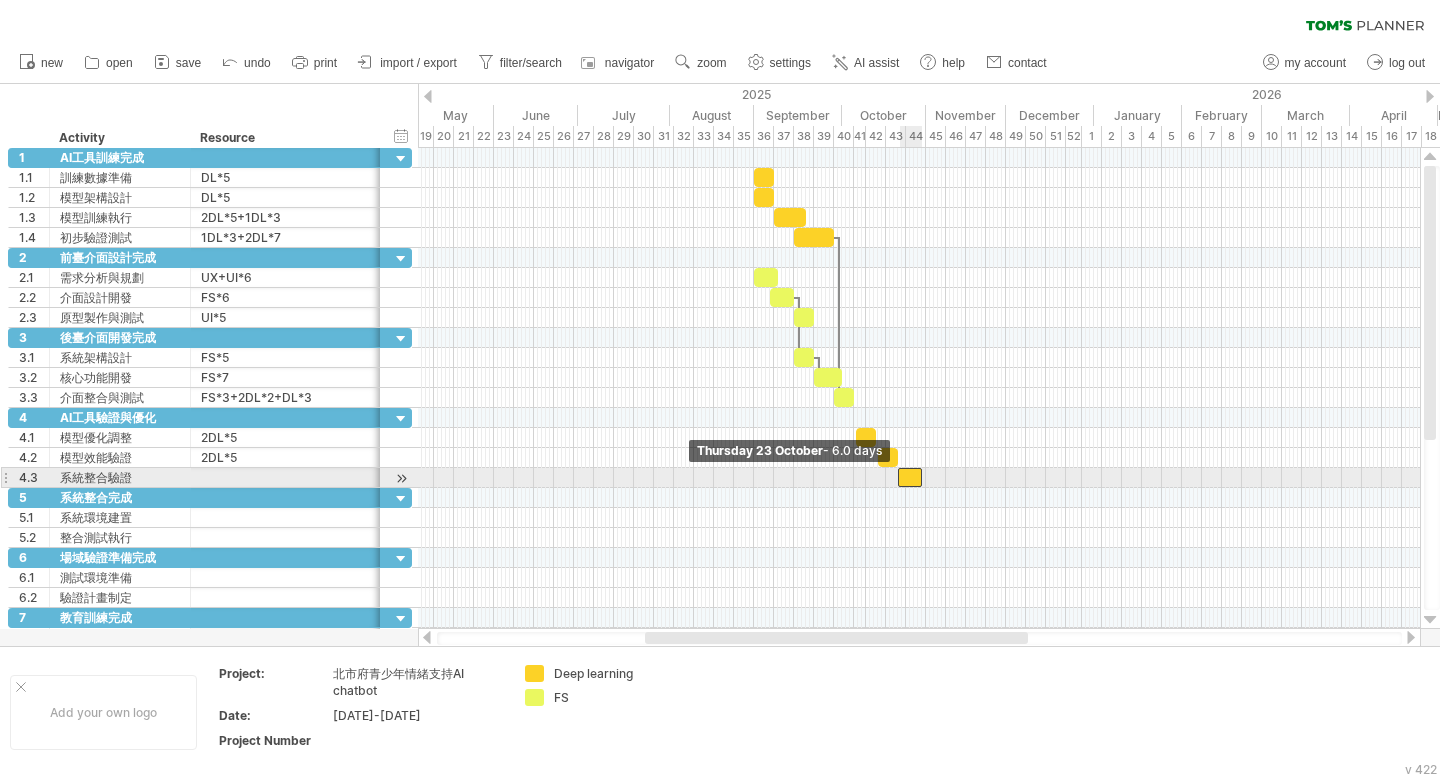 click at bounding box center (898, 477) 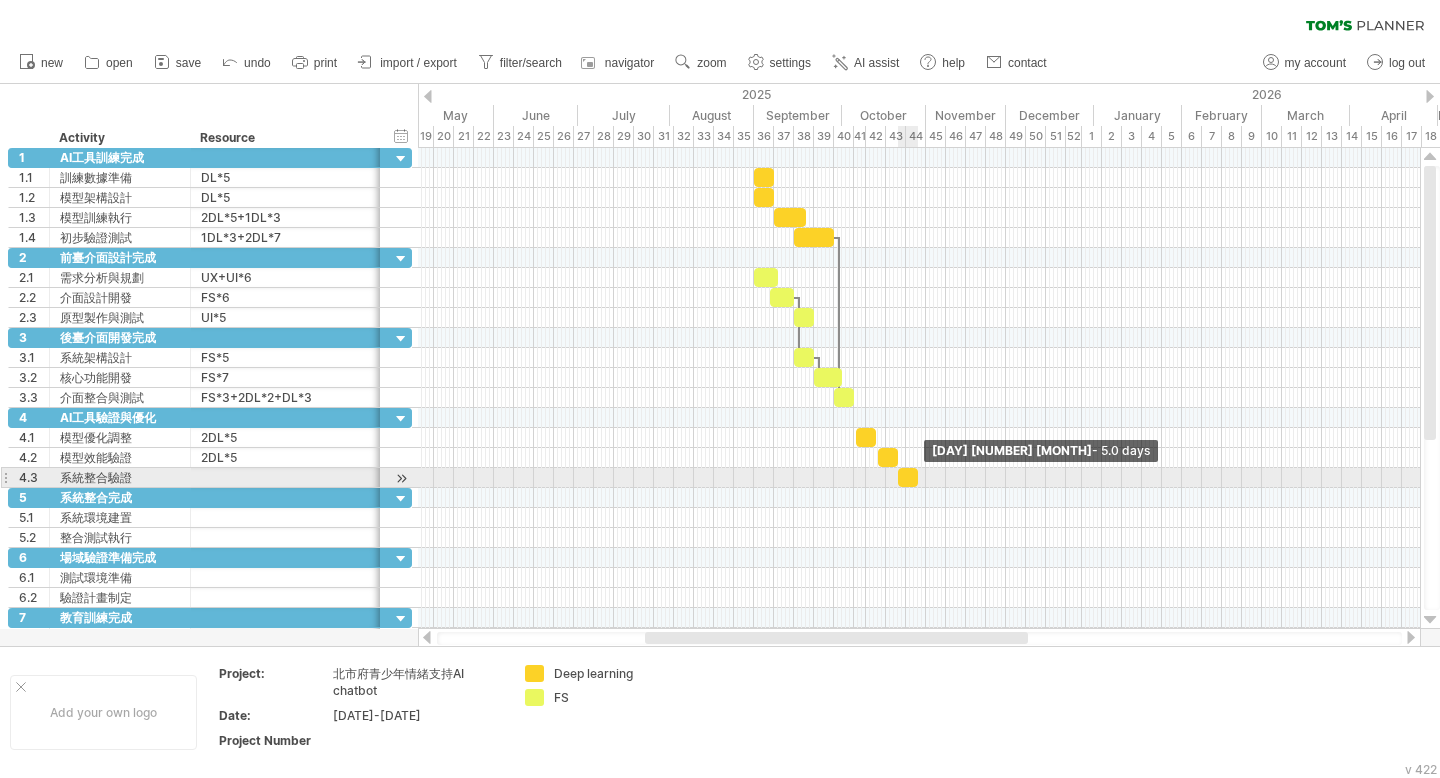 click at bounding box center (918, 477) 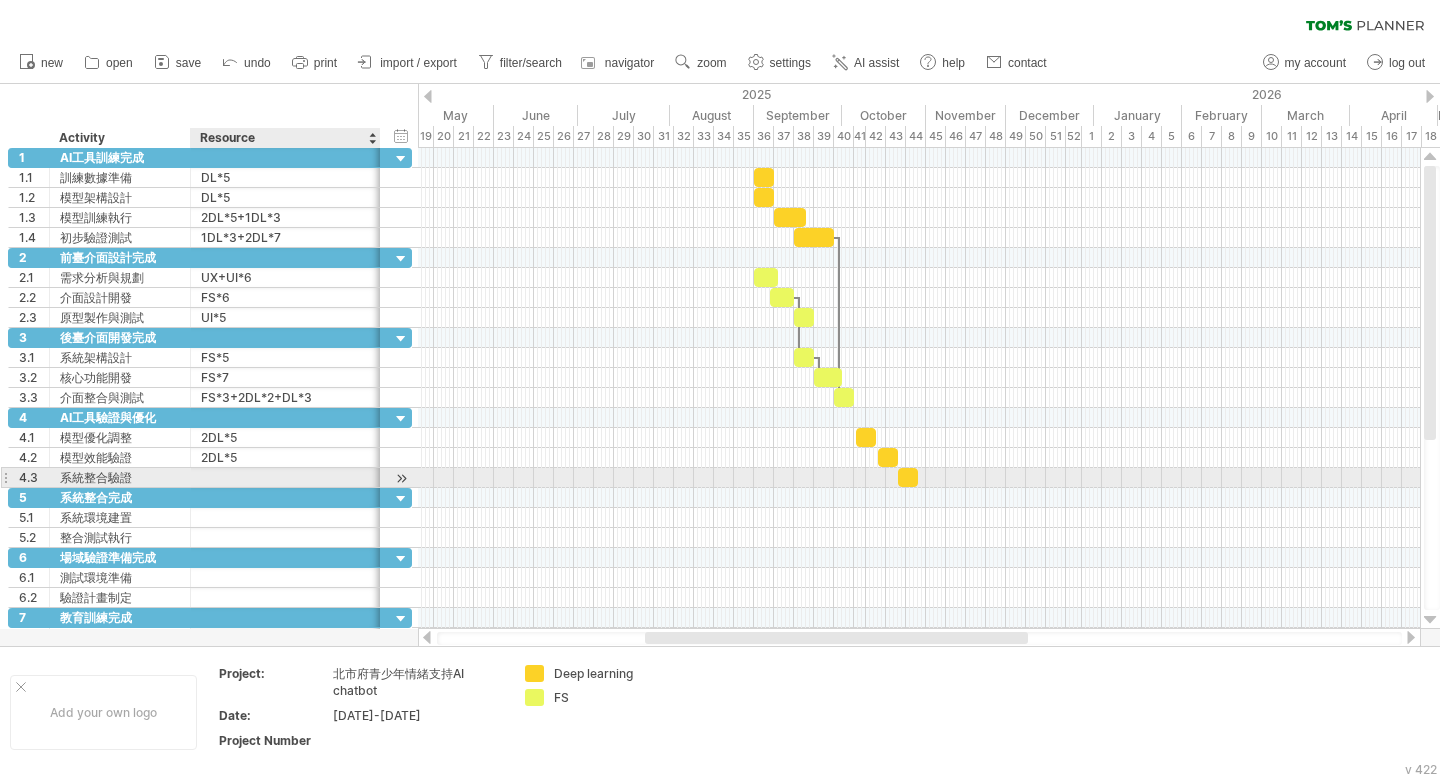 click at bounding box center [285, 477] 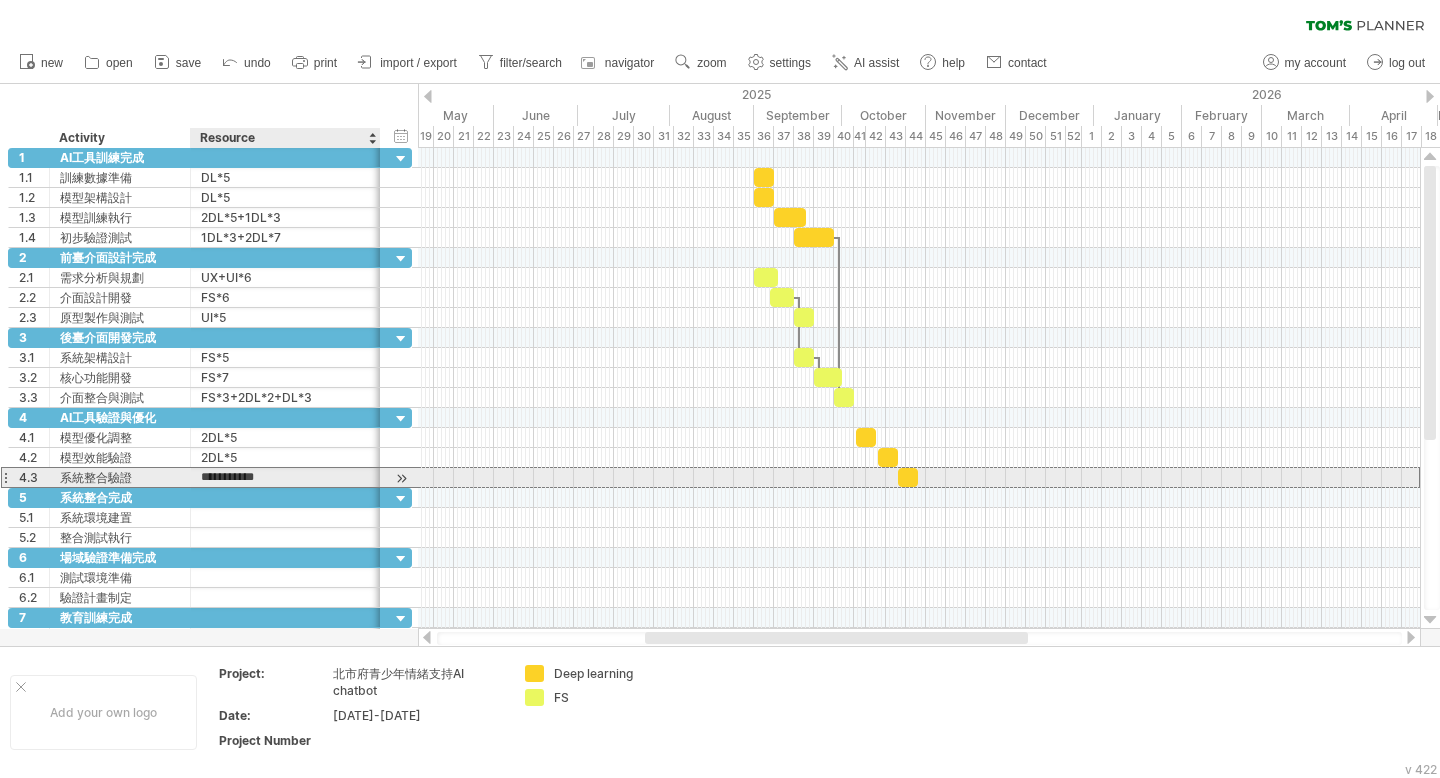 click on "**********" at bounding box center [285, 477] 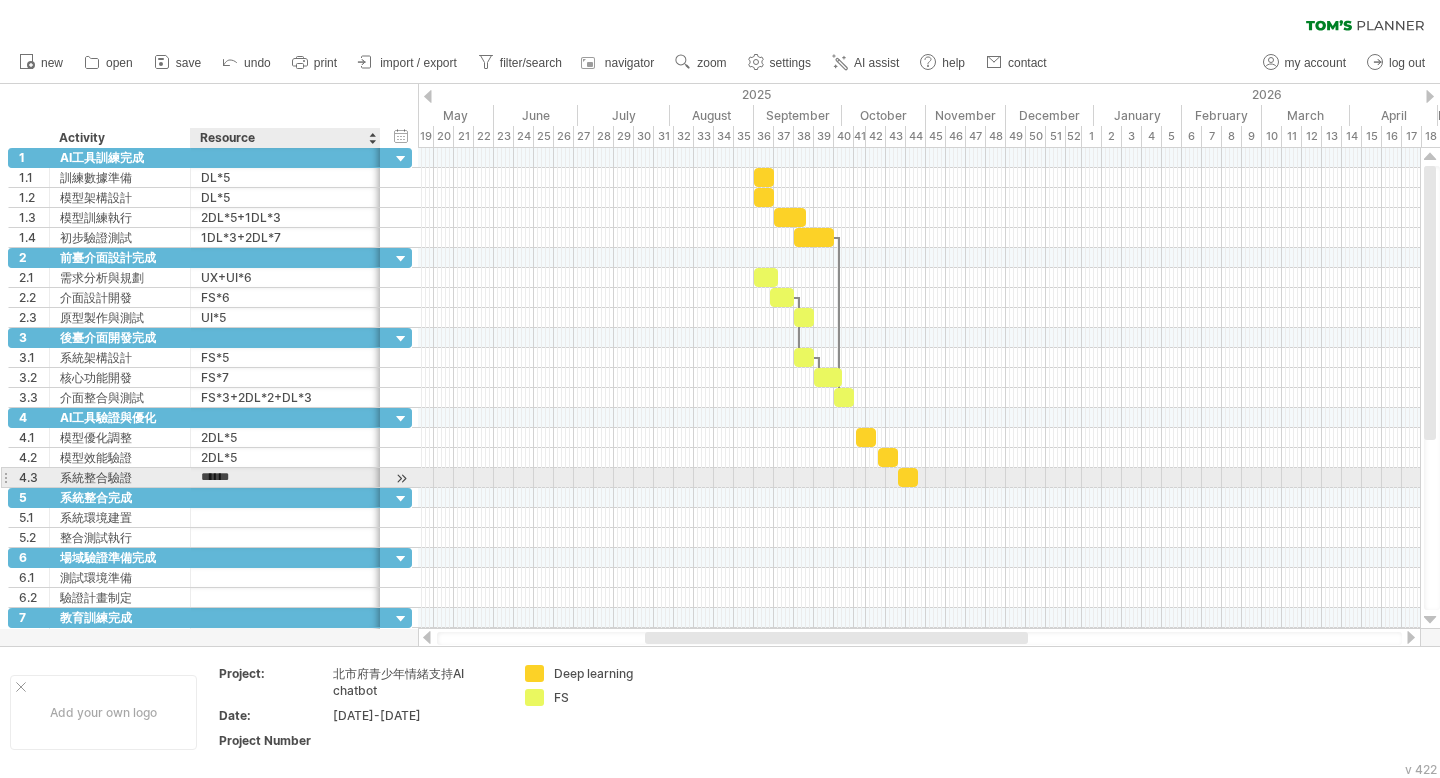 type on "*****" 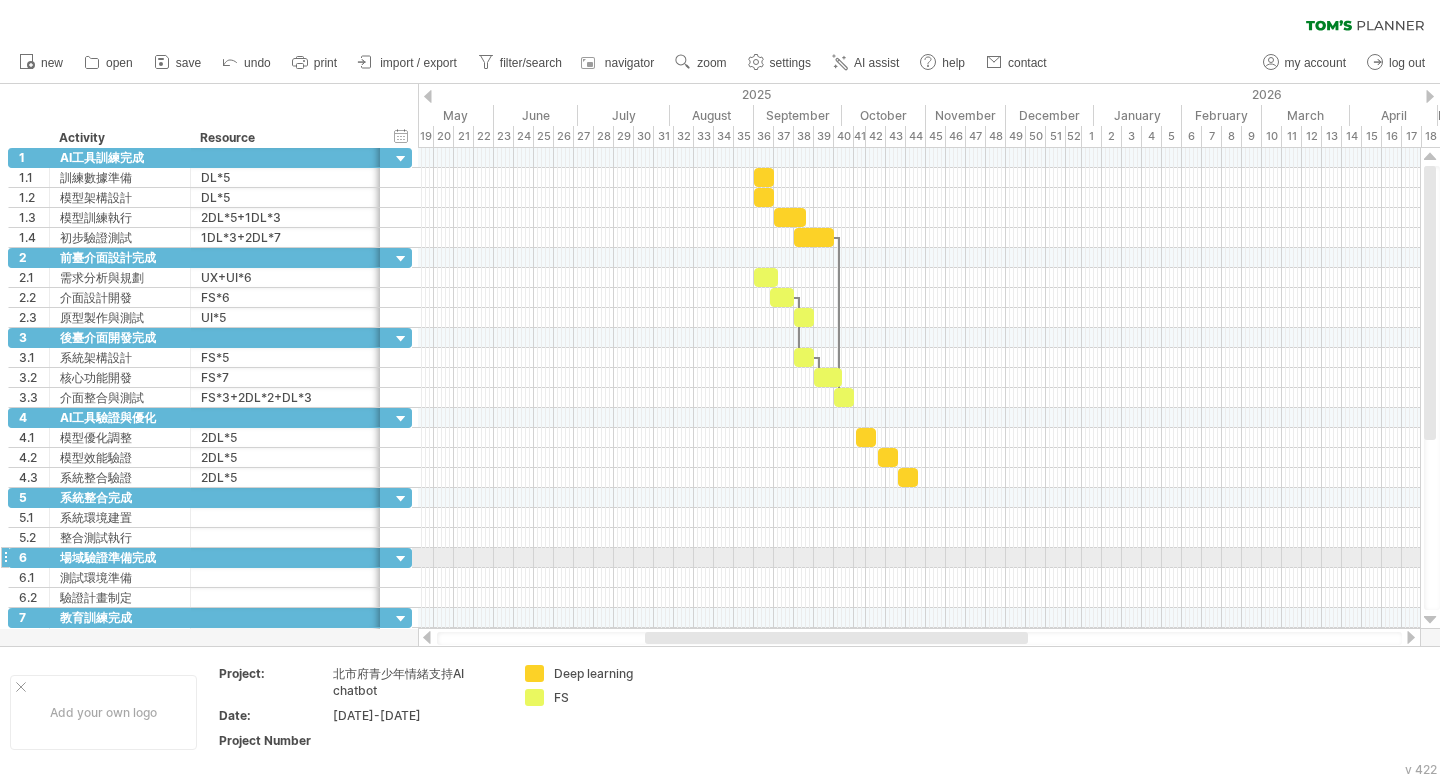 click at bounding box center (919, 558) 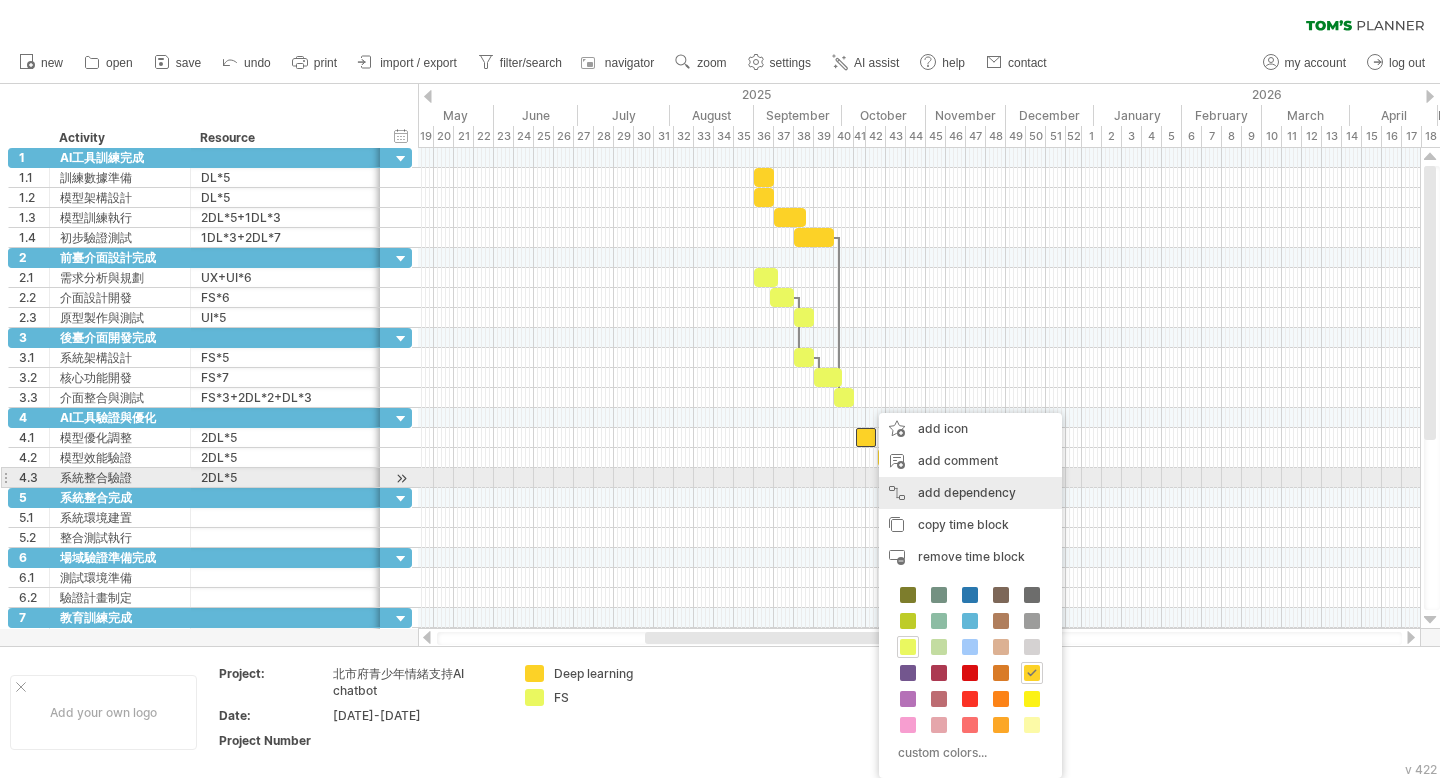 click on "add dependency You can use dependencies when you require tasks to be done in a specific order. For example if you are building a house, the task "Build Walls" needs to be completed before the task "Build roof" can start:" at bounding box center (970, 493) 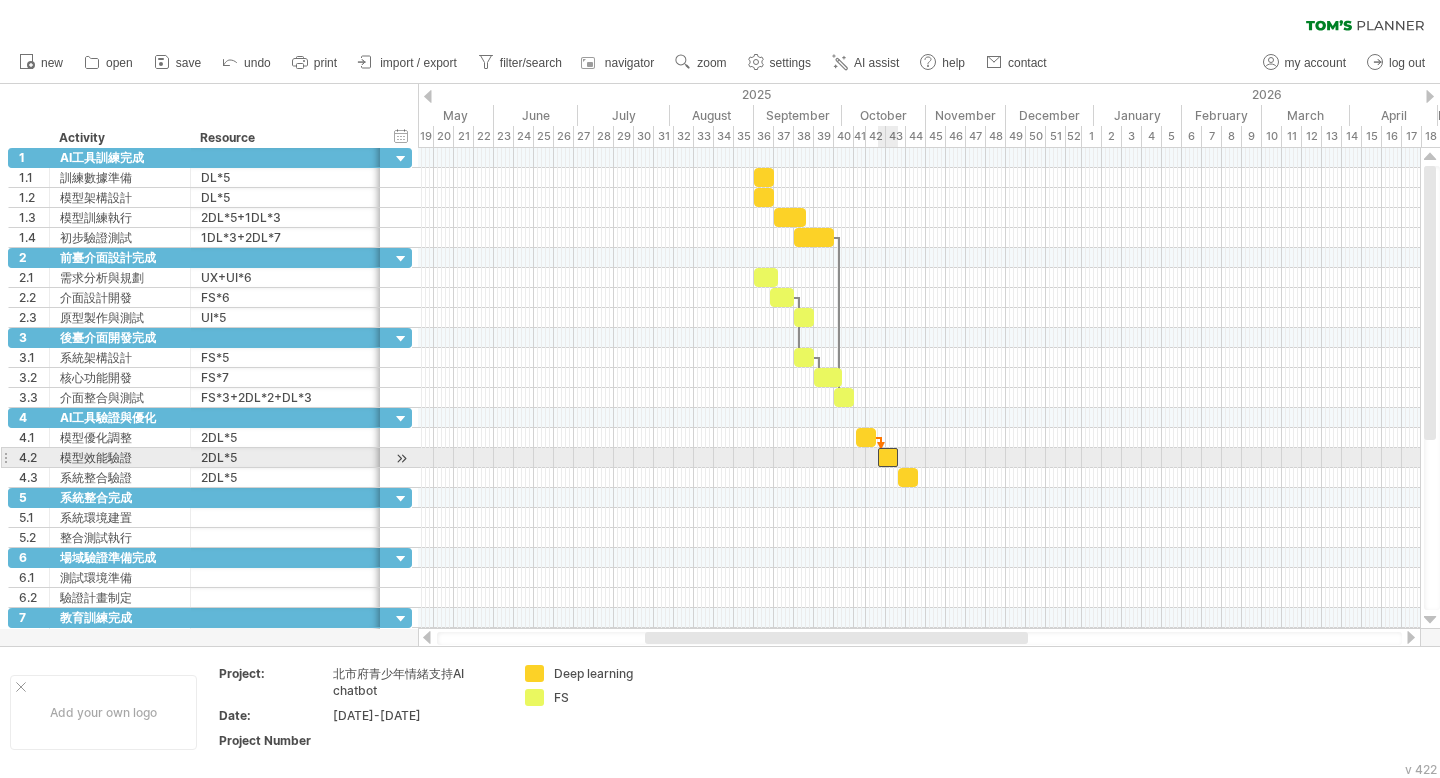 click at bounding box center (888, 457) 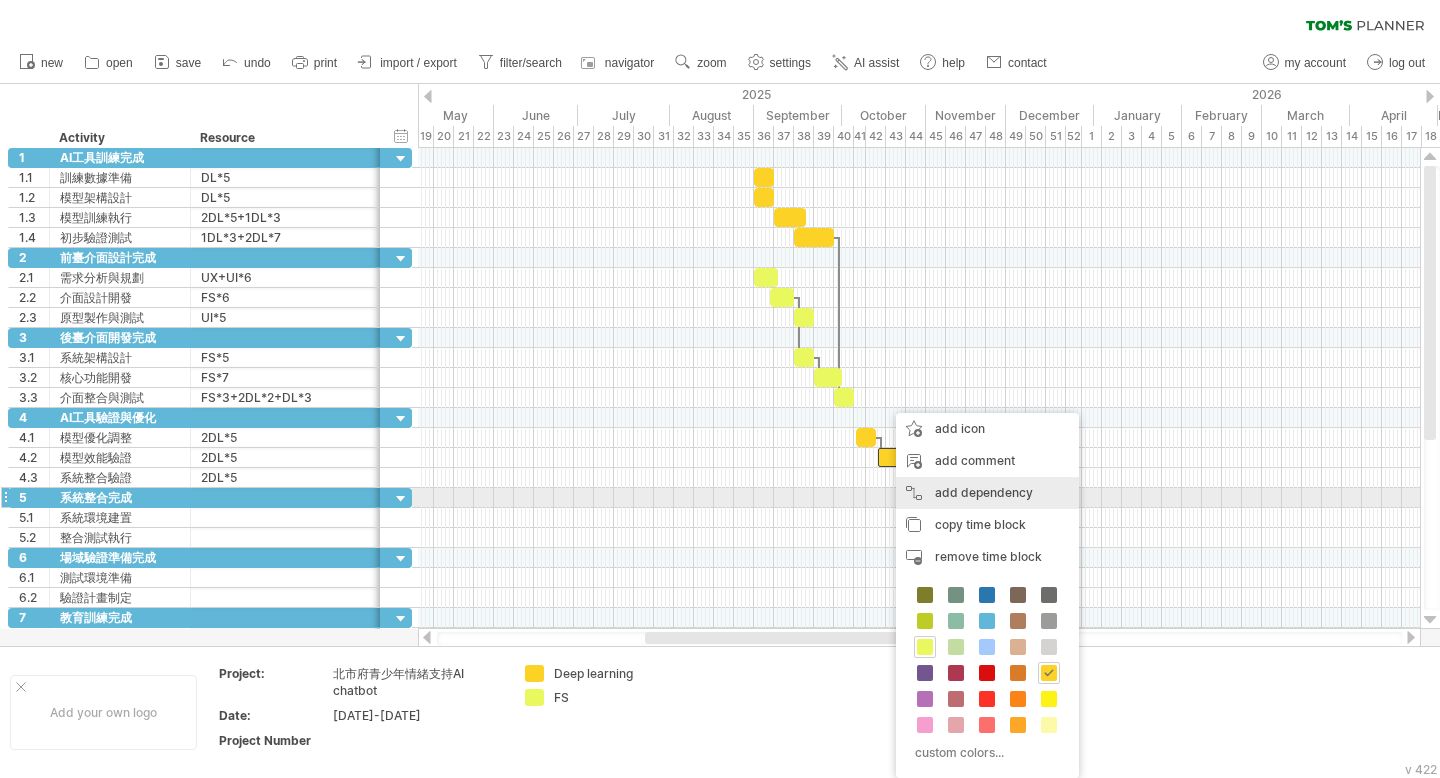 click on "add dependency You can use dependencies when you require tasks to be done in a specific order. For example if you are building a house, the task "Build Walls" needs to be completed before the task "Build roof" can start:" at bounding box center [987, 493] 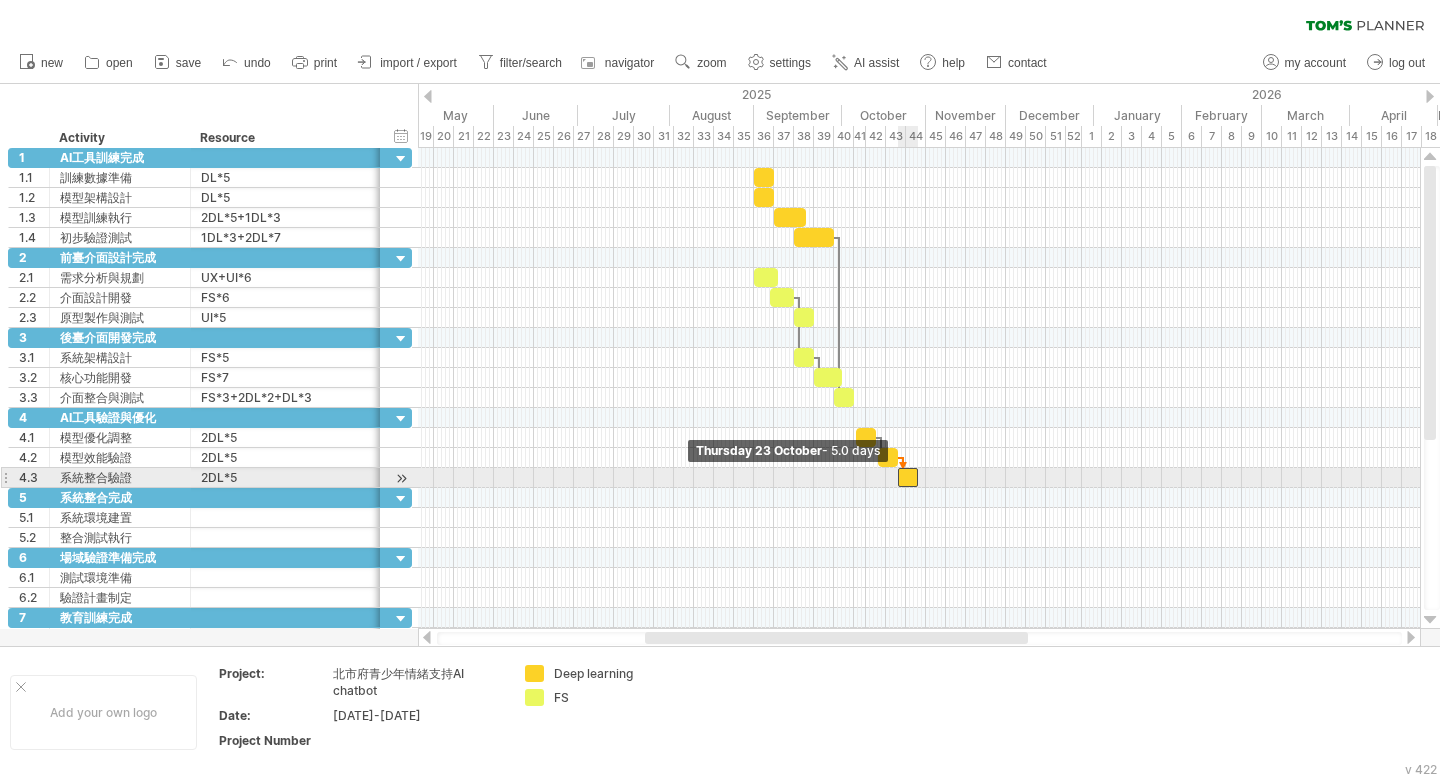 click at bounding box center (898, 477) 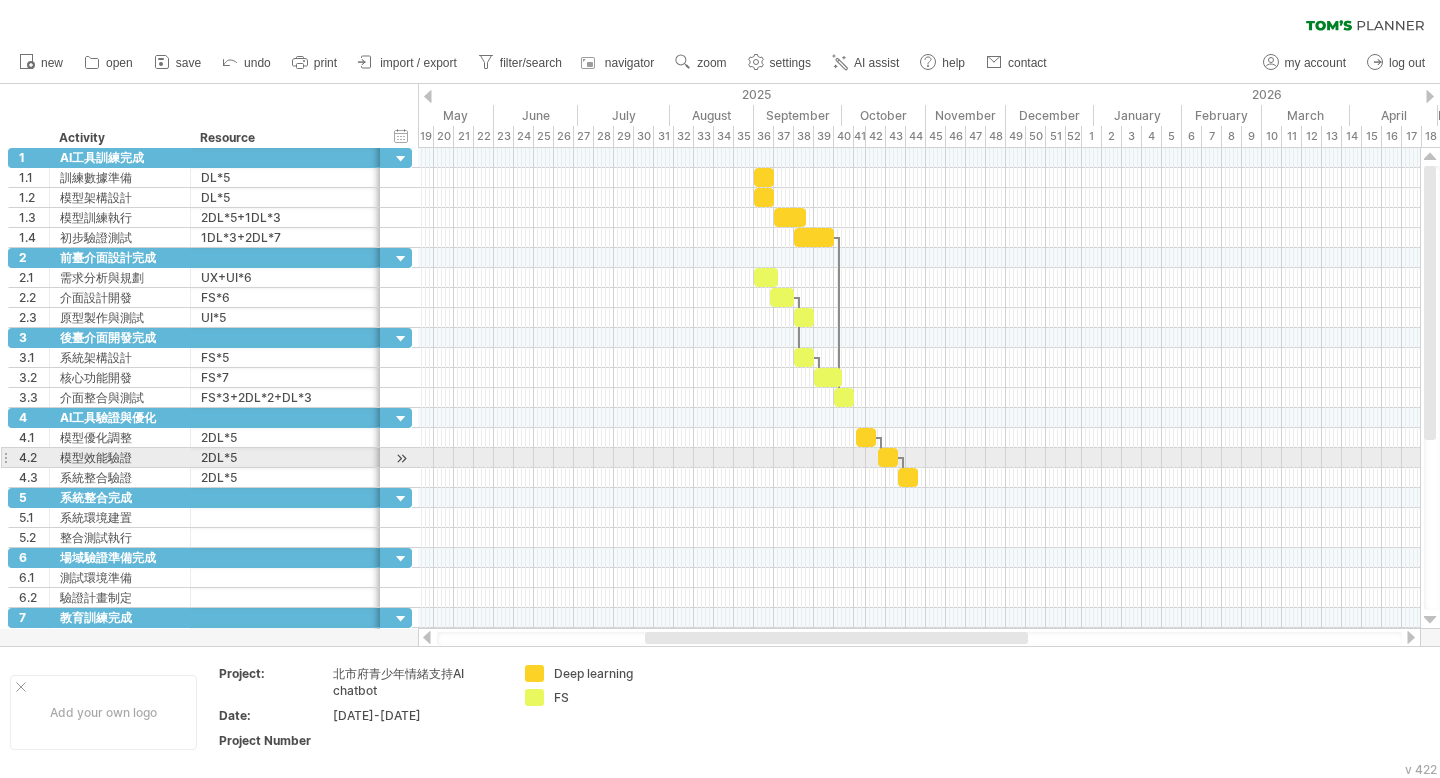 click at bounding box center [919, 458] 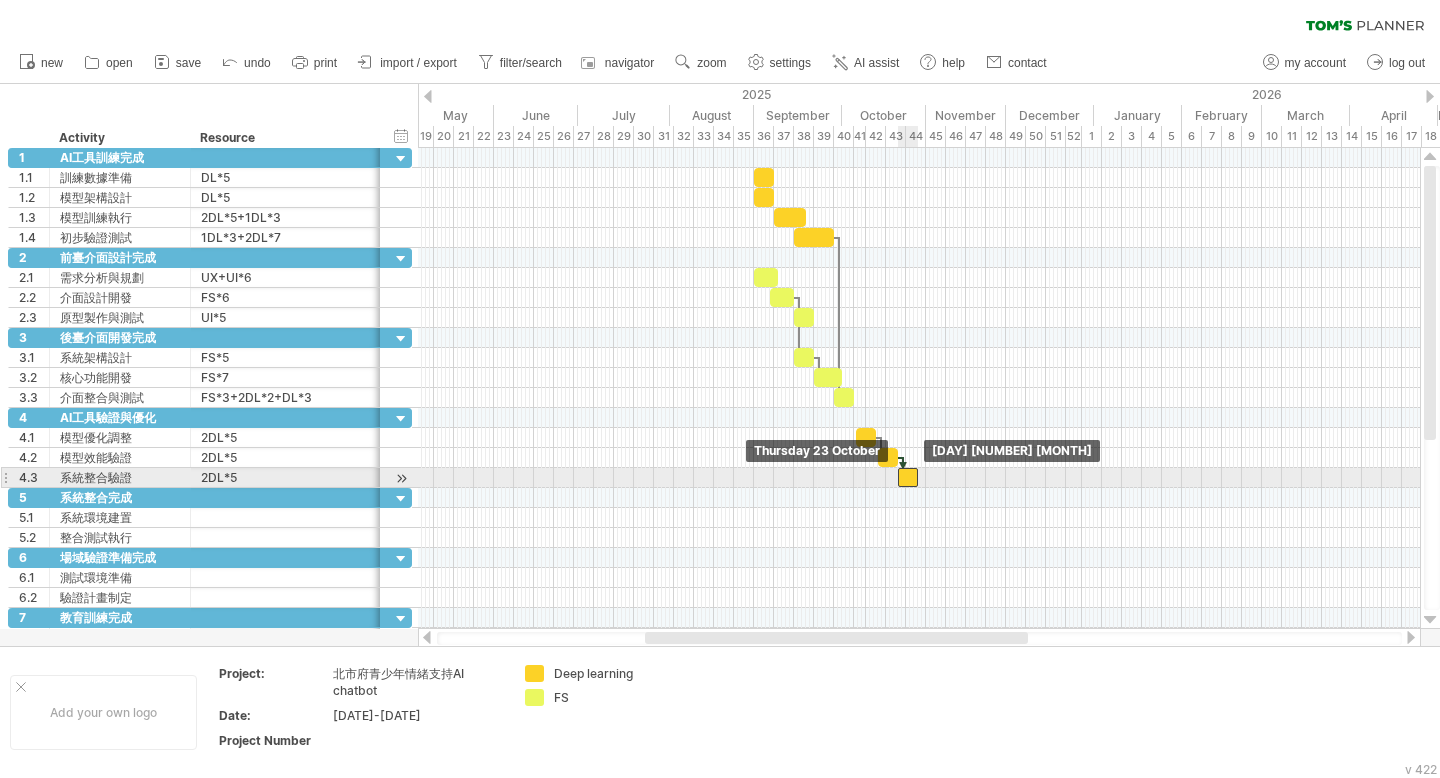 click at bounding box center [908, 477] 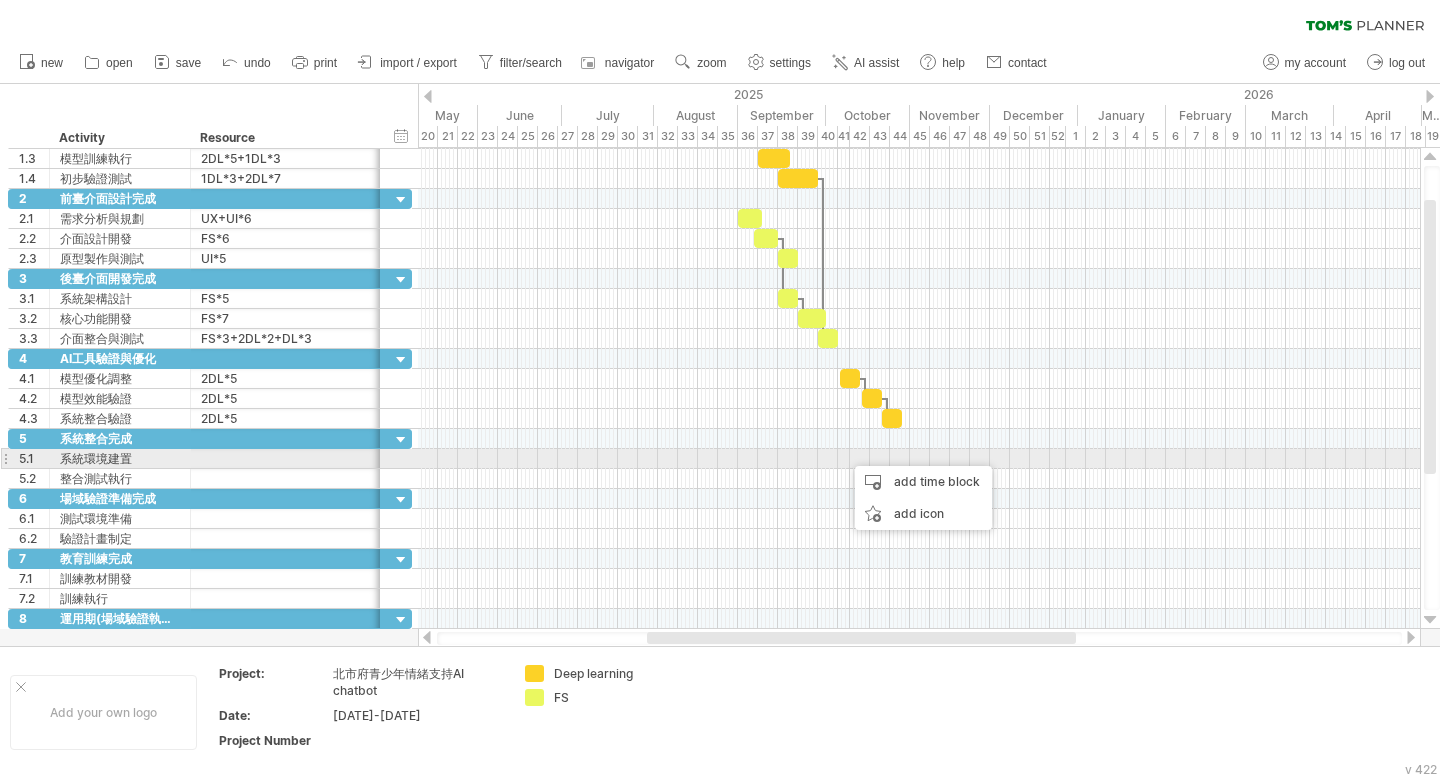 click at bounding box center [919, 459] 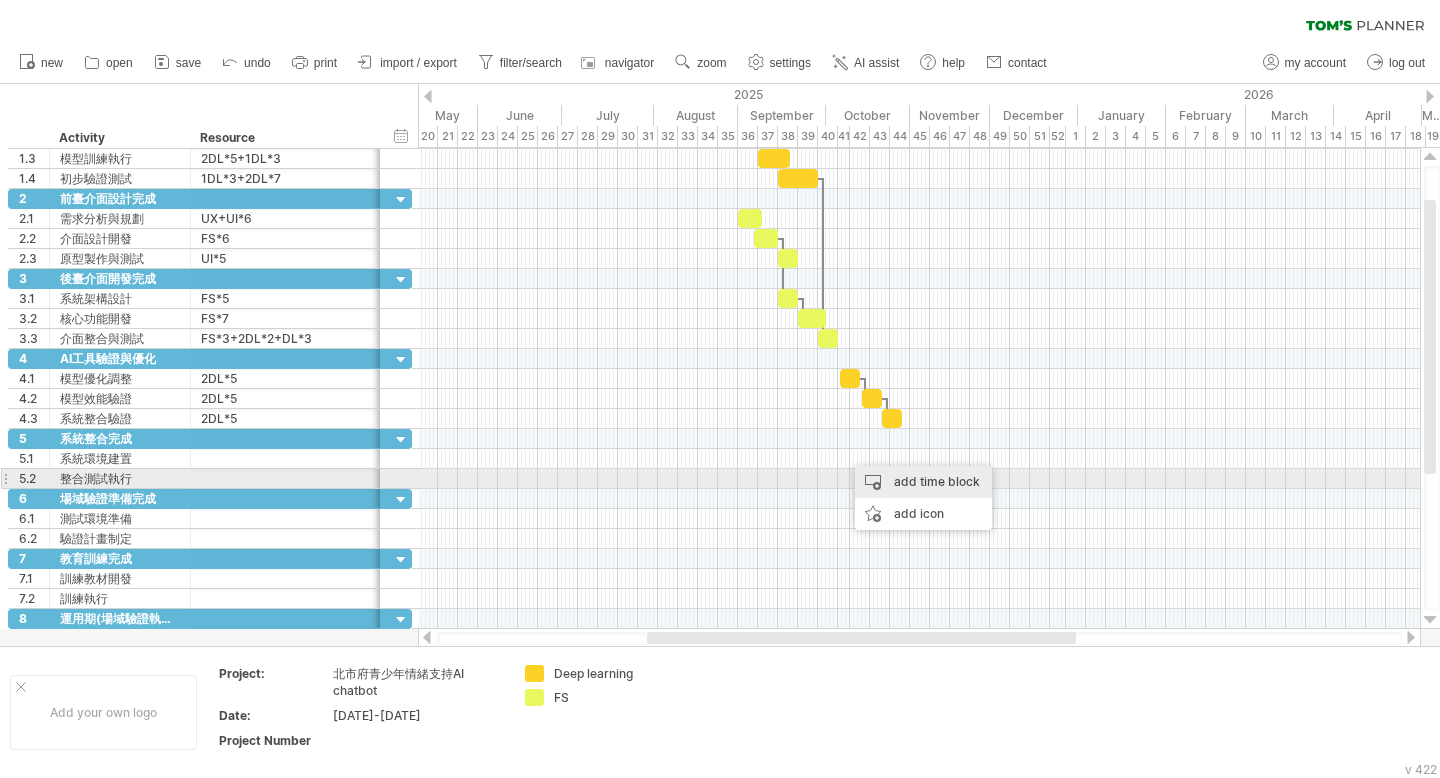 click on "add time block" at bounding box center (923, 482) 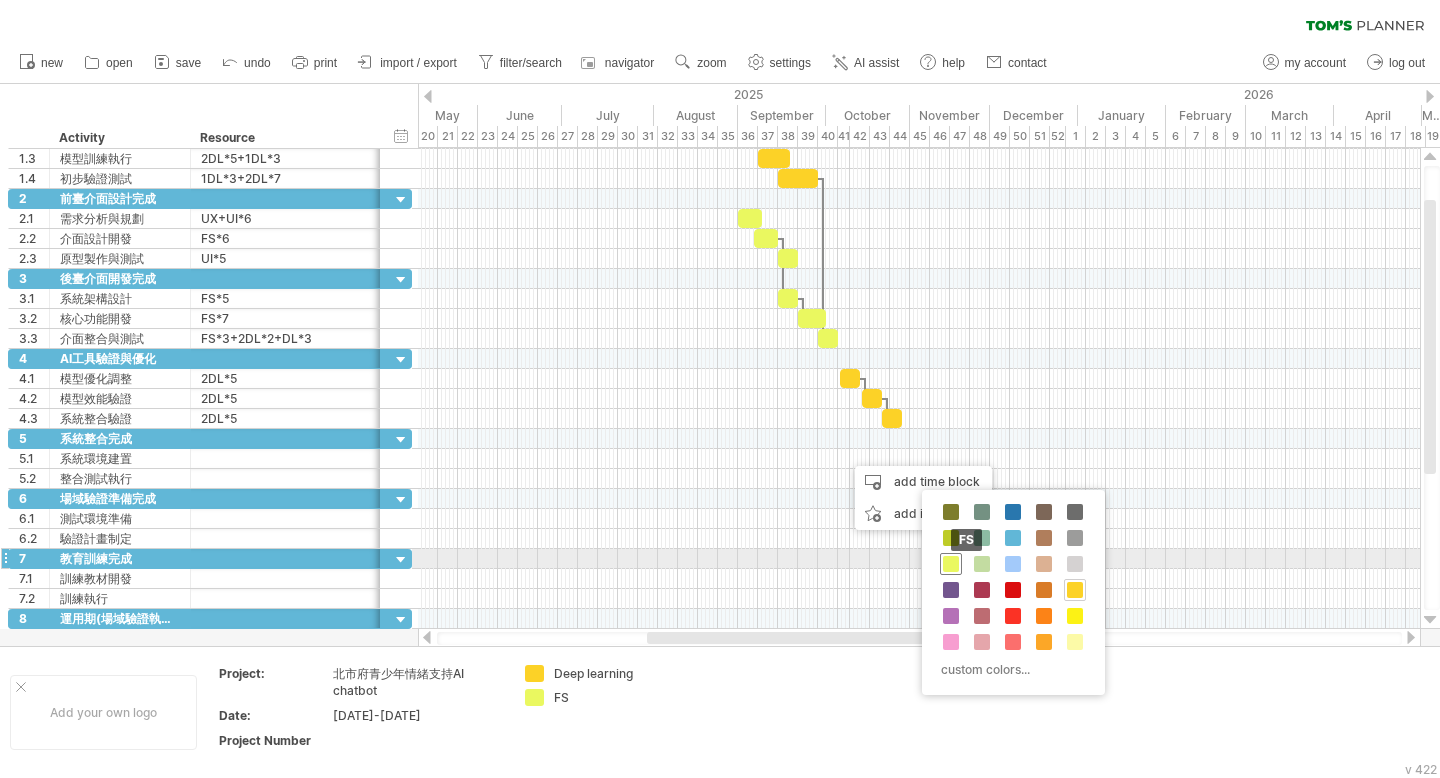 click at bounding box center (951, 564) 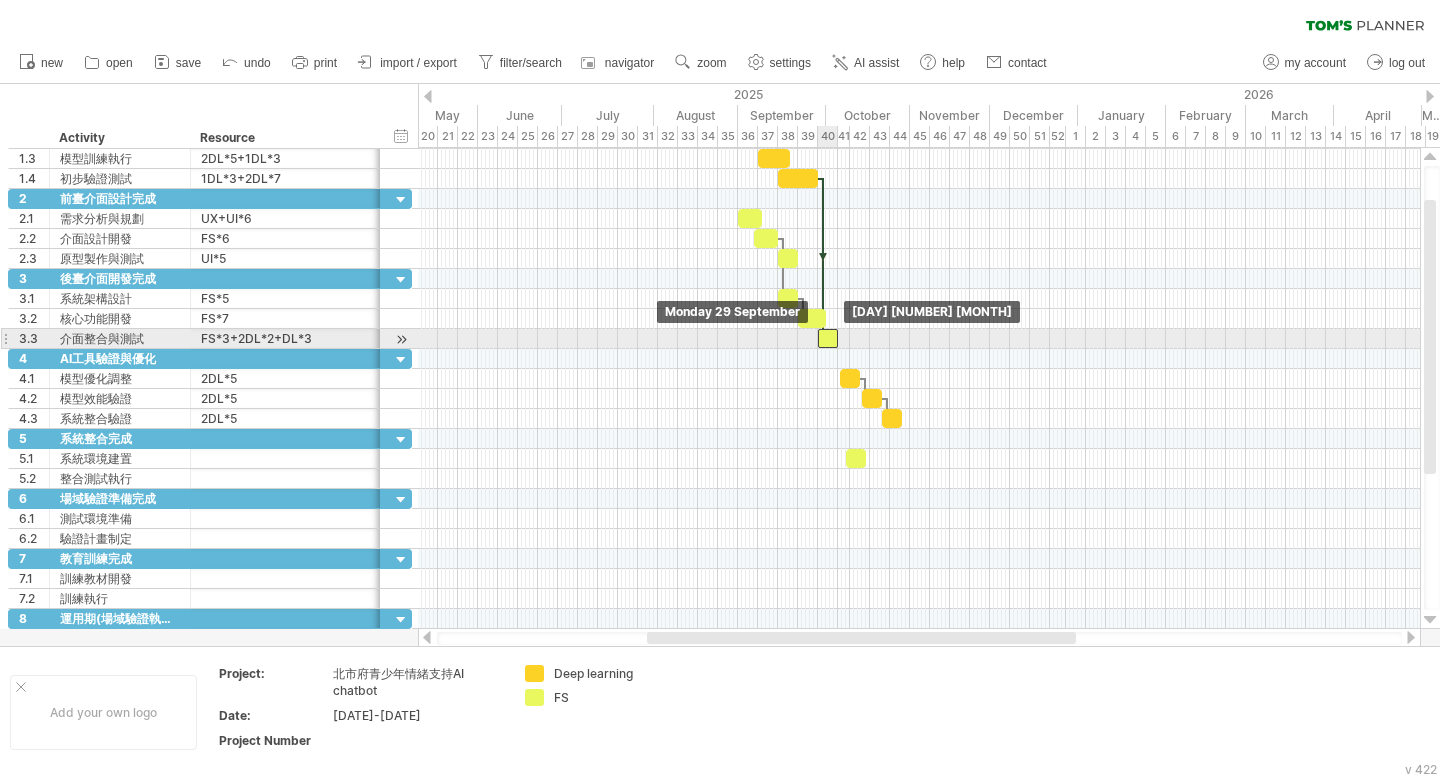 click at bounding box center (828, 338) 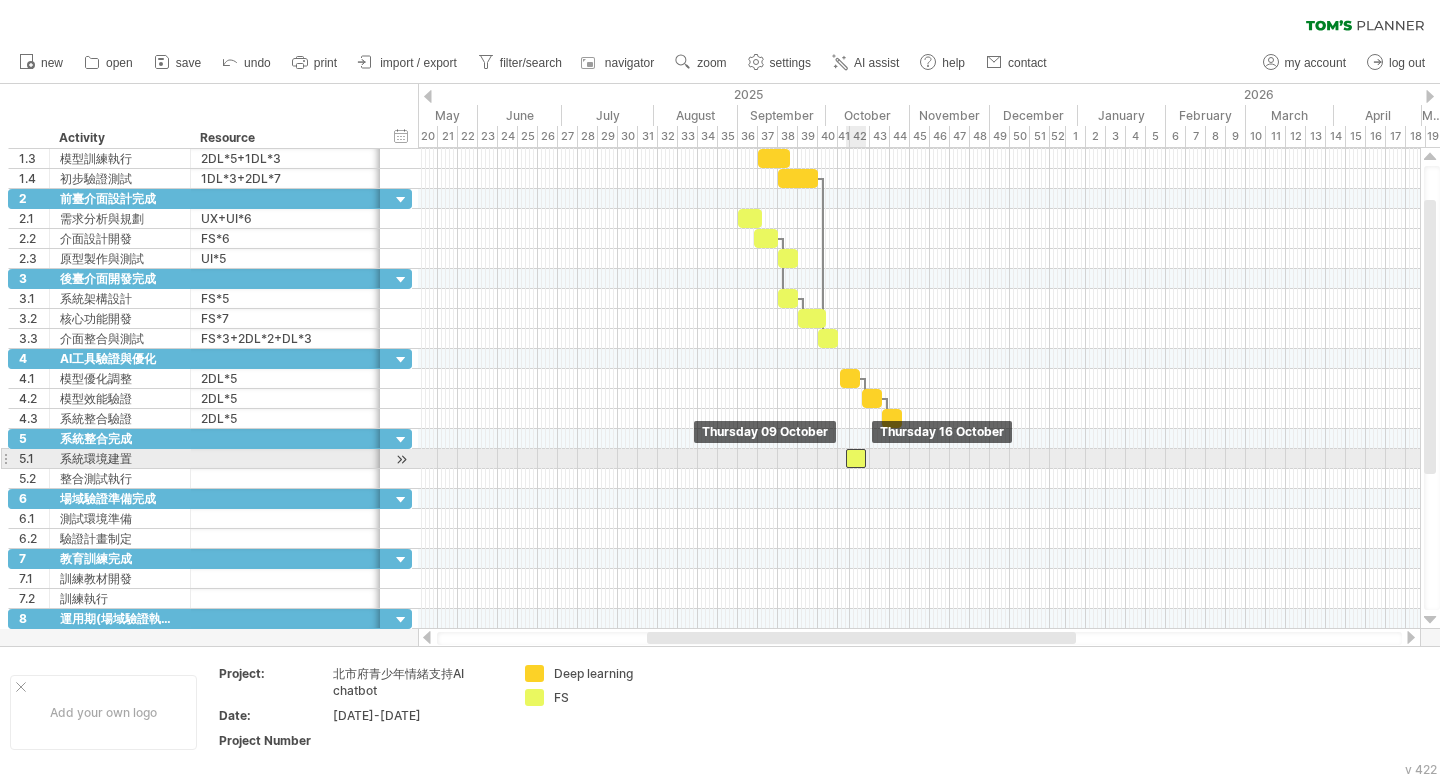 click at bounding box center (856, 458) 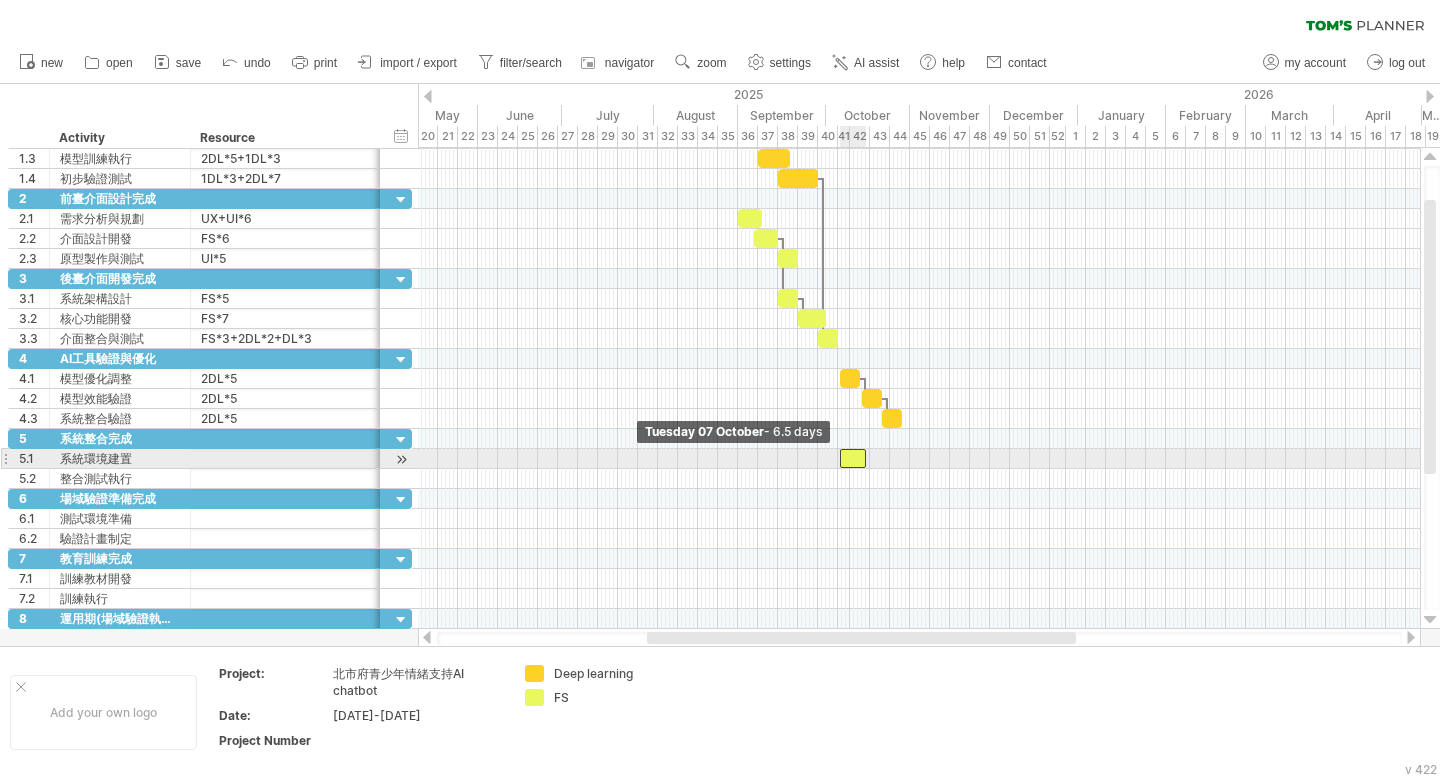 click at bounding box center (840, 458) 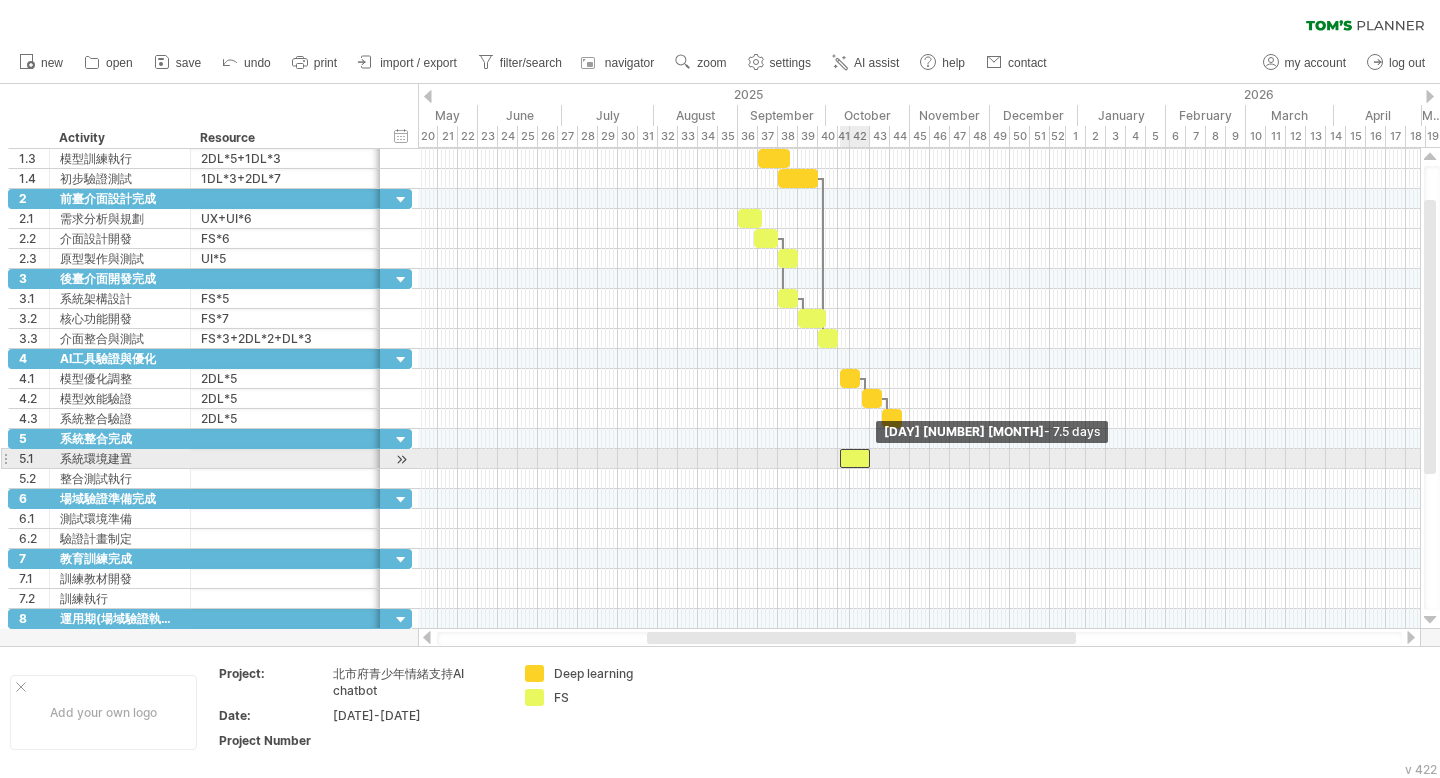 click at bounding box center (870, 458) 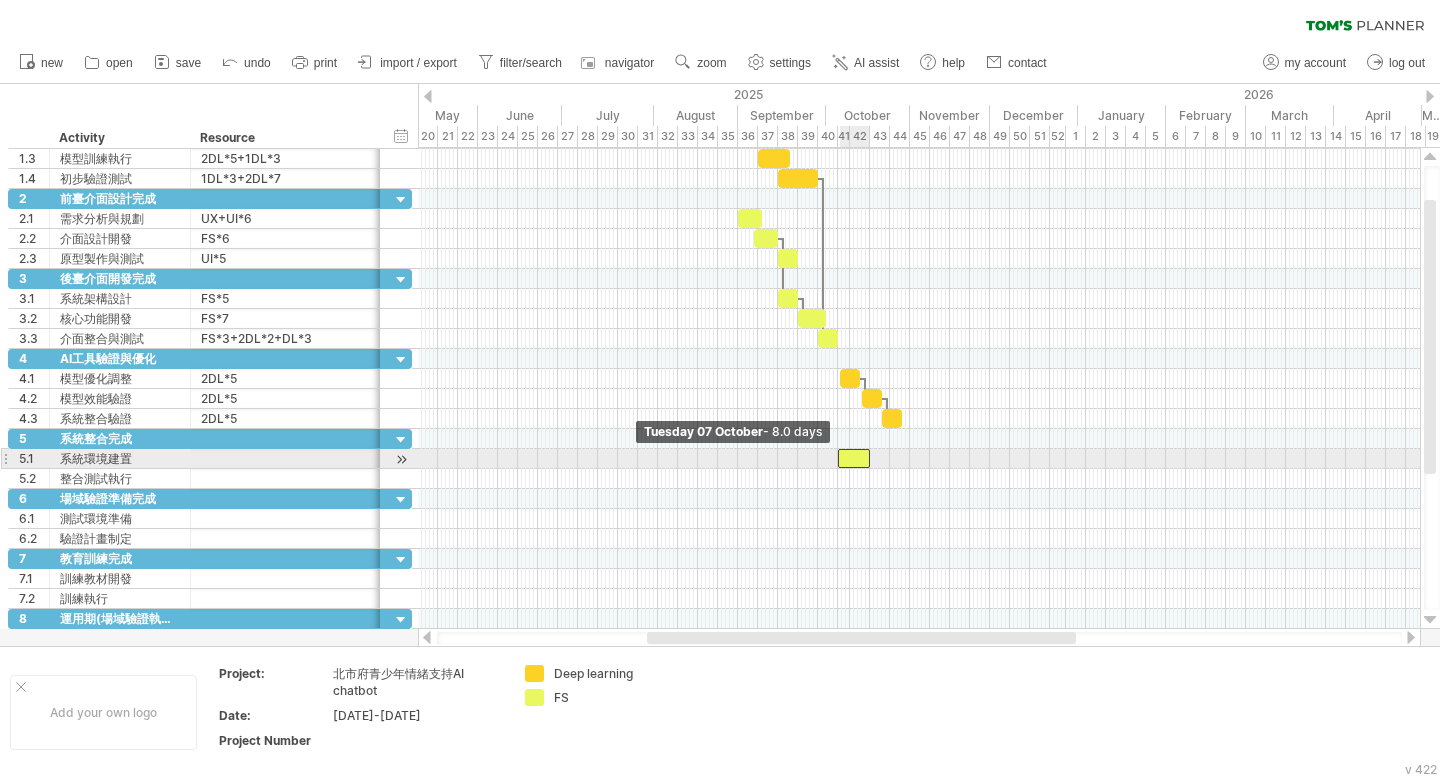 click at bounding box center [838, 458] 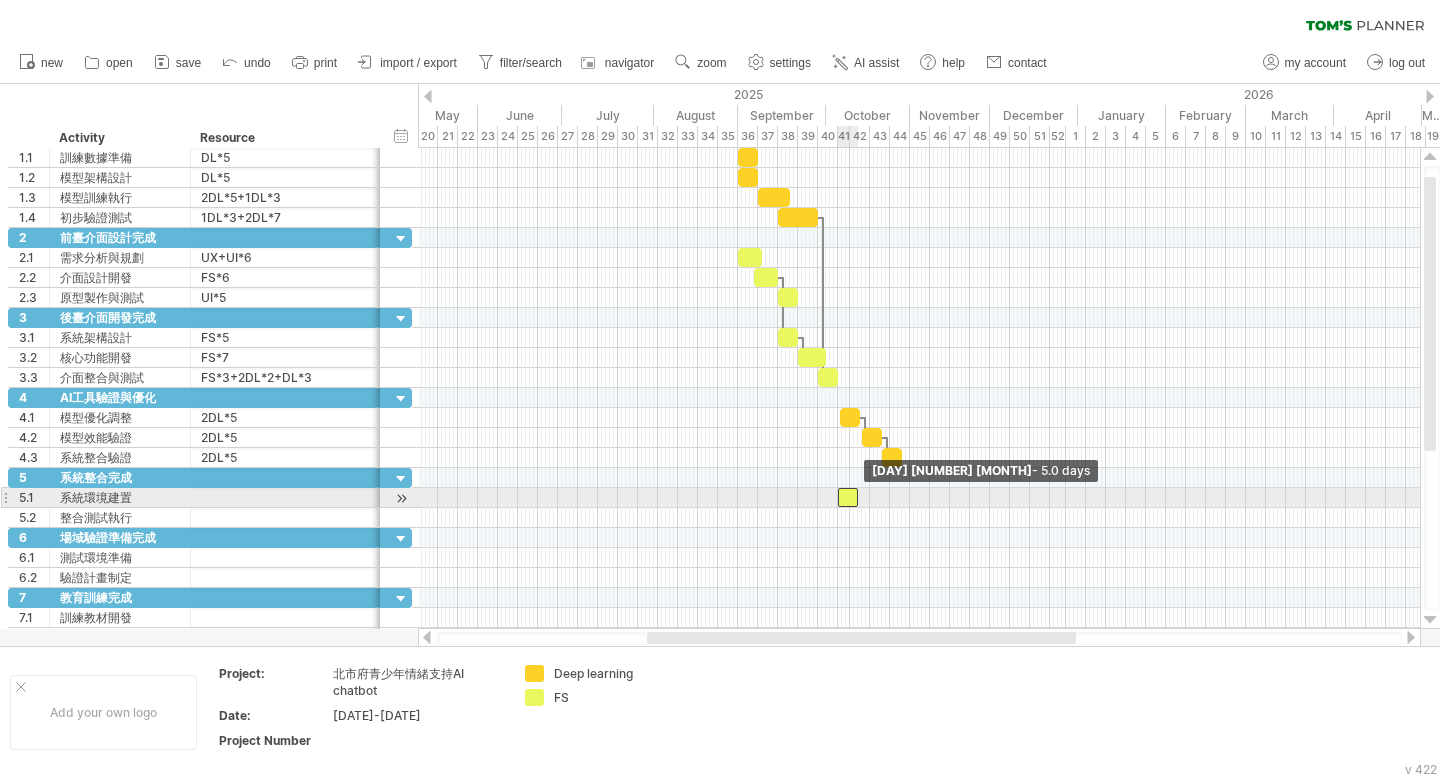 drag, startPoint x: 869, startPoint y: 494, endPoint x: 856, endPoint y: 493, distance: 13.038404 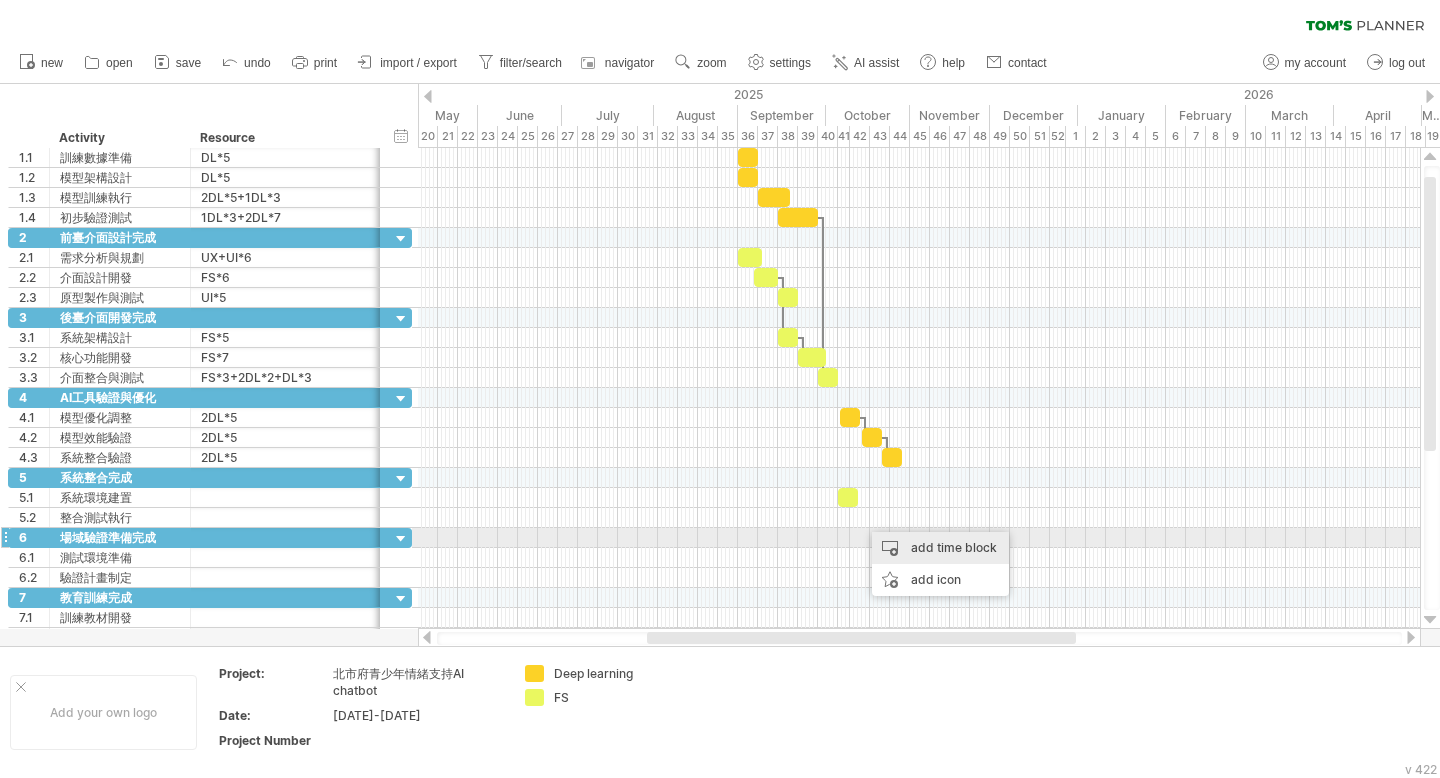 click on "add time block" at bounding box center (940, 548) 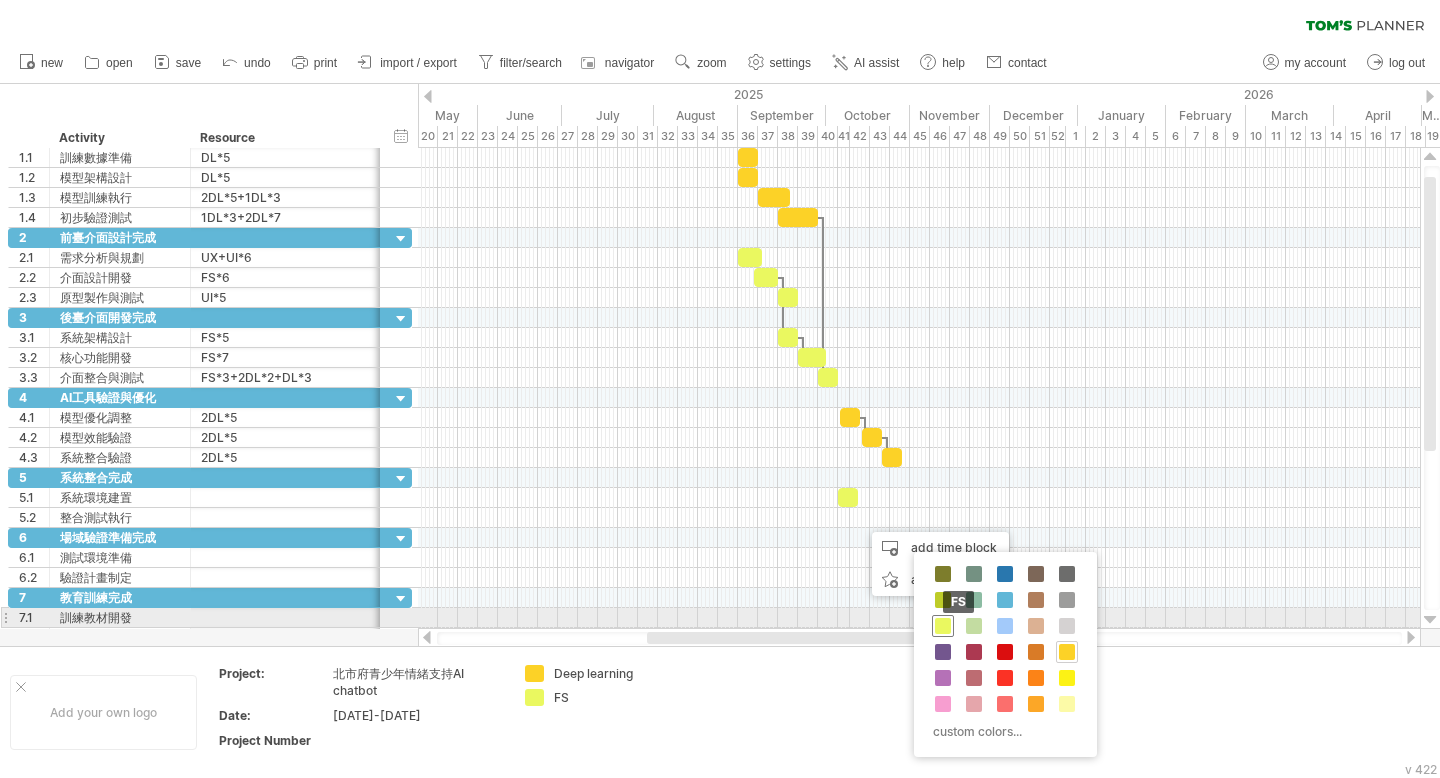 click at bounding box center [943, 626] 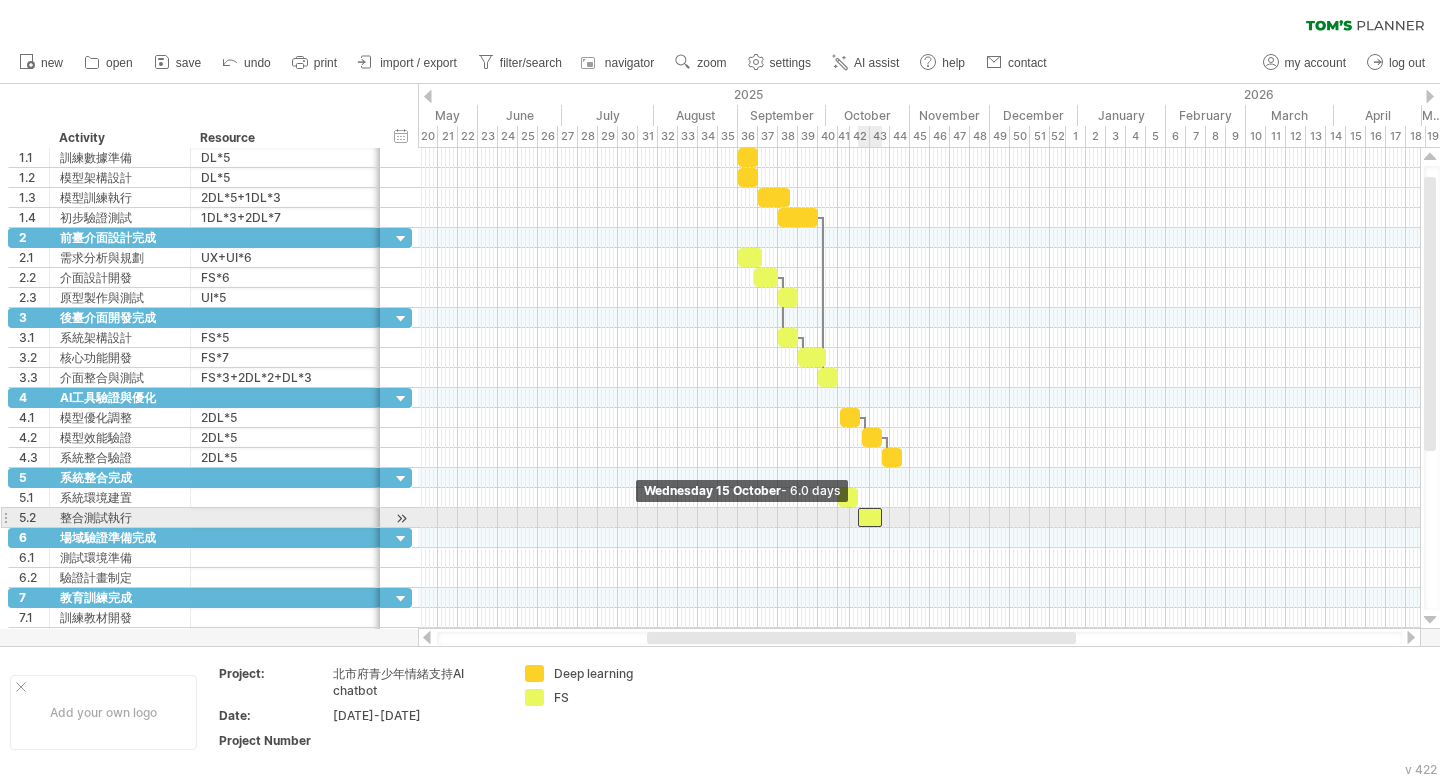 click at bounding box center (858, 517) 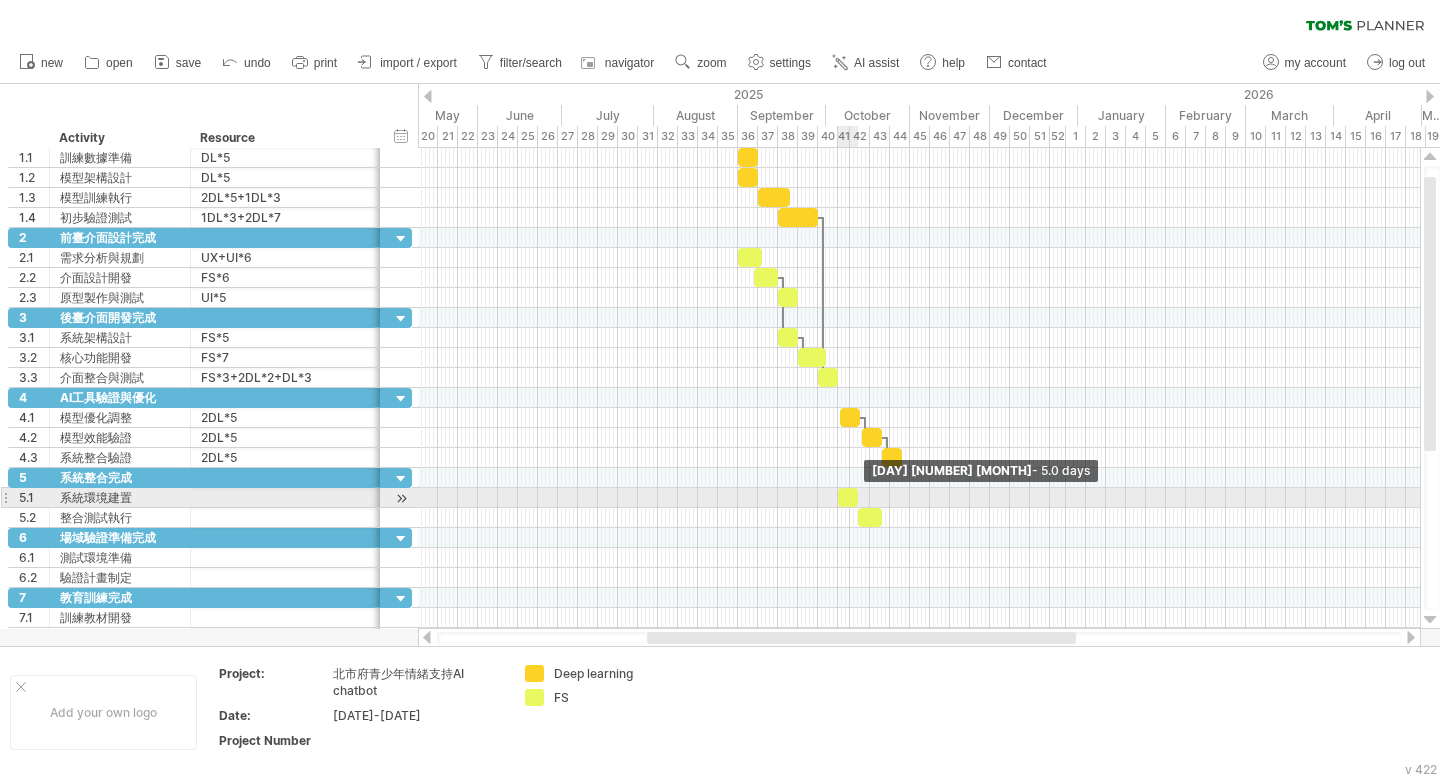 click at bounding box center [858, 497] 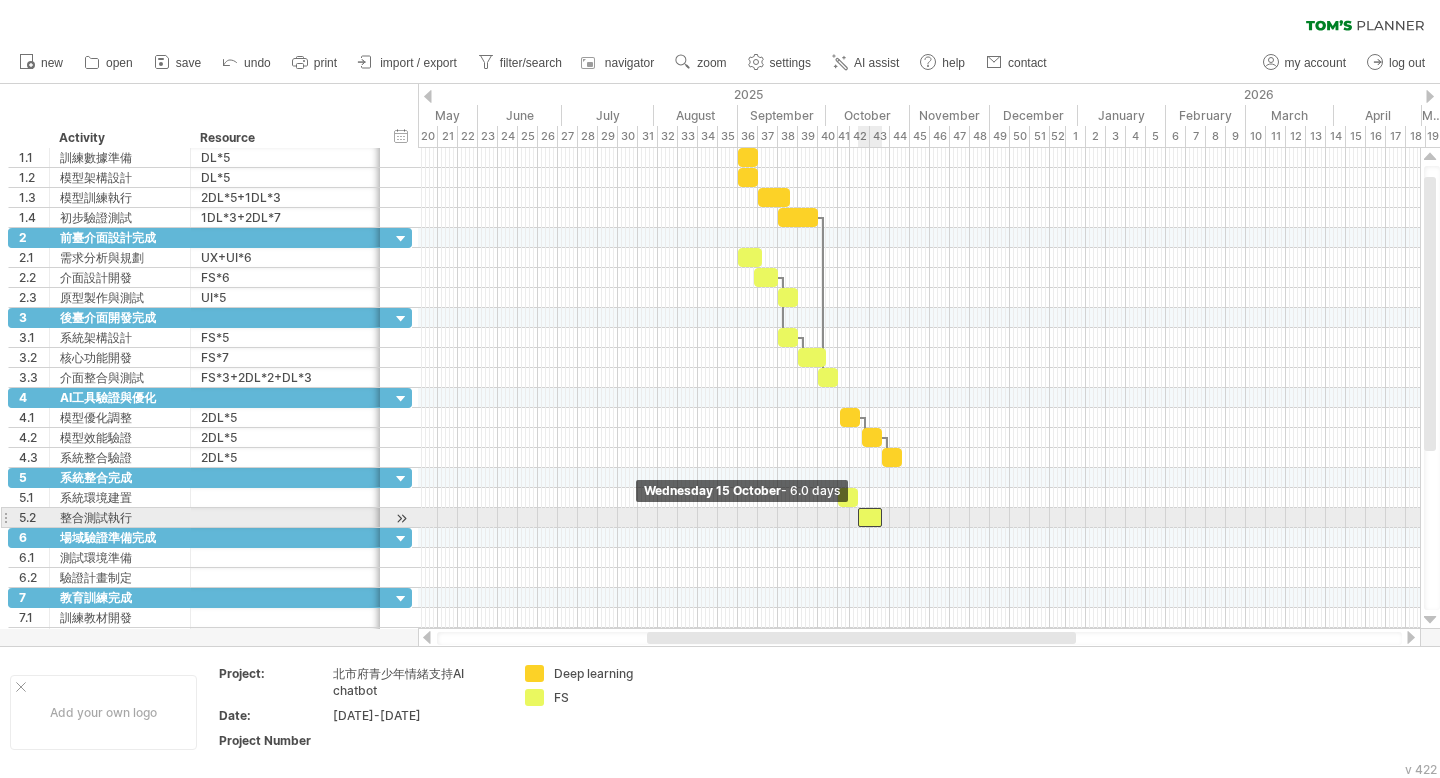 click at bounding box center [858, 517] 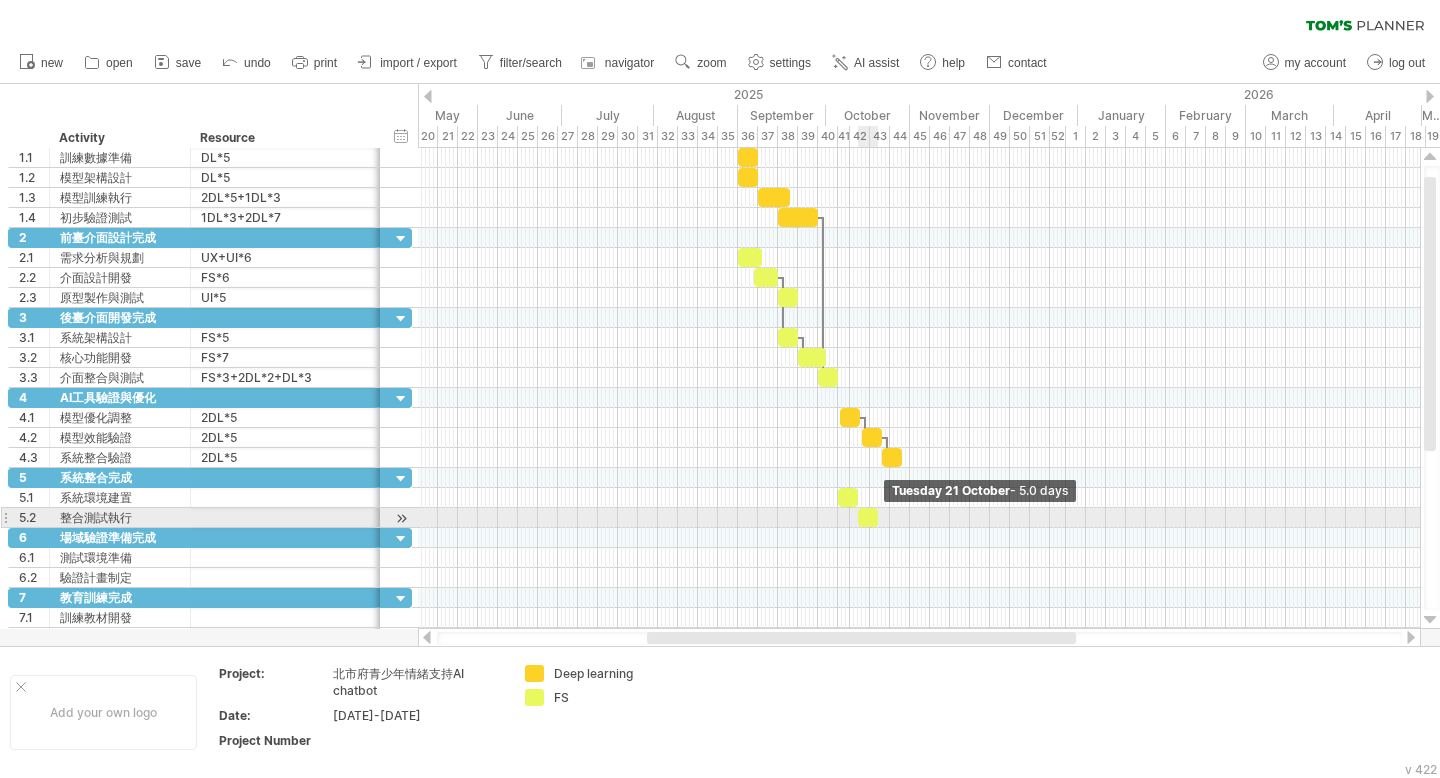 click at bounding box center [878, 517] 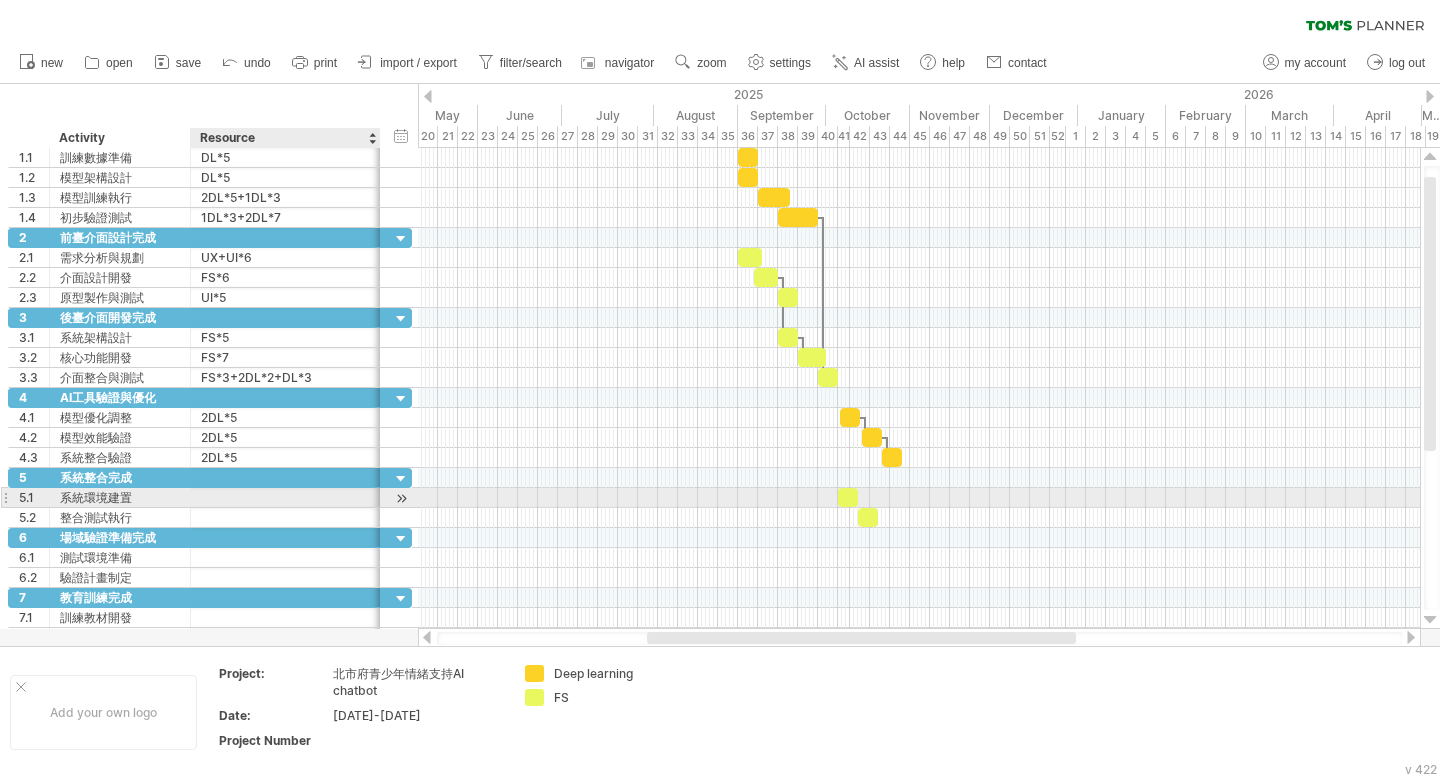 click at bounding box center (285, 497) 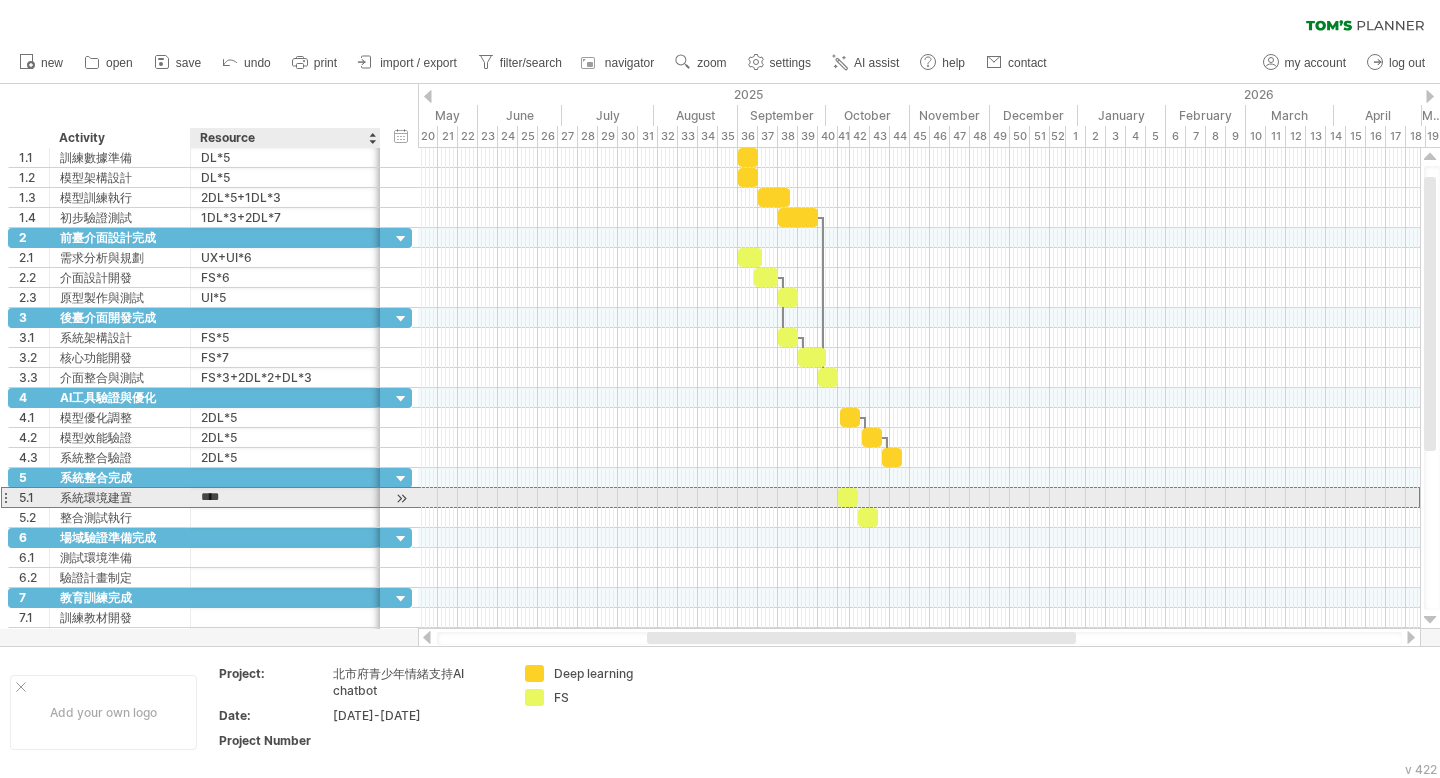 type on "****" 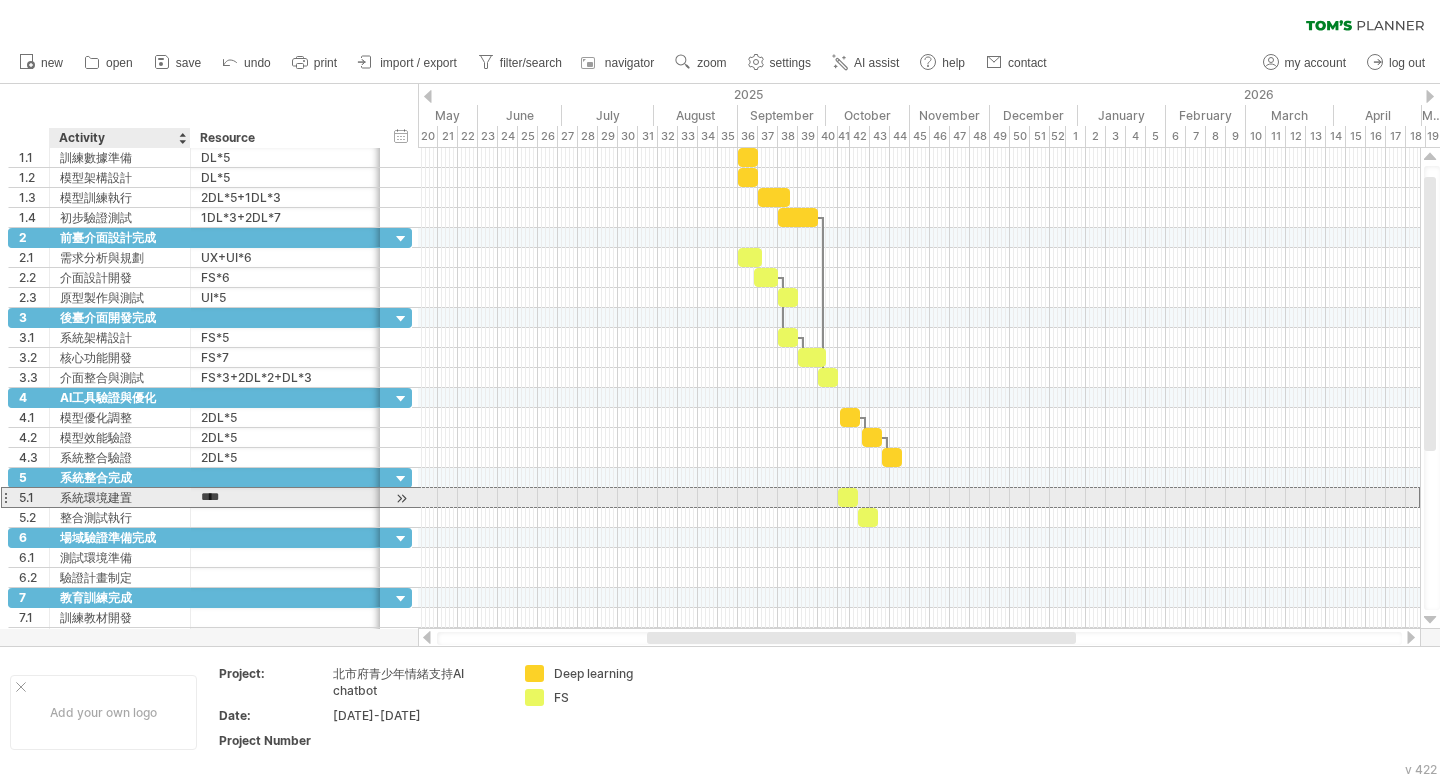 drag, startPoint x: 252, startPoint y: 493, endPoint x: 194, endPoint y: 500, distance: 58.420887 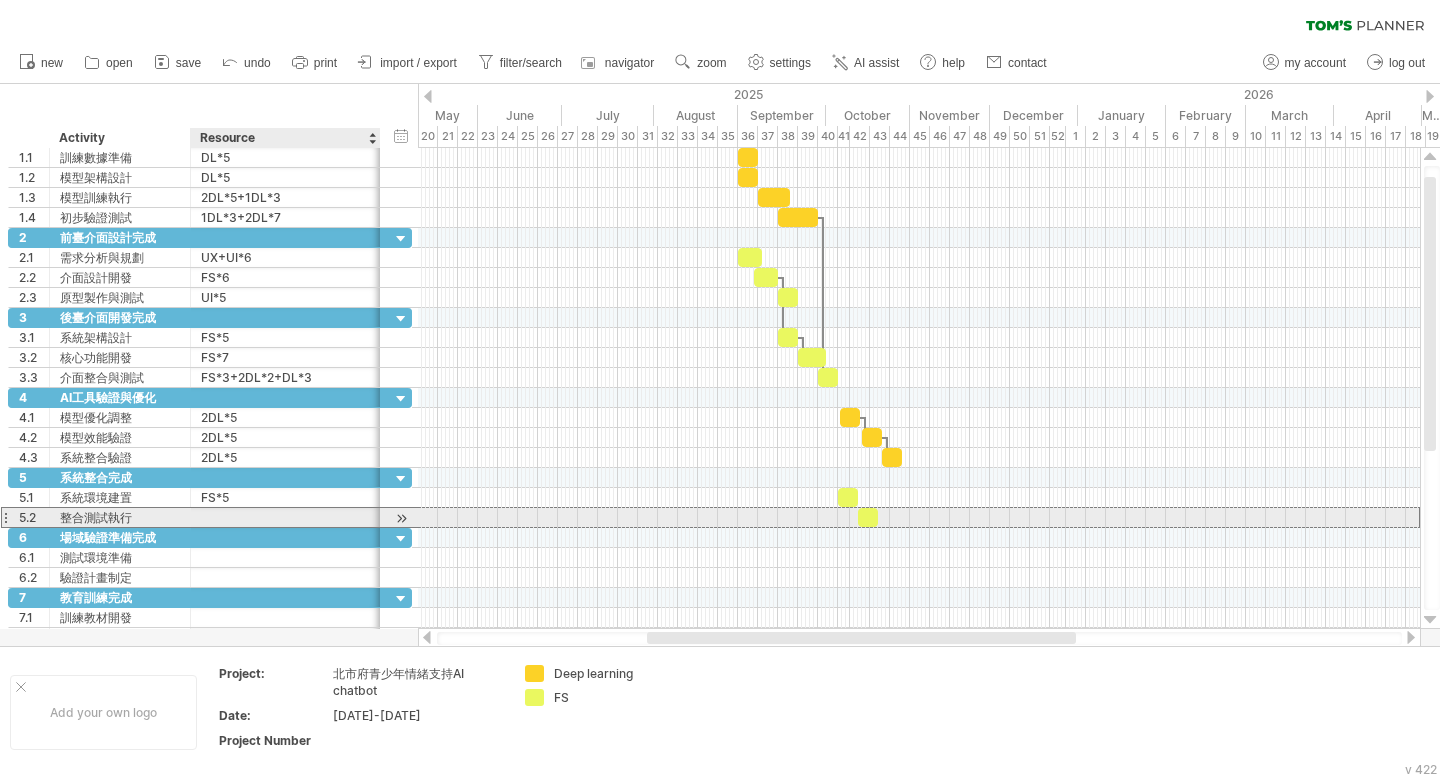 click at bounding box center [285, 517] 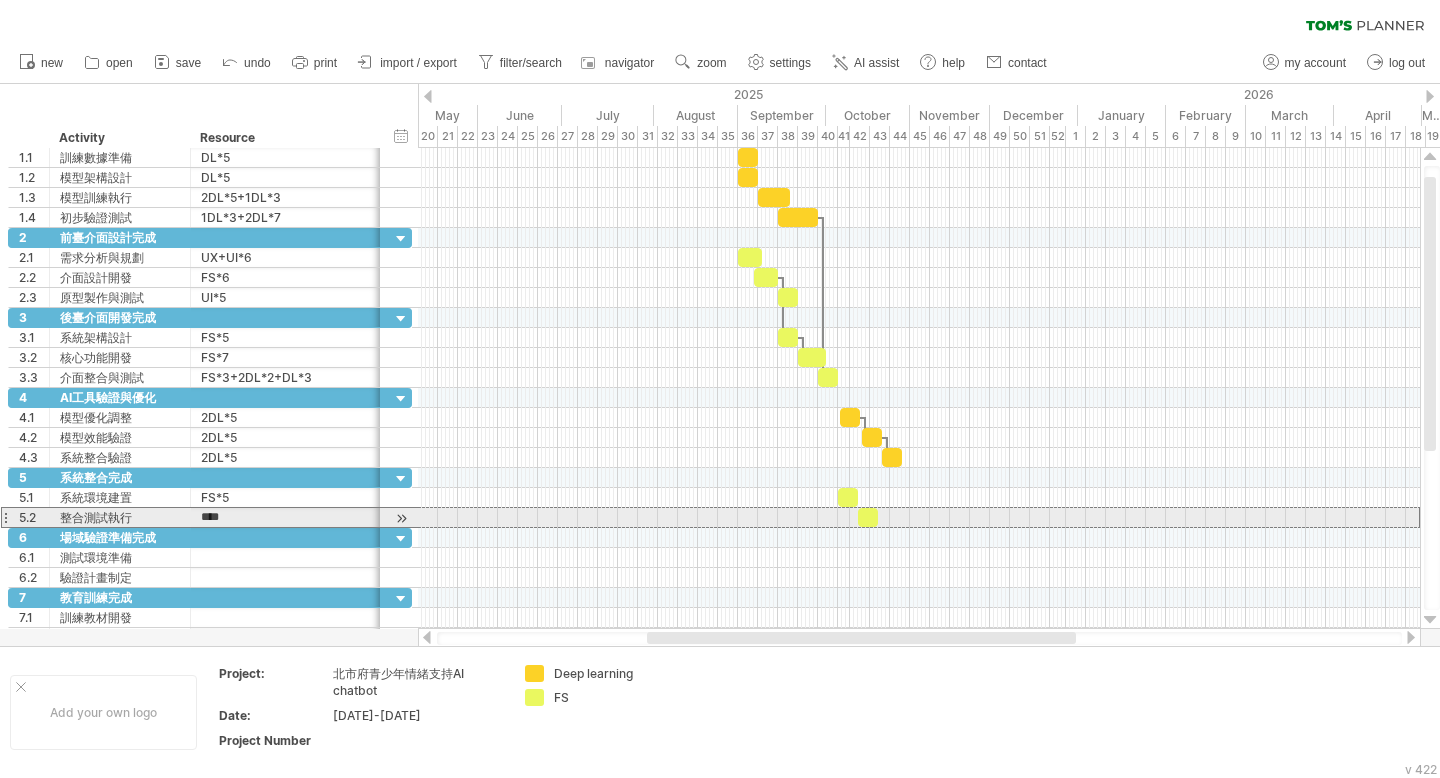 click at bounding box center [919, 517] 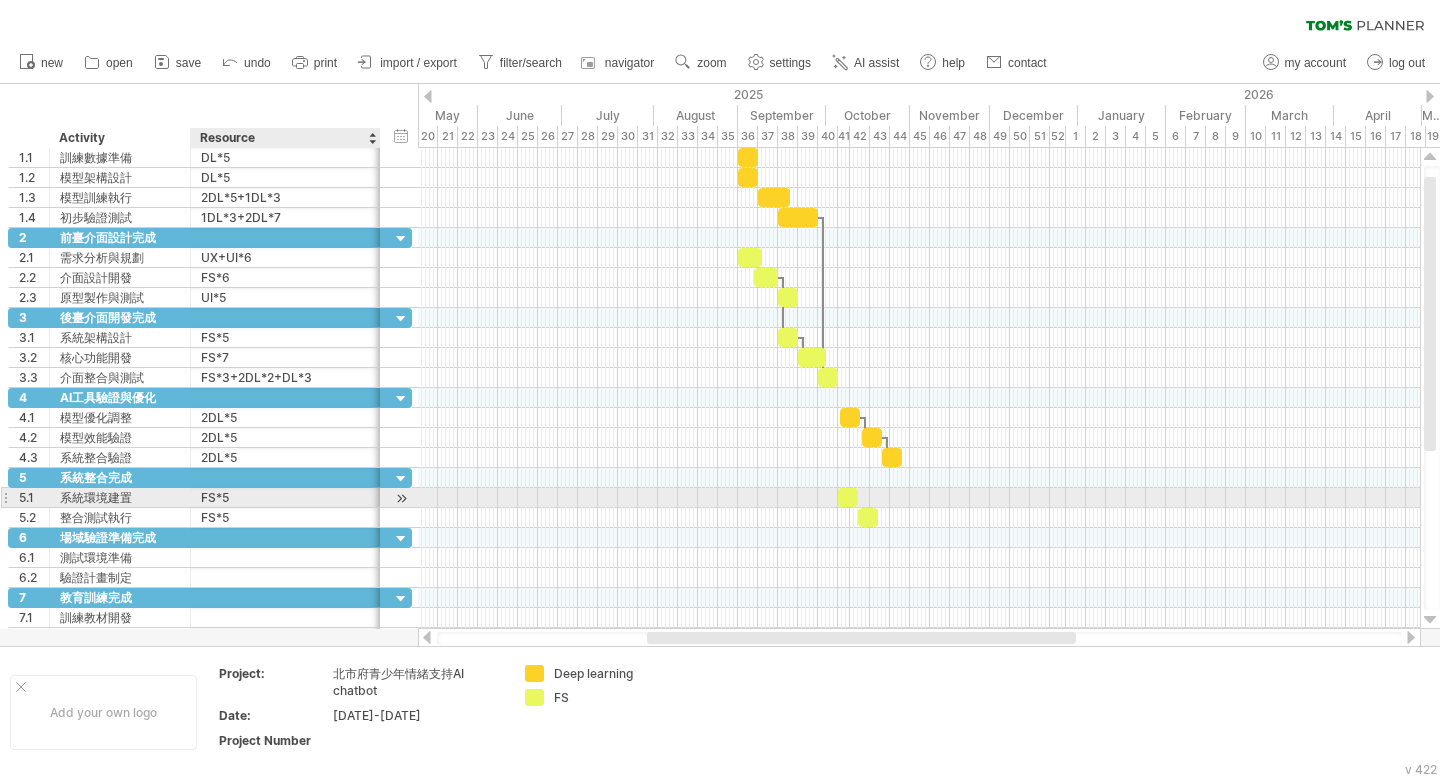 click on "FS*5" at bounding box center (285, 497) 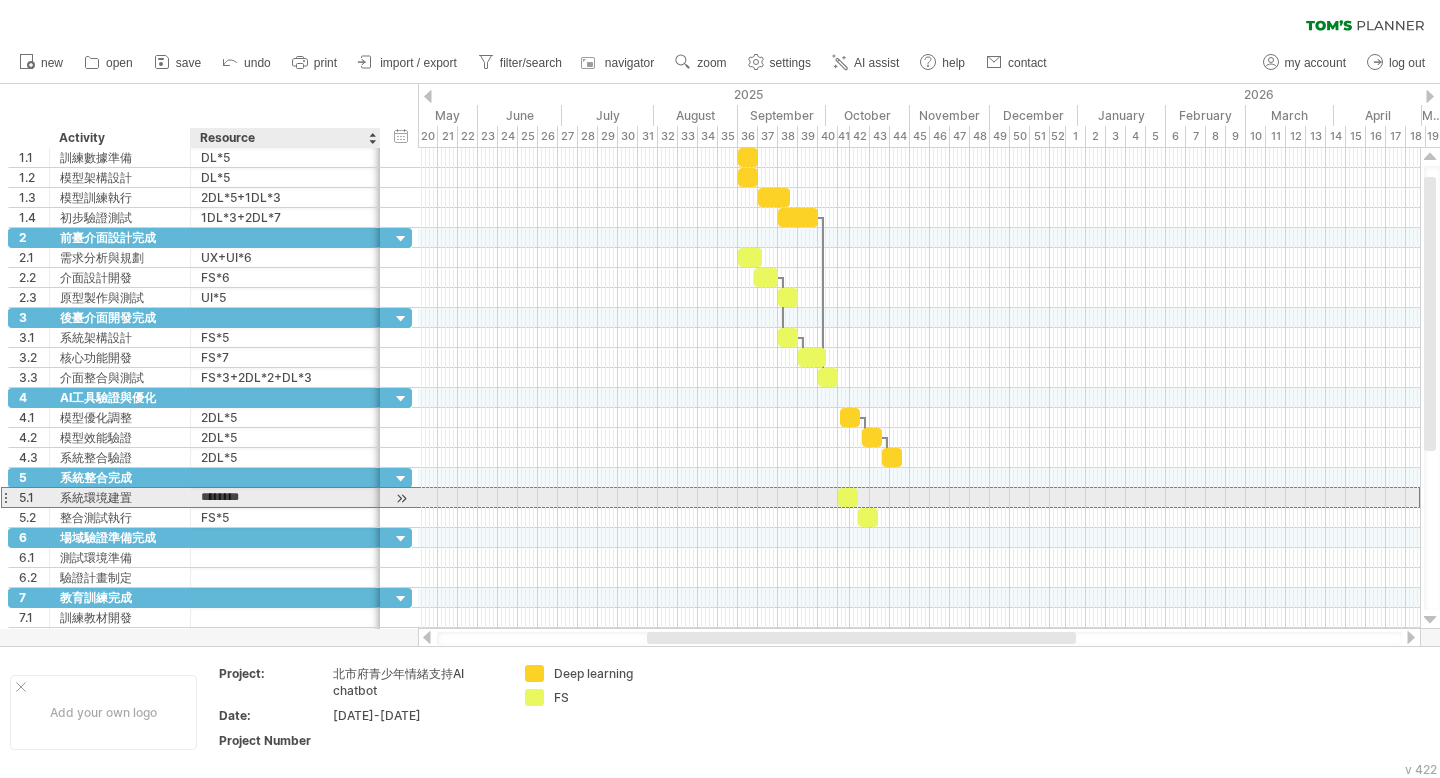 type on "*********" 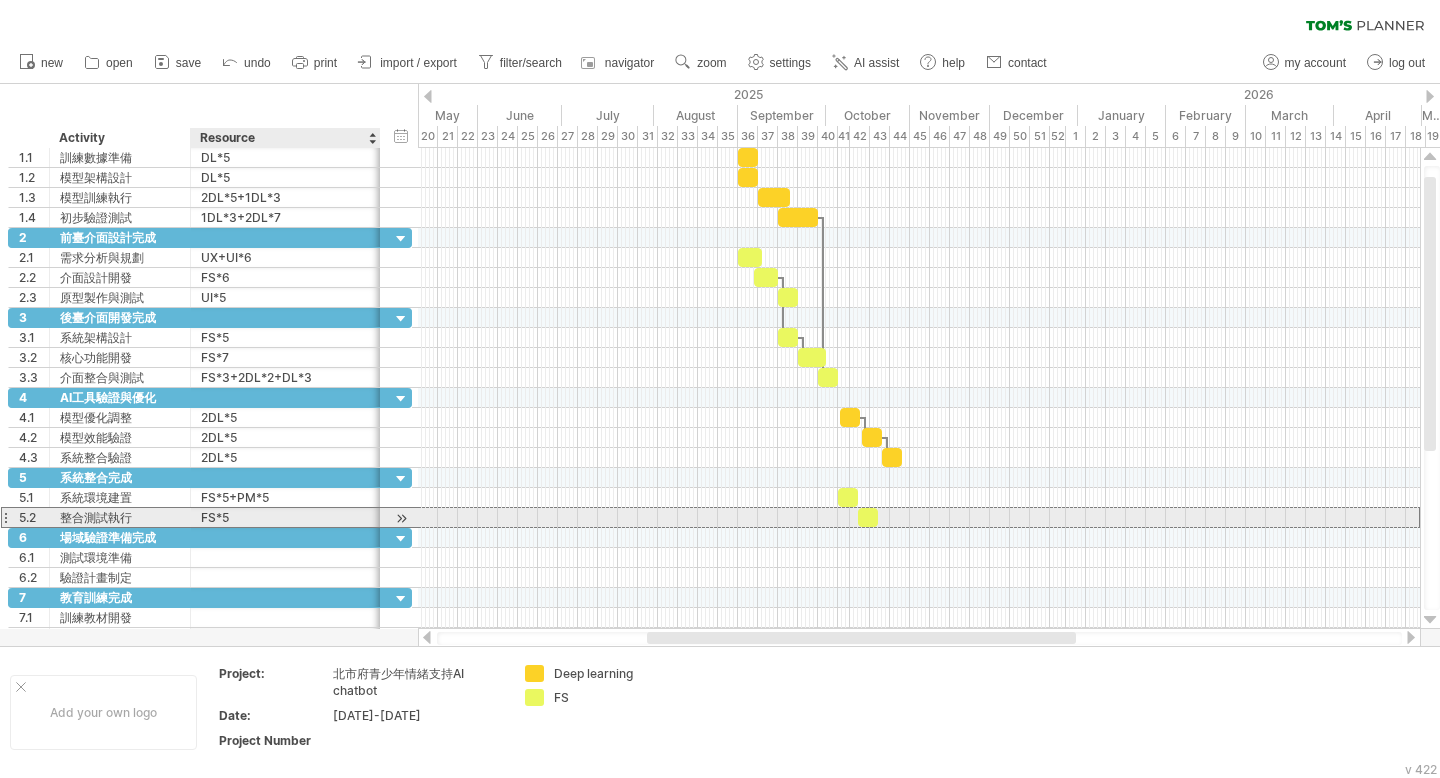 click on "FS*5" at bounding box center [285, 517] 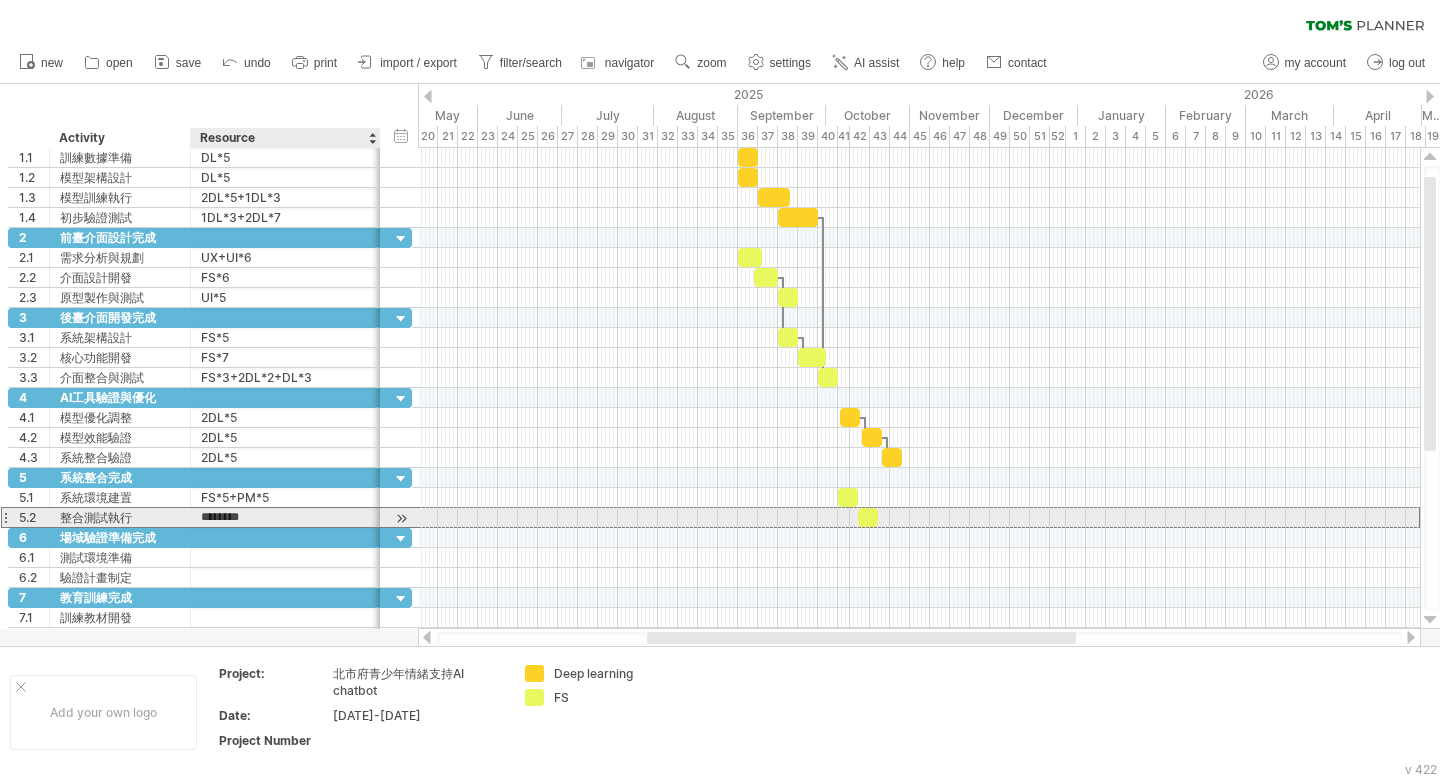 type on "*********" 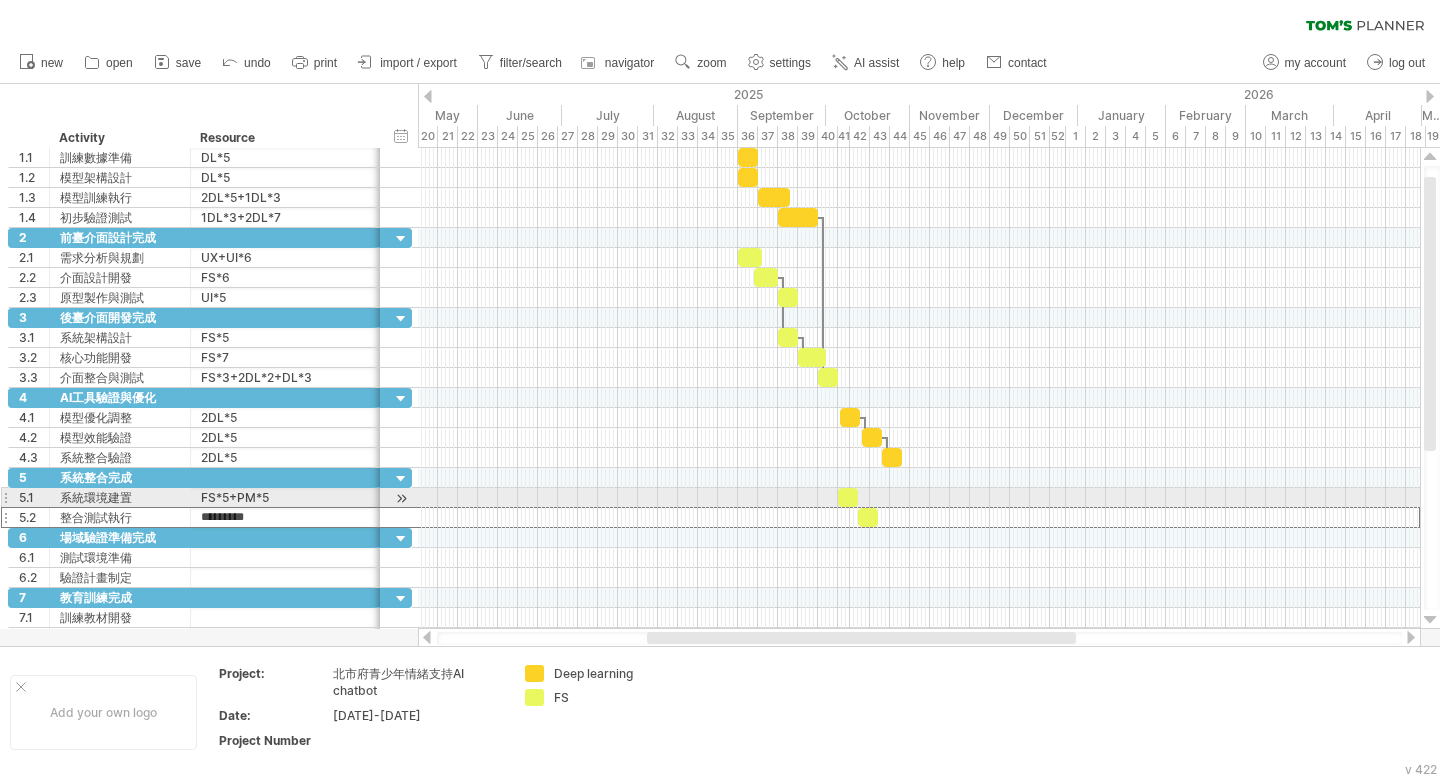click at bounding box center (919, 498) 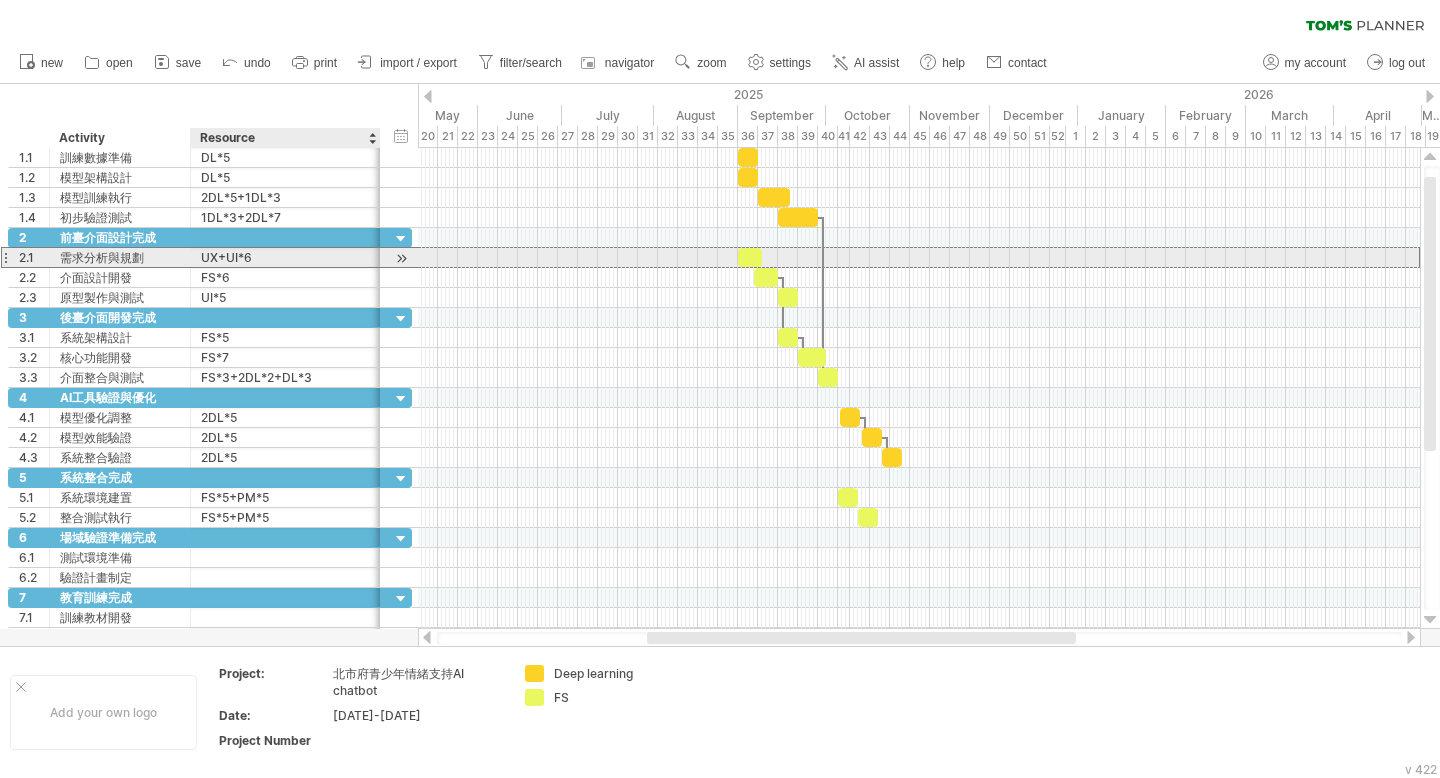 click on "UX+UI*6" at bounding box center (285, 257) 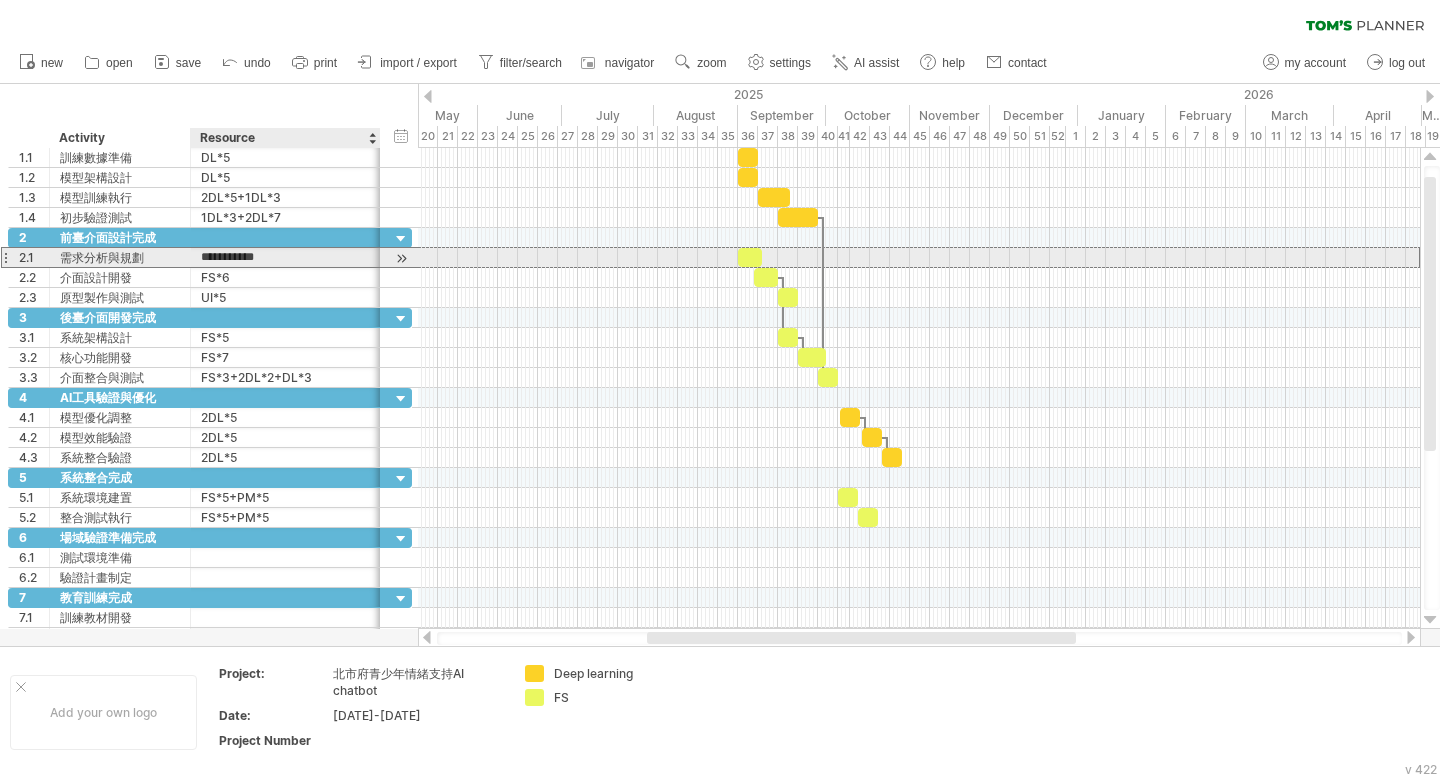 type on "**********" 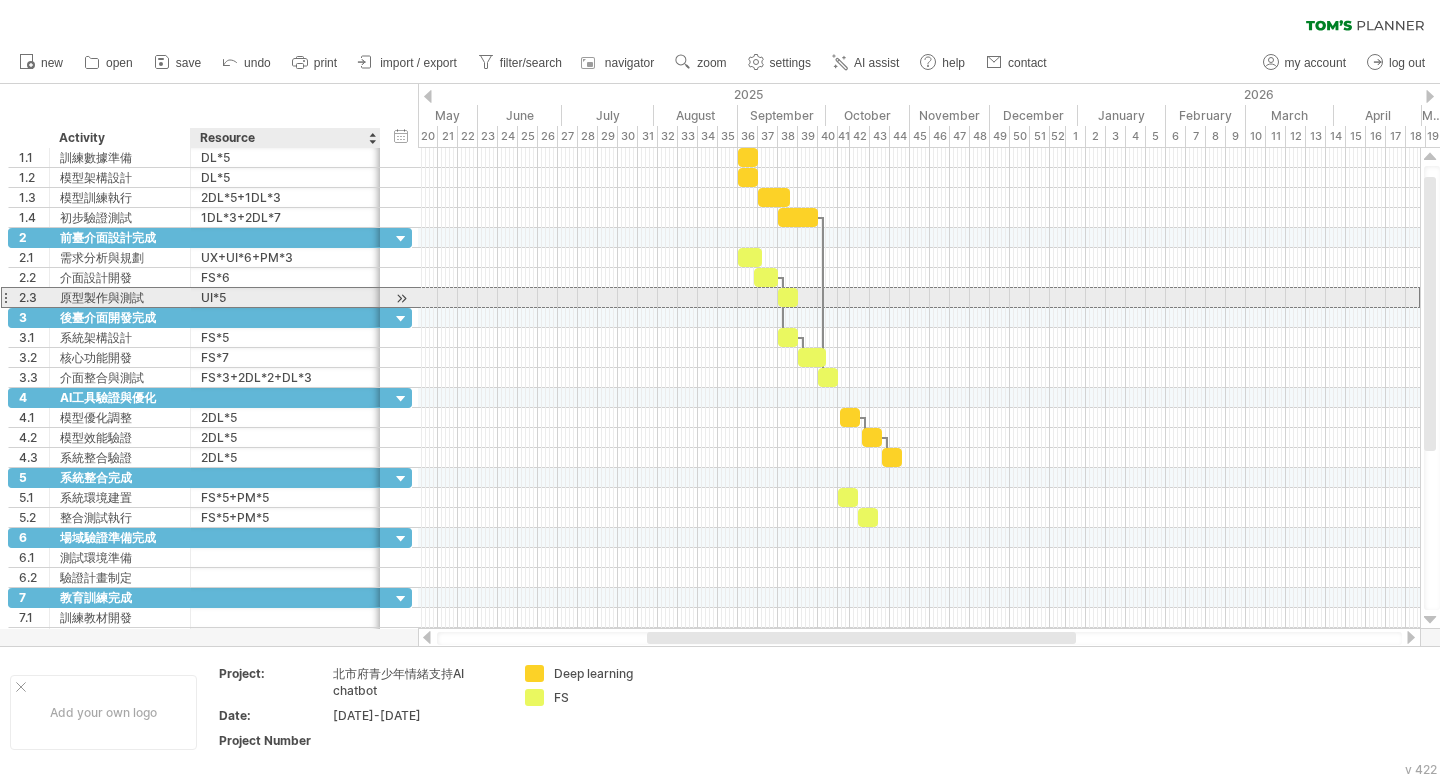 click on "UI*5" at bounding box center (285, 297) 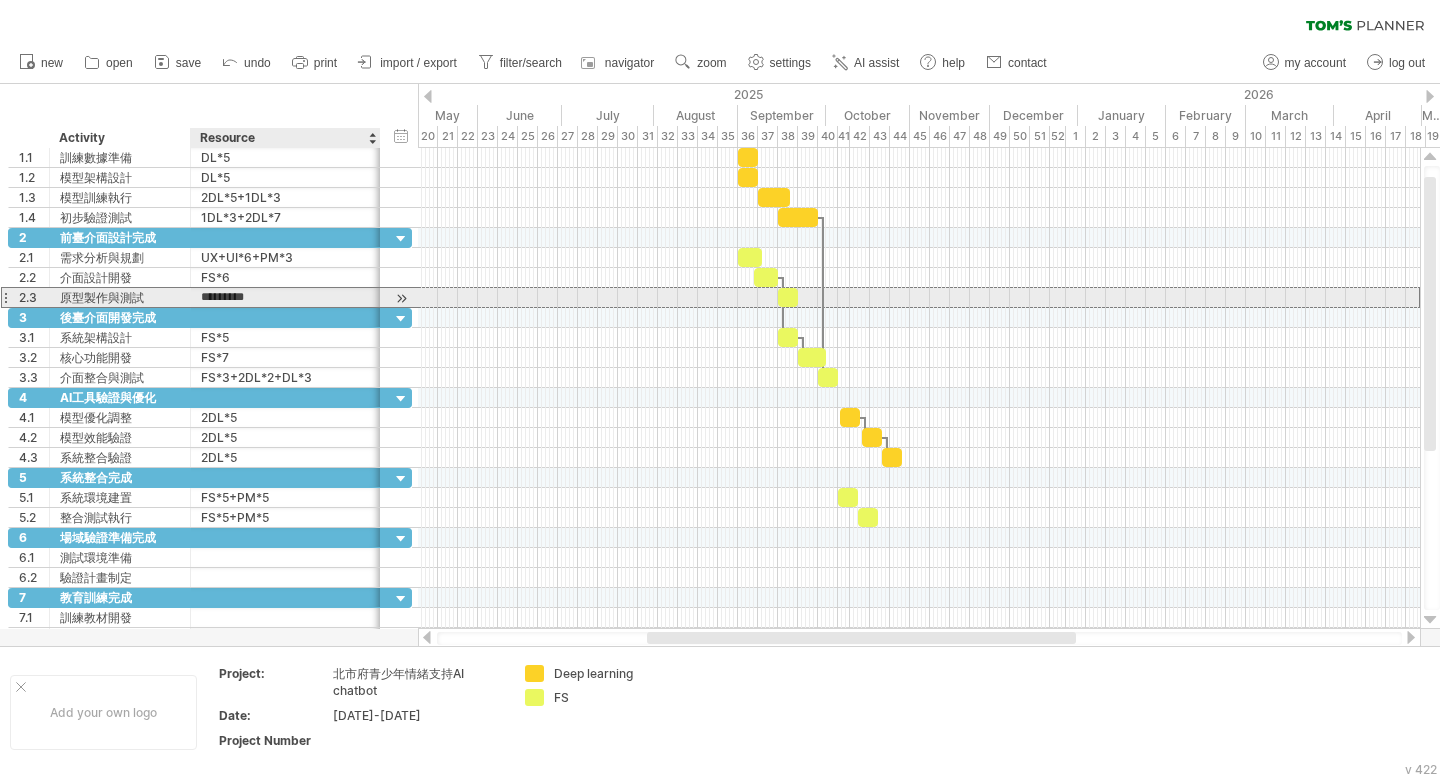 type on "*********" 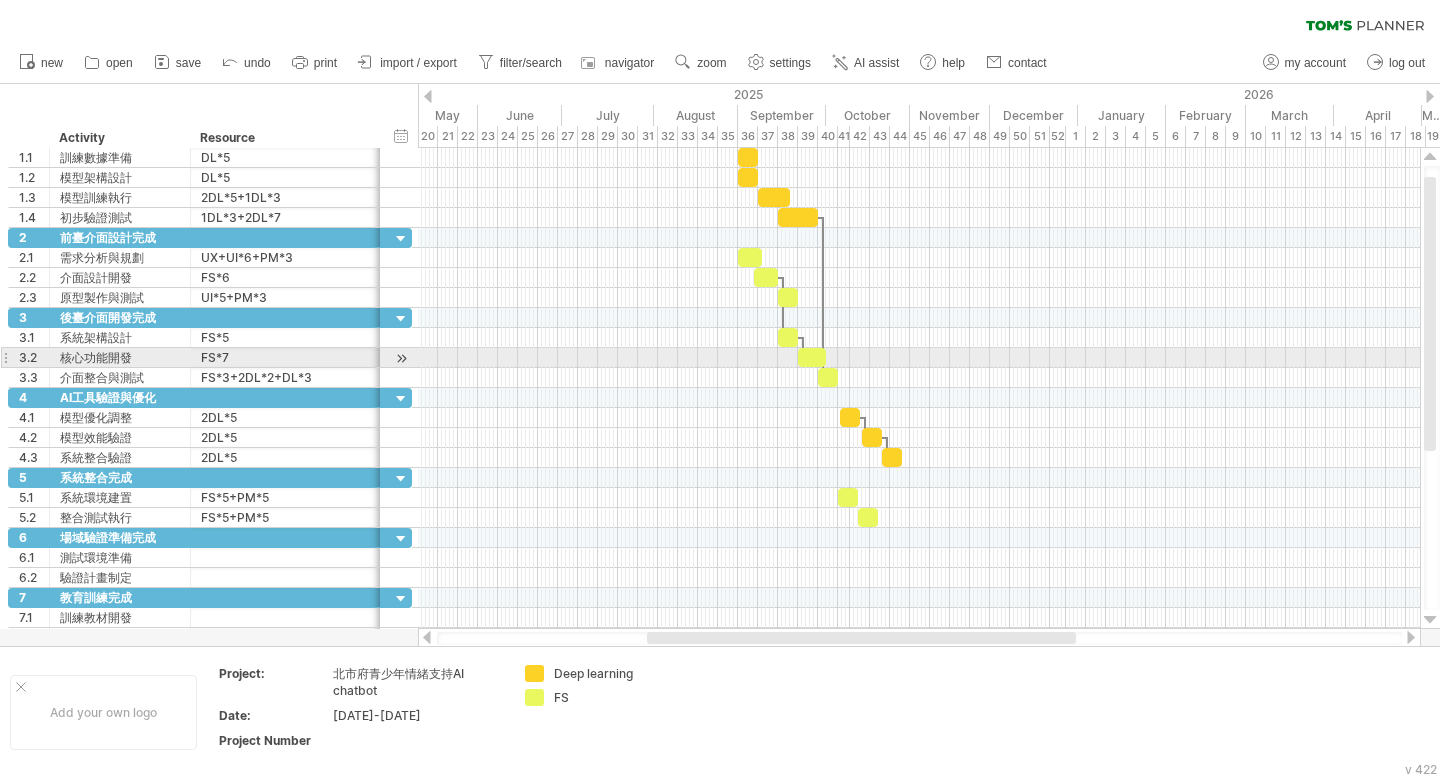 click at bounding box center (919, 358) 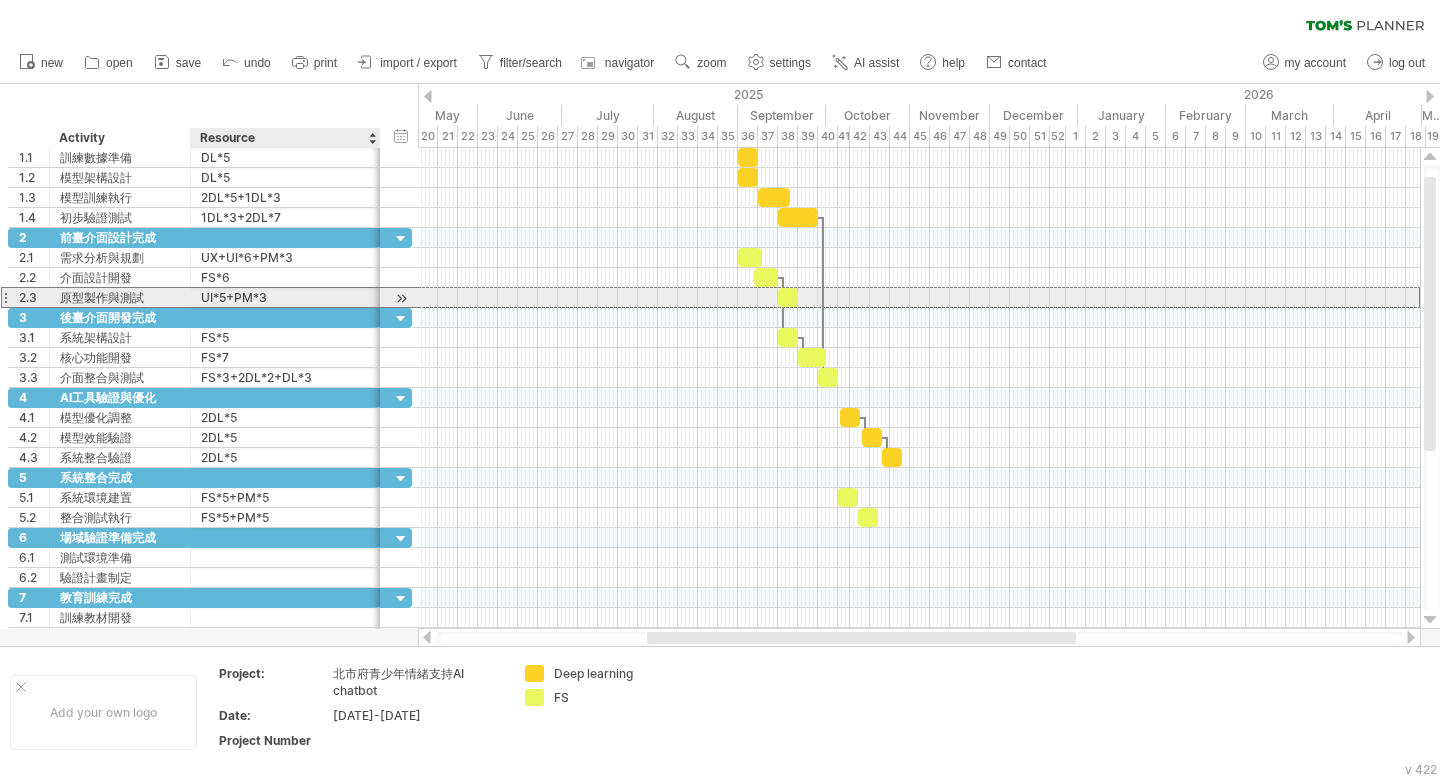 click on "UI*5+PM*3" at bounding box center (285, 297) 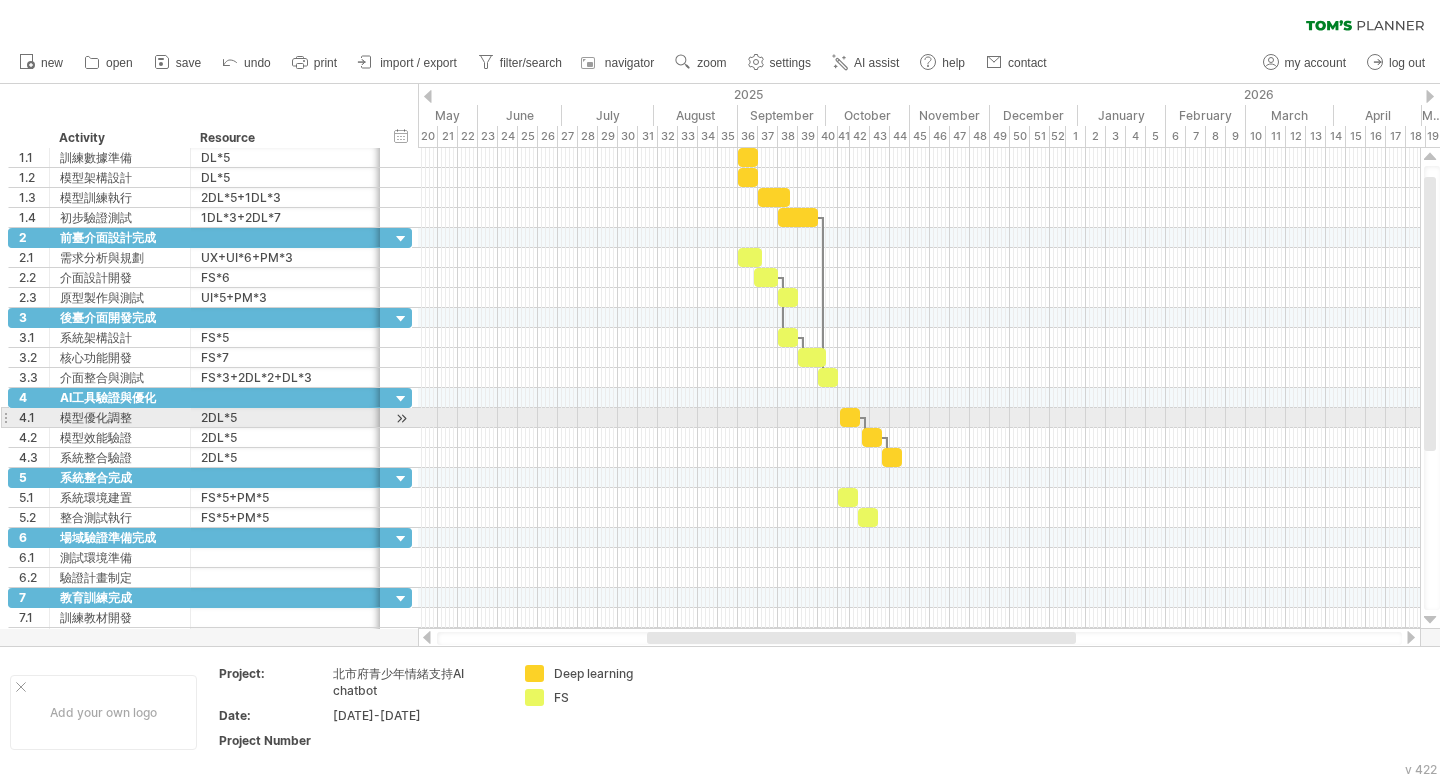 click at bounding box center (919, 418) 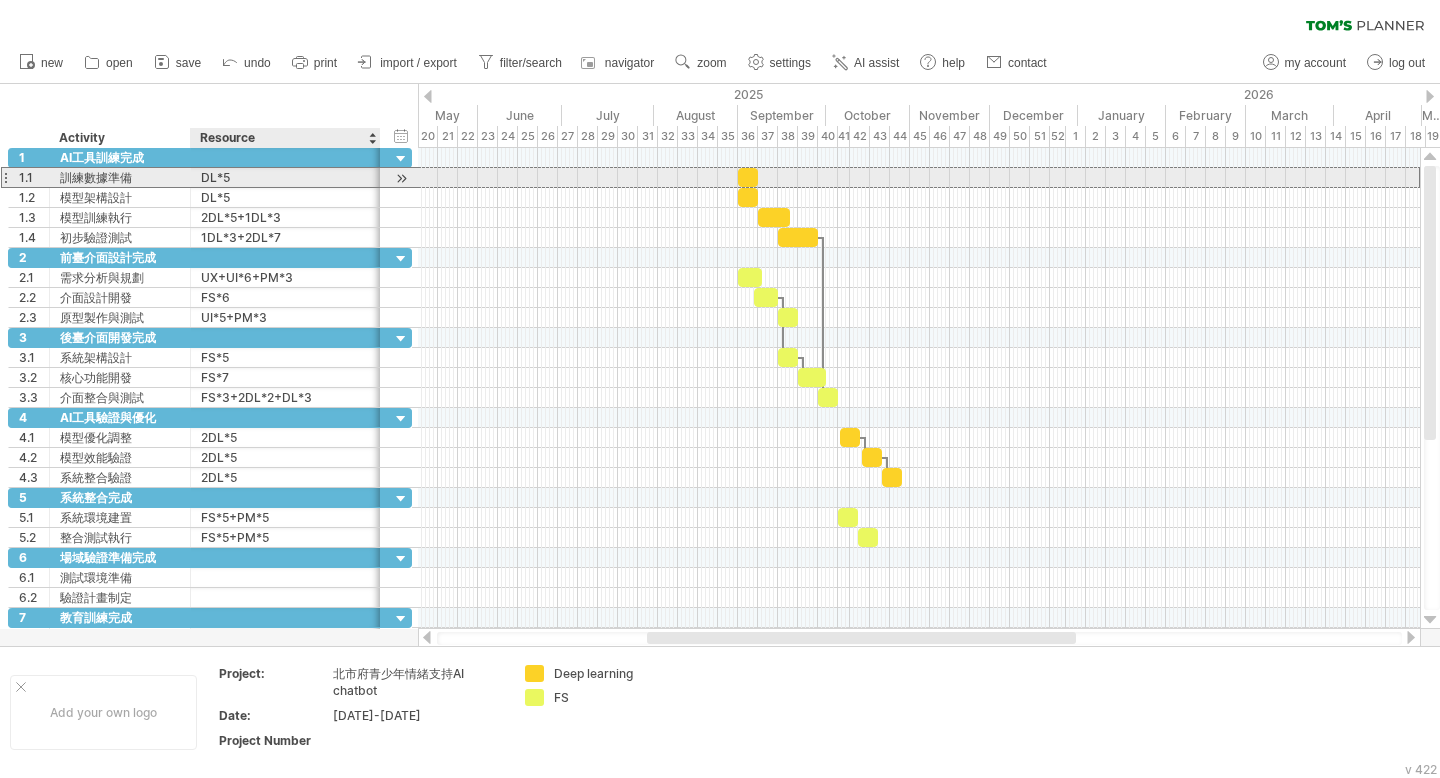 click on "DL*5" at bounding box center (285, 177) 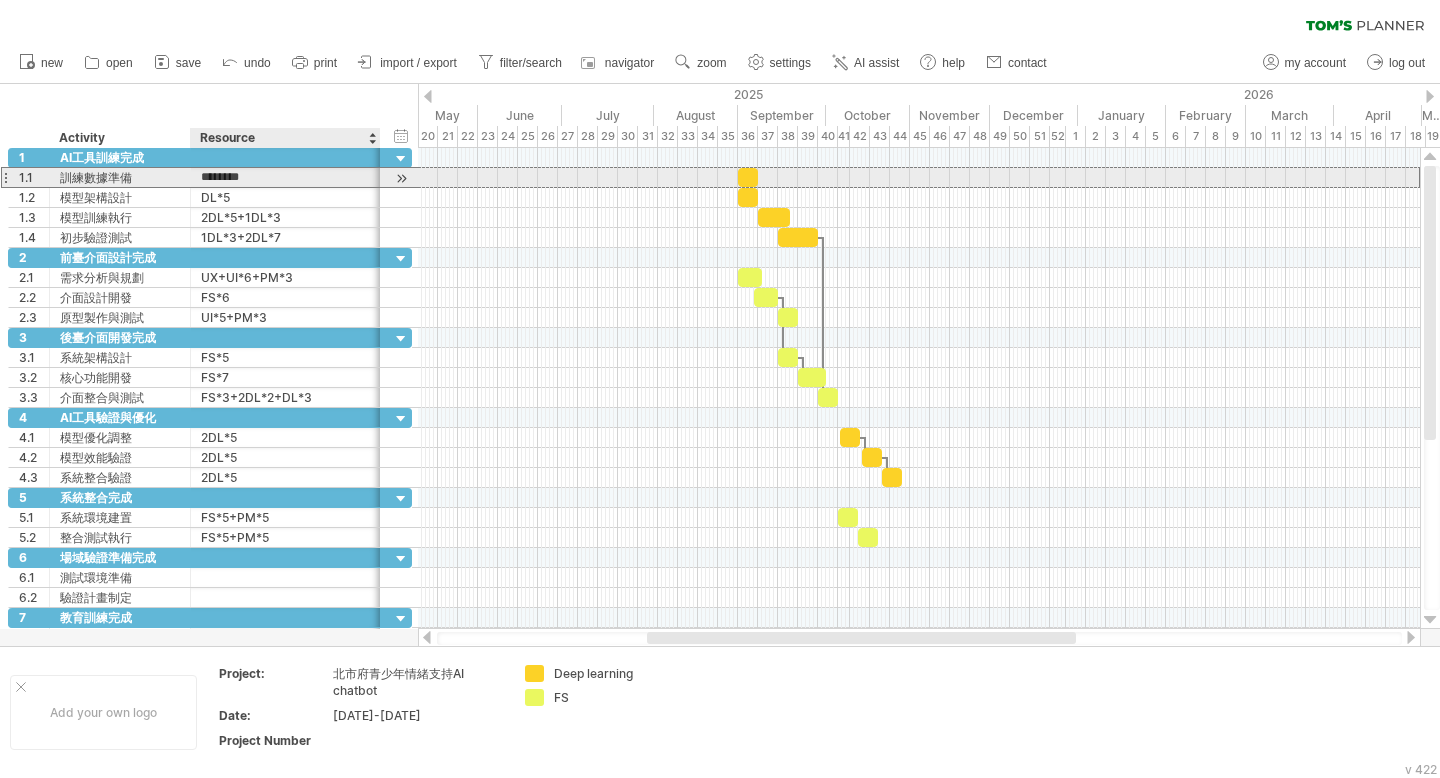 type on "*********" 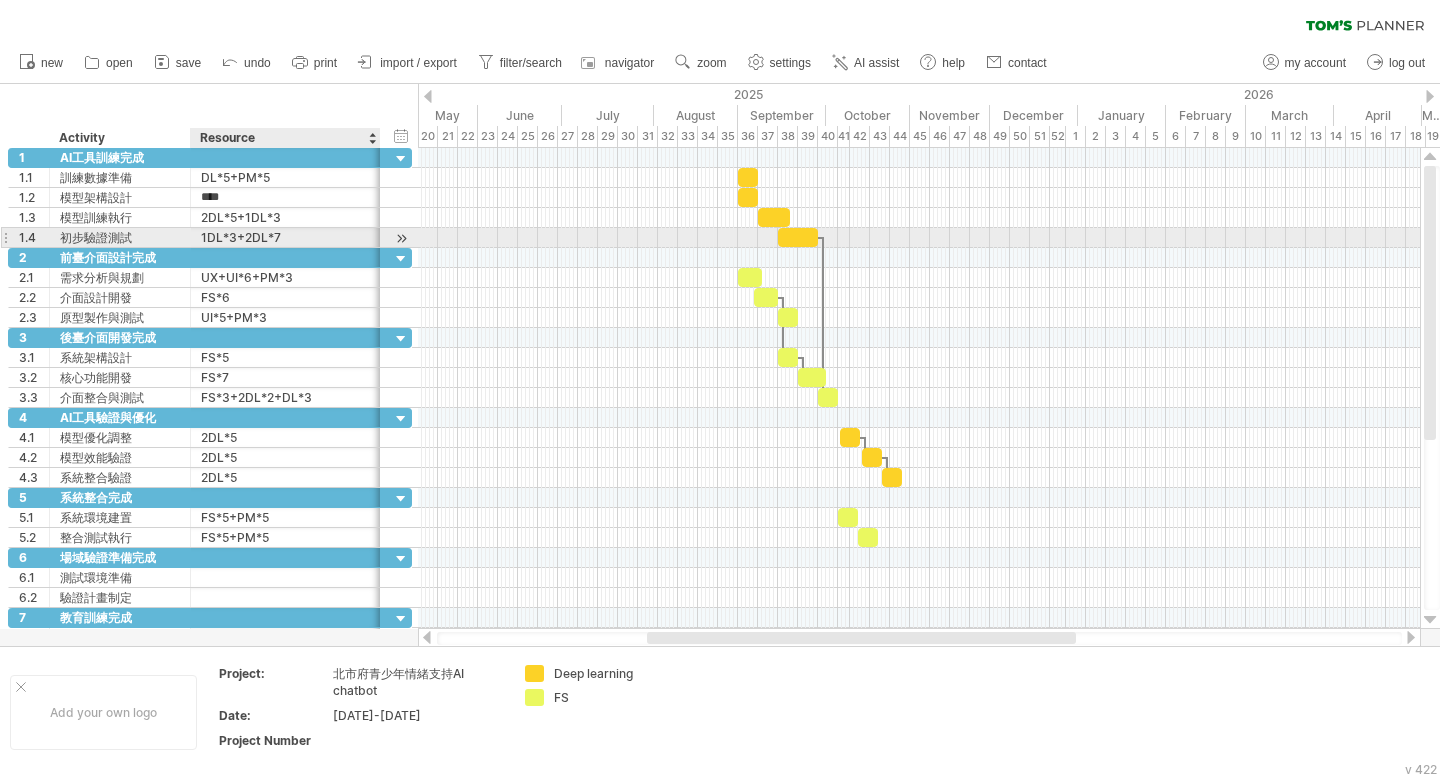 click on "1DL*3+2DL*7" at bounding box center [285, 237] 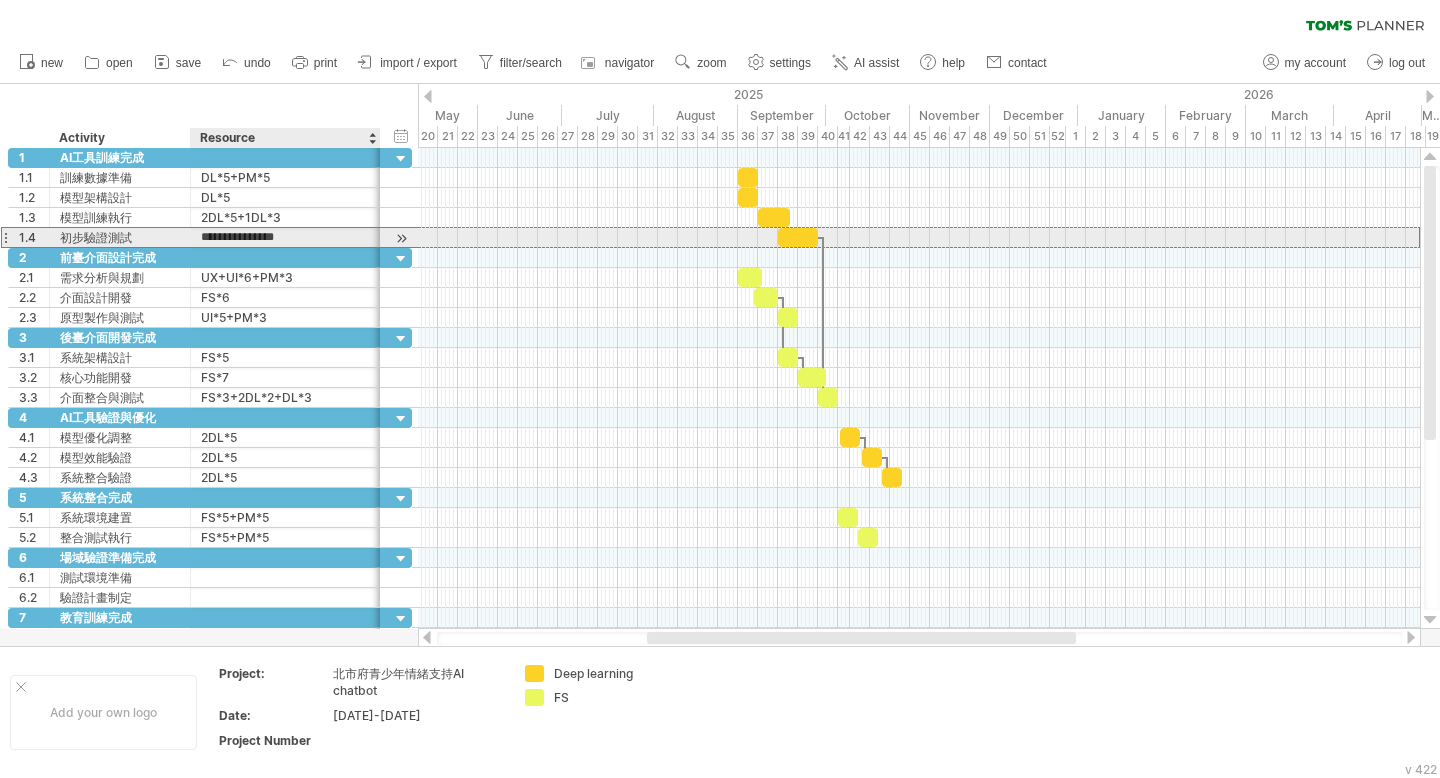type on "**********" 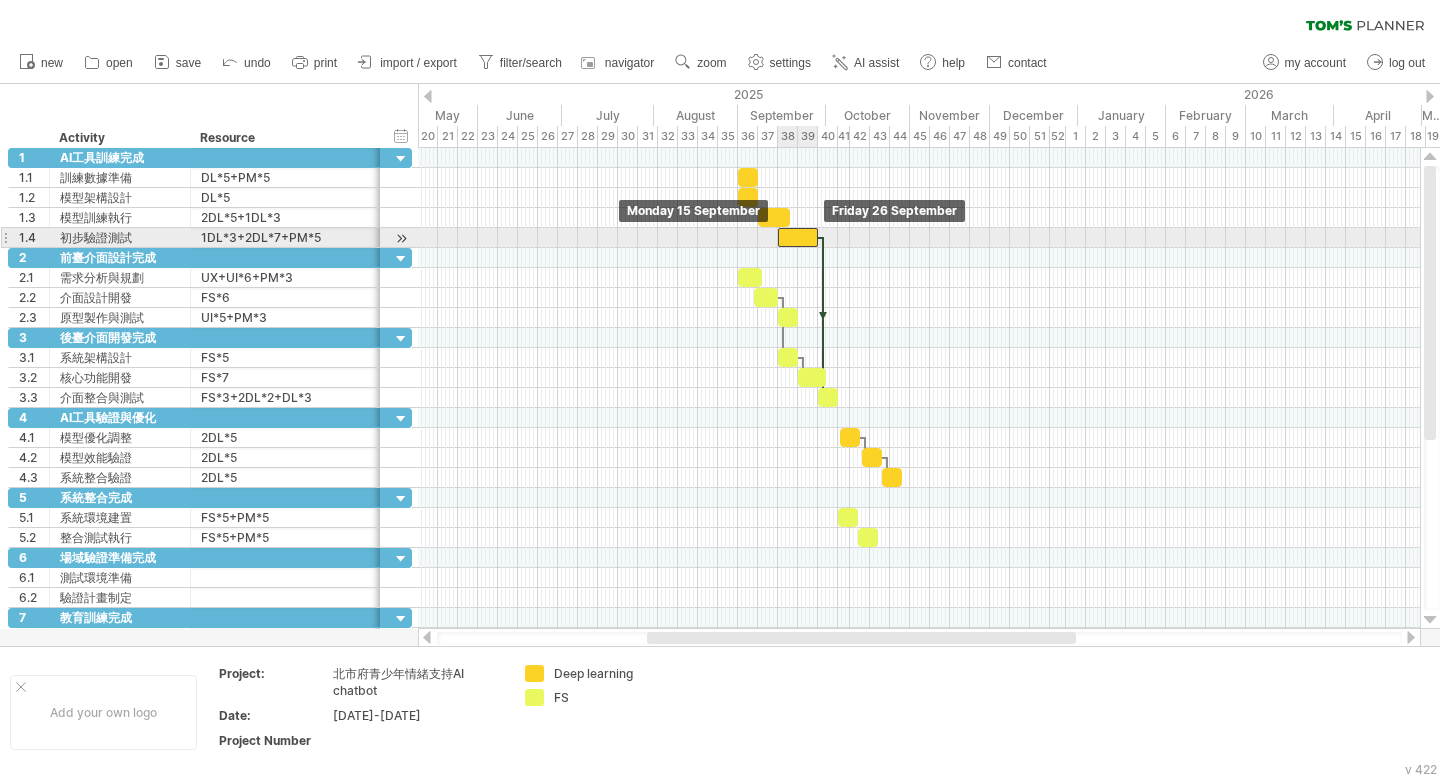 click at bounding box center (798, 237) 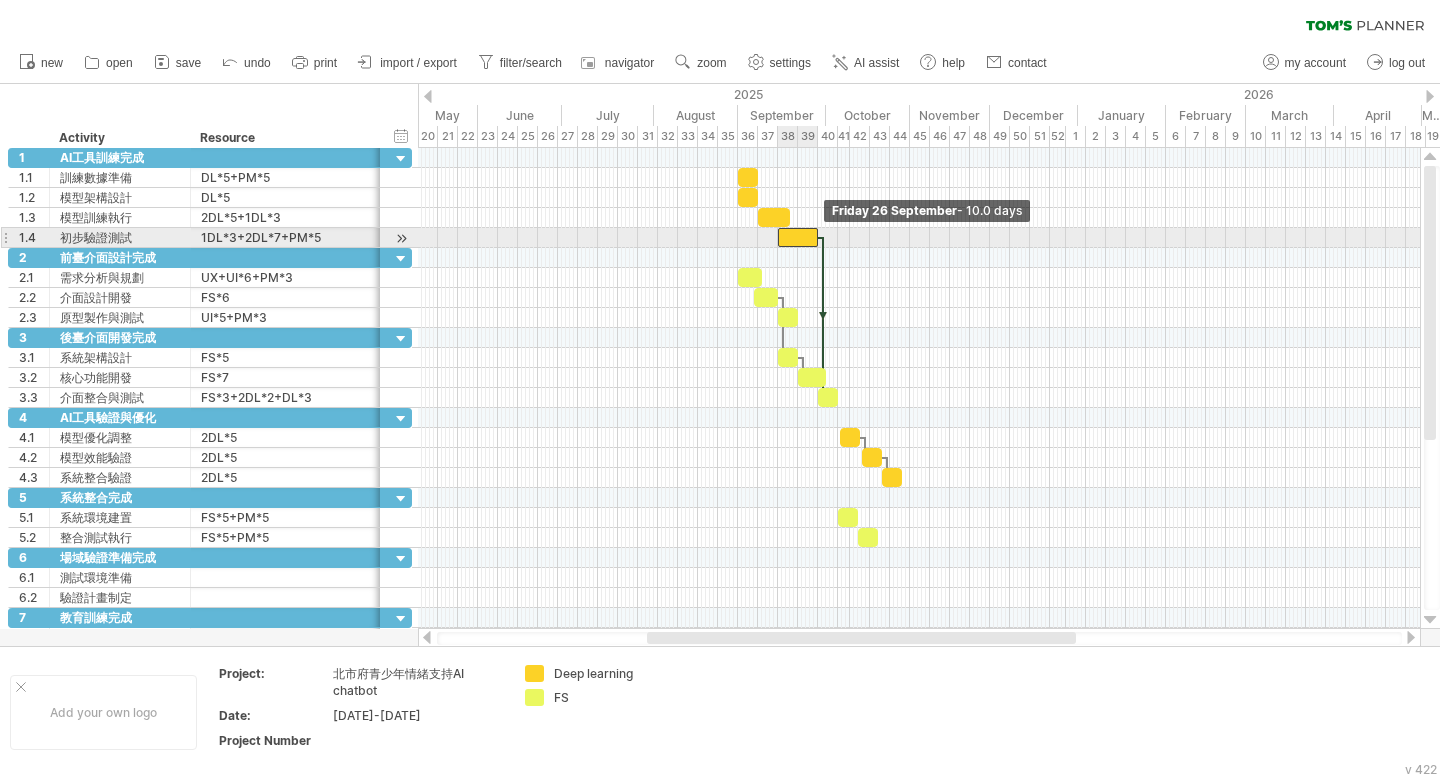 click at bounding box center (818, 237) 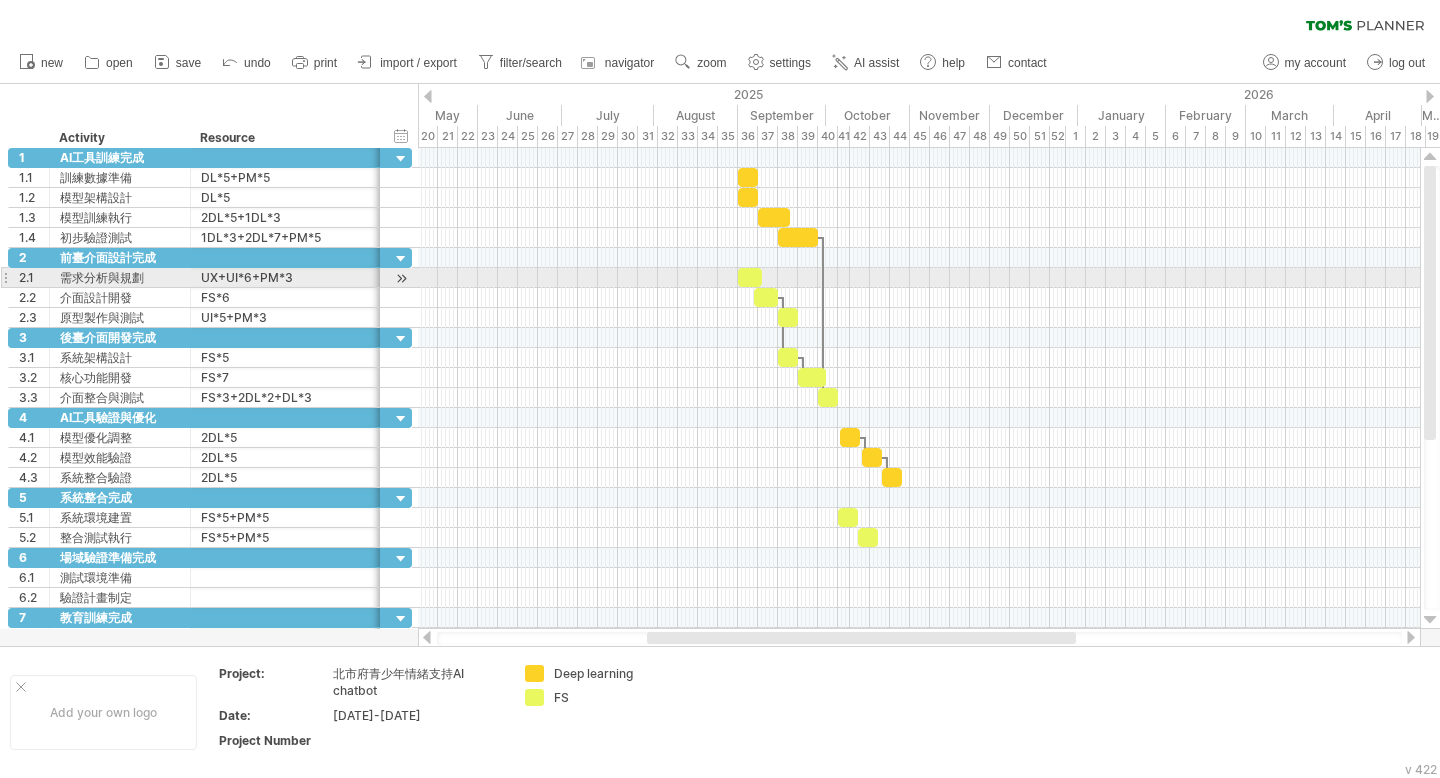 click at bounding box center (919, 278) 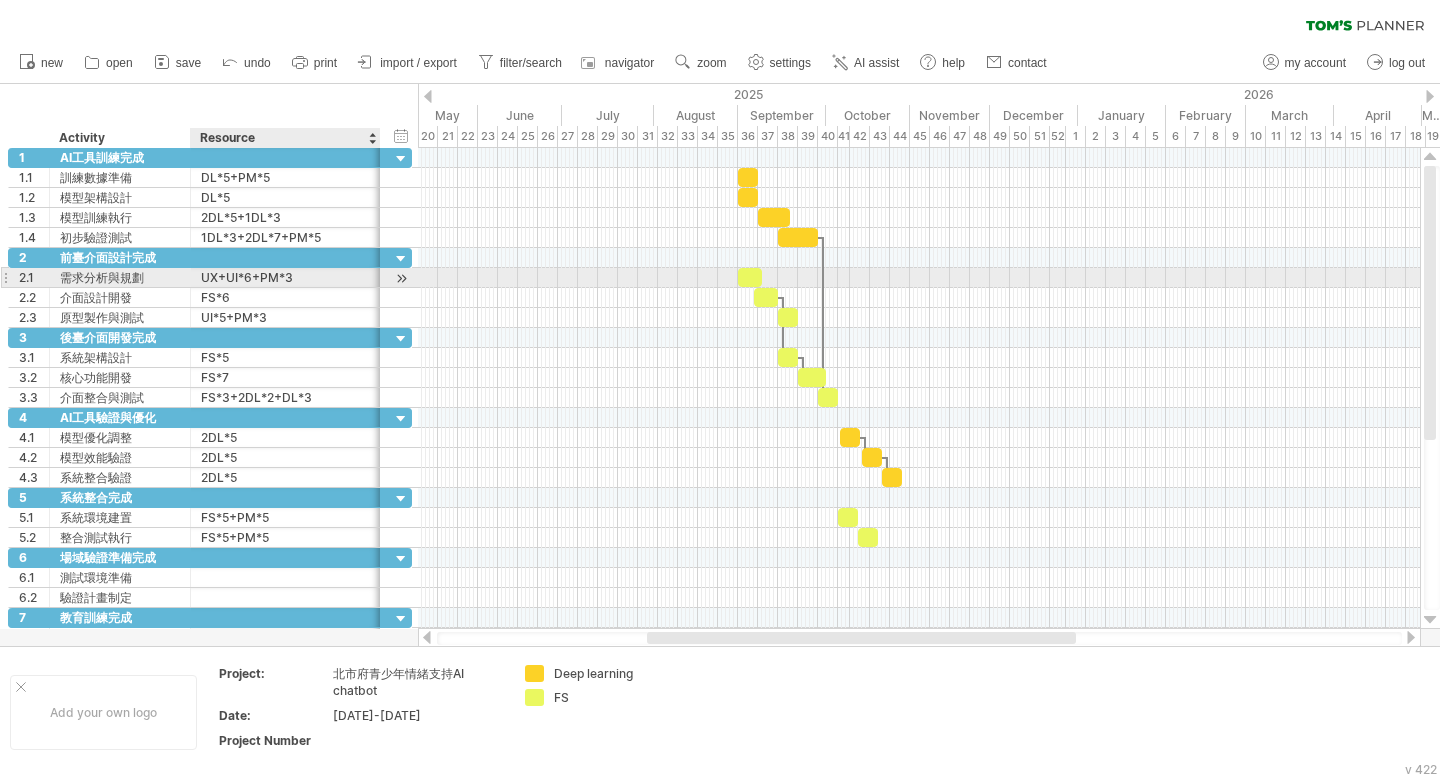click on "UX+UI*6+PM*3" at bounding box center (285, 277) 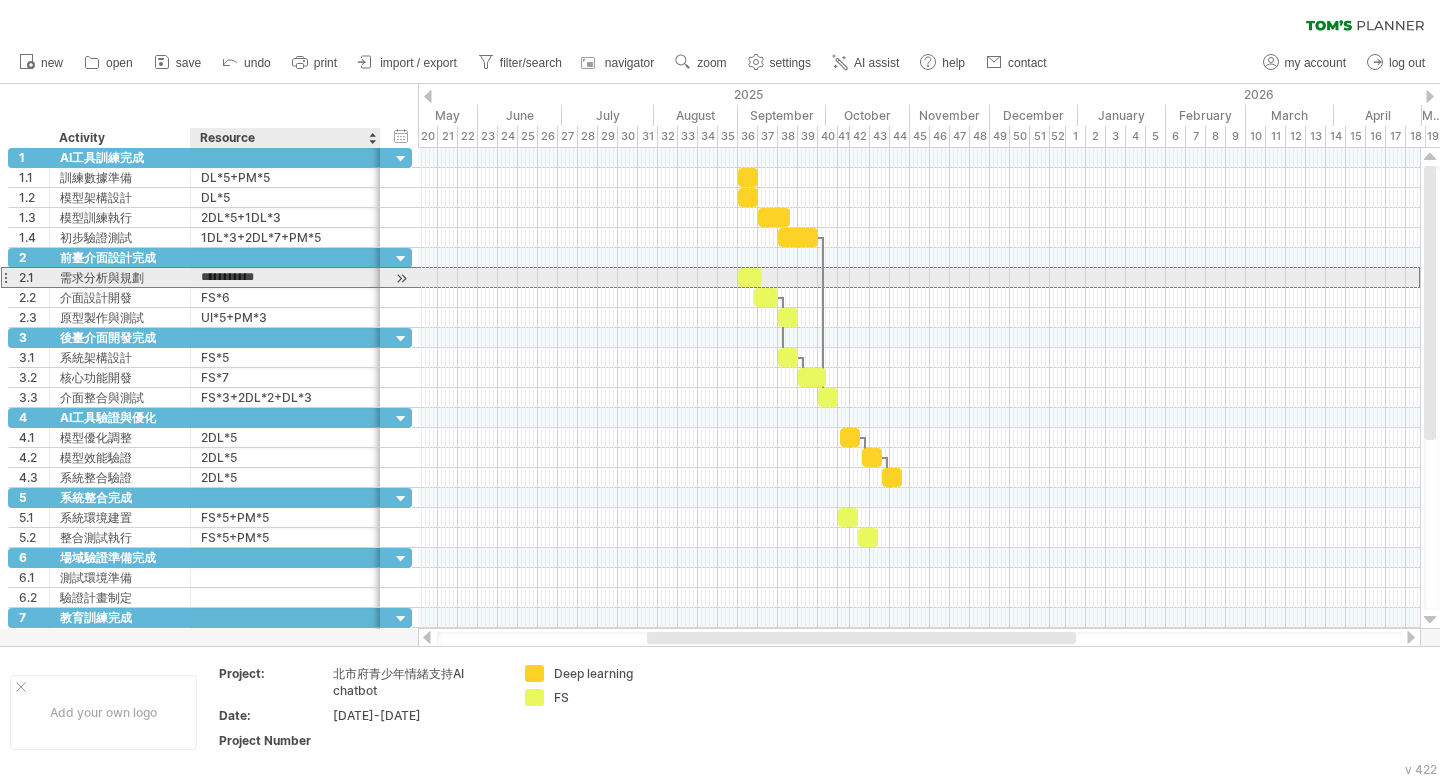 type on "**********" 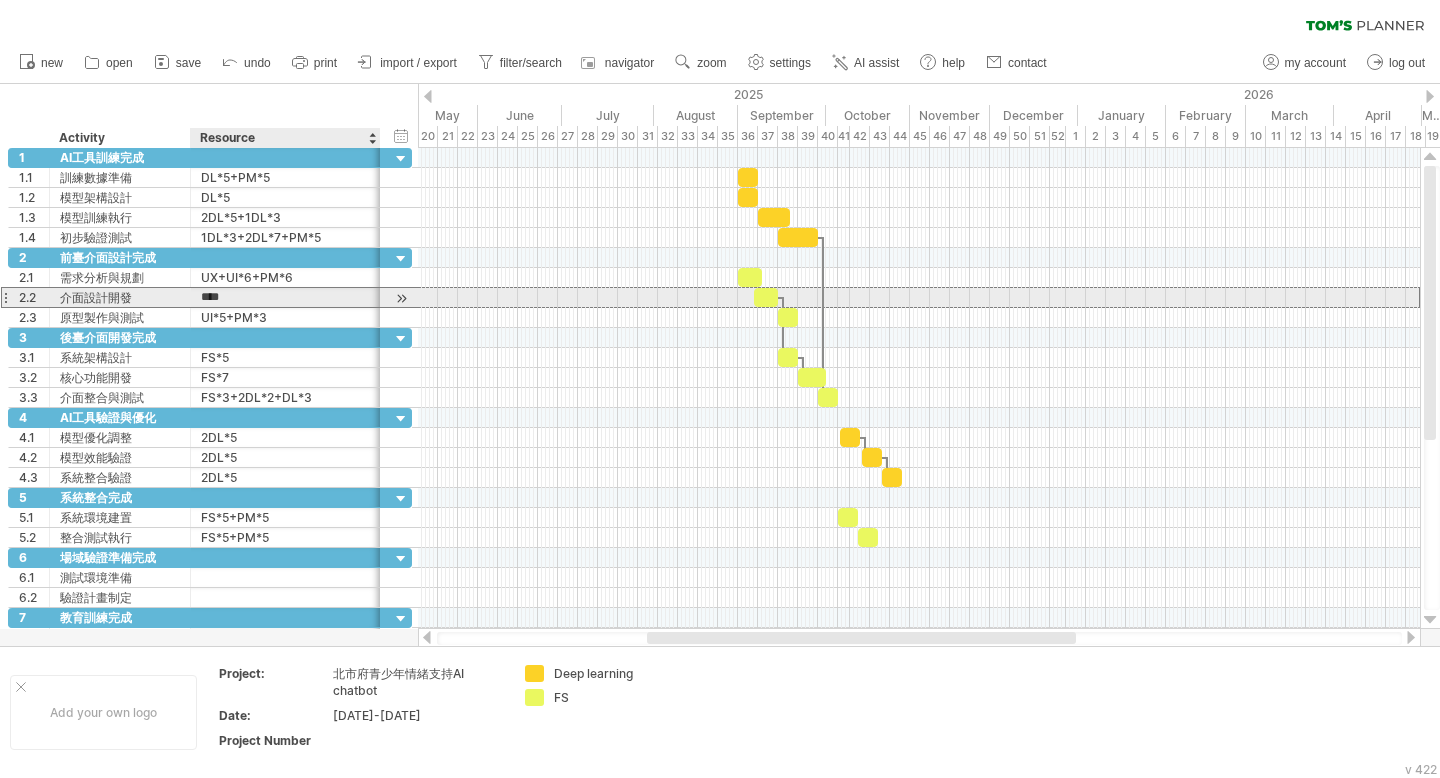 click on "****" at bounding box center (285, 297) 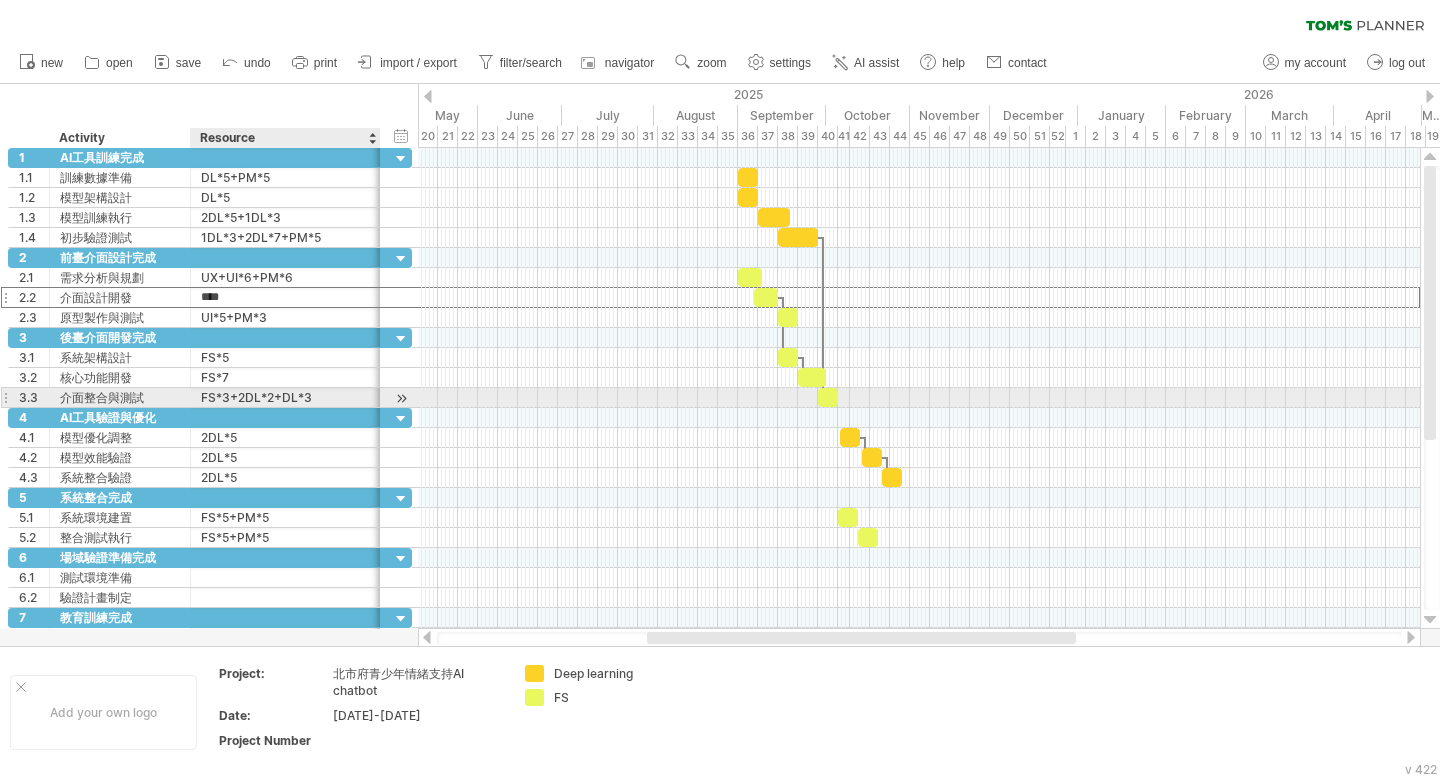 click on "FS*3+2DL*2+DL*3" at bounding box center (285, 397) 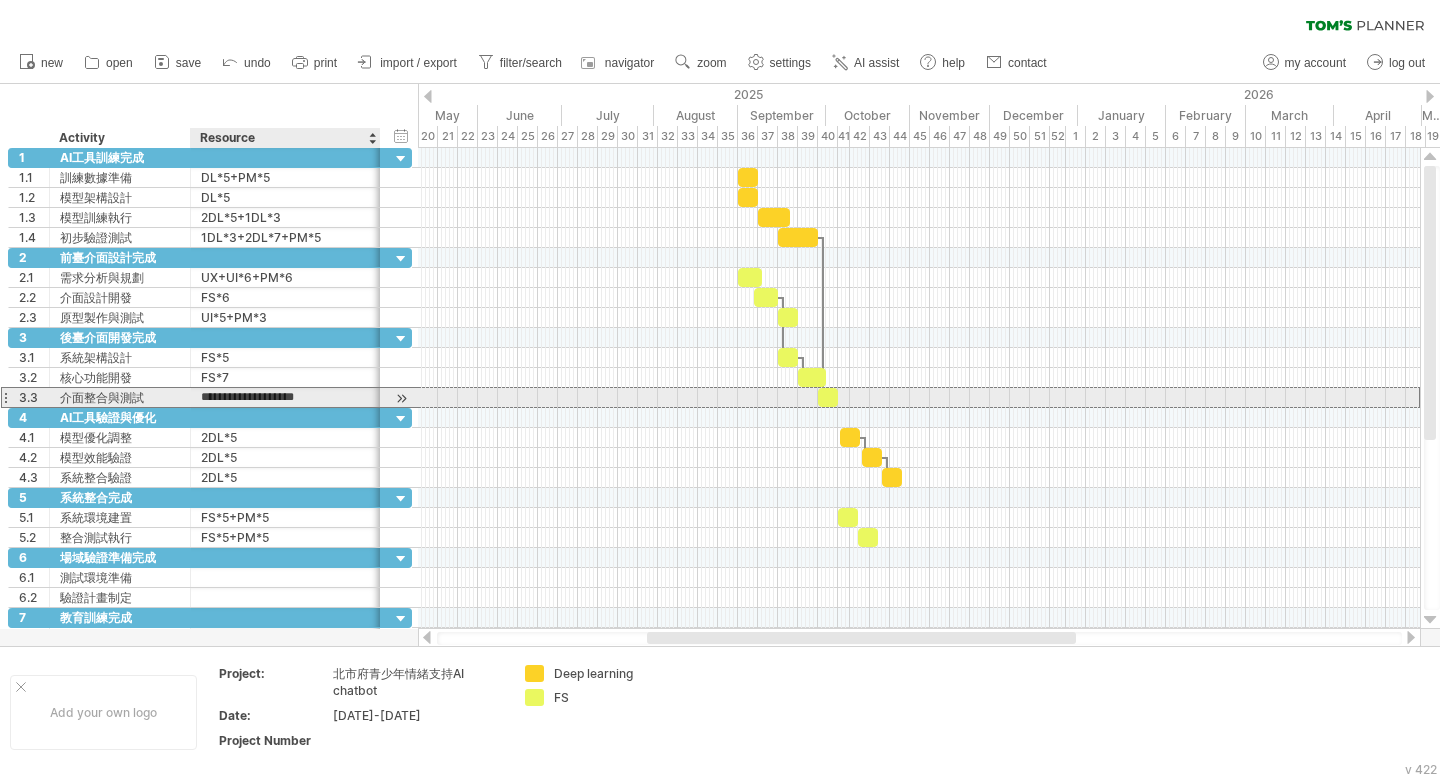 type on "**********" 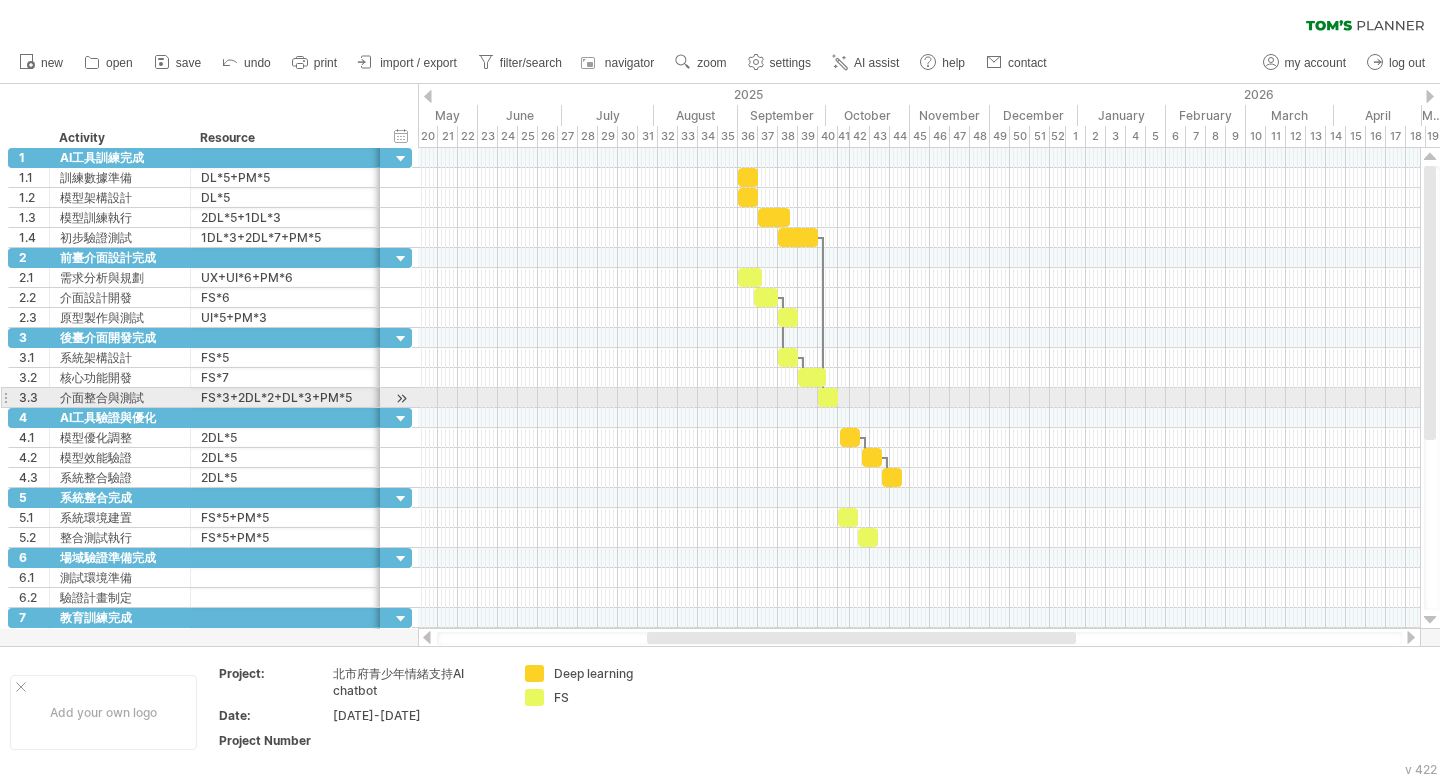click at bounding box center (828, 397) 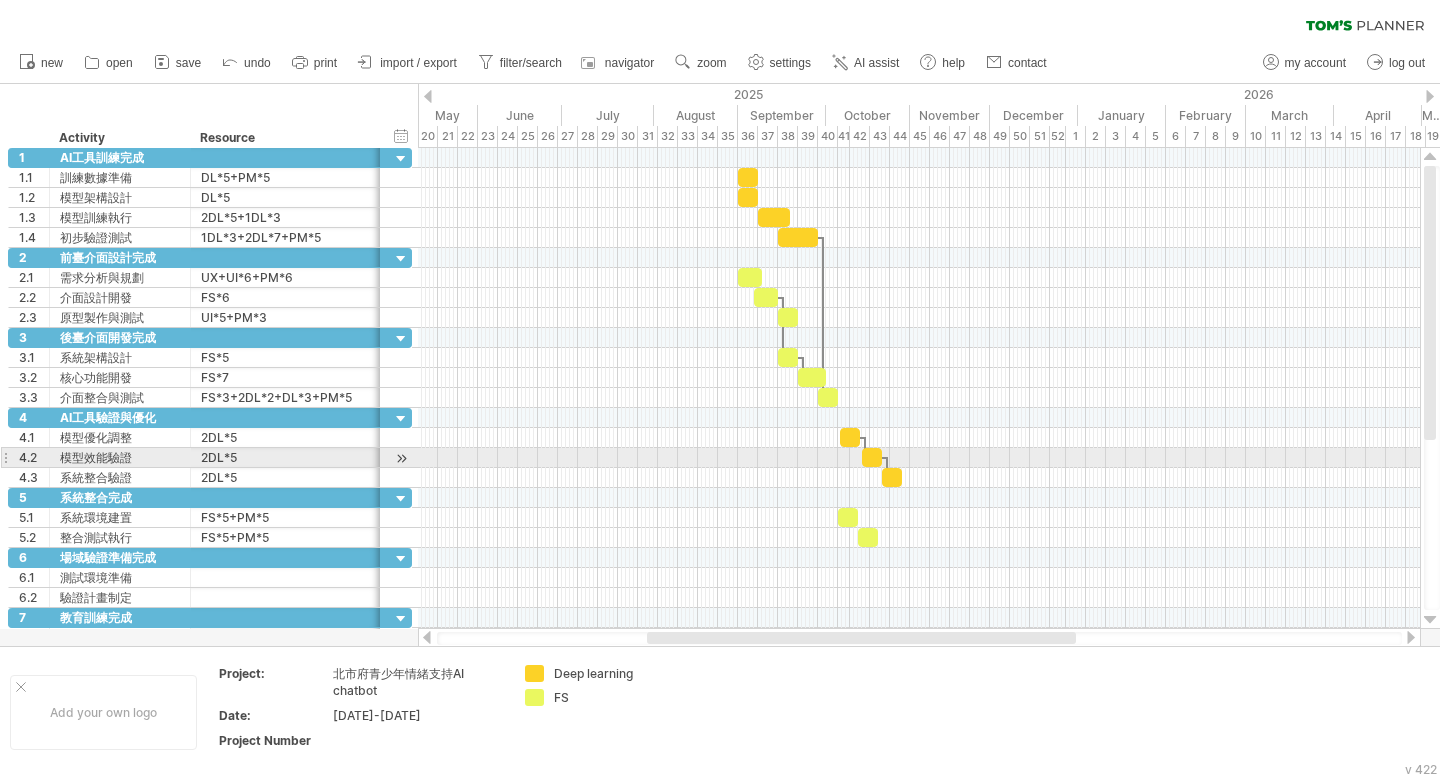 click at bounding box center [919, 458] 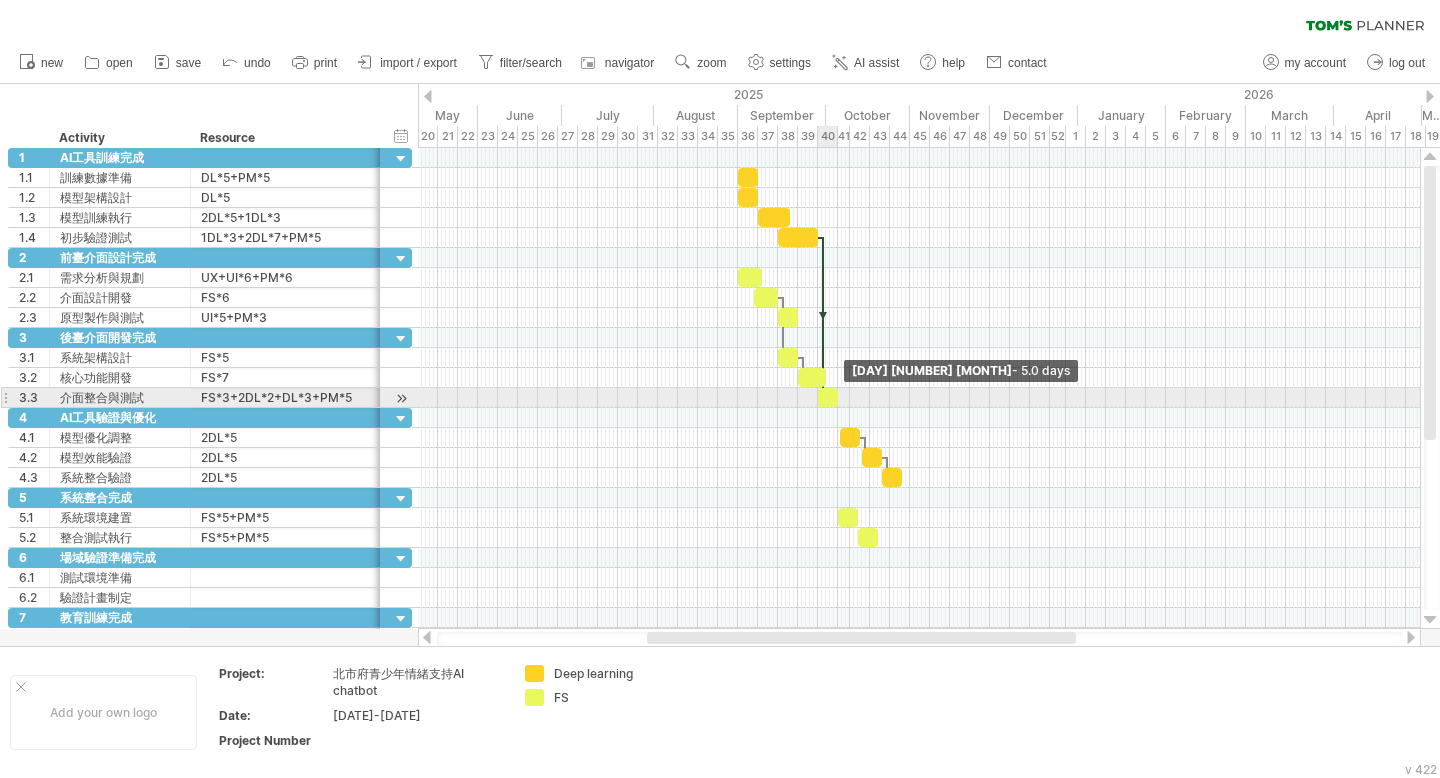 click at bounding box center [838, 397] 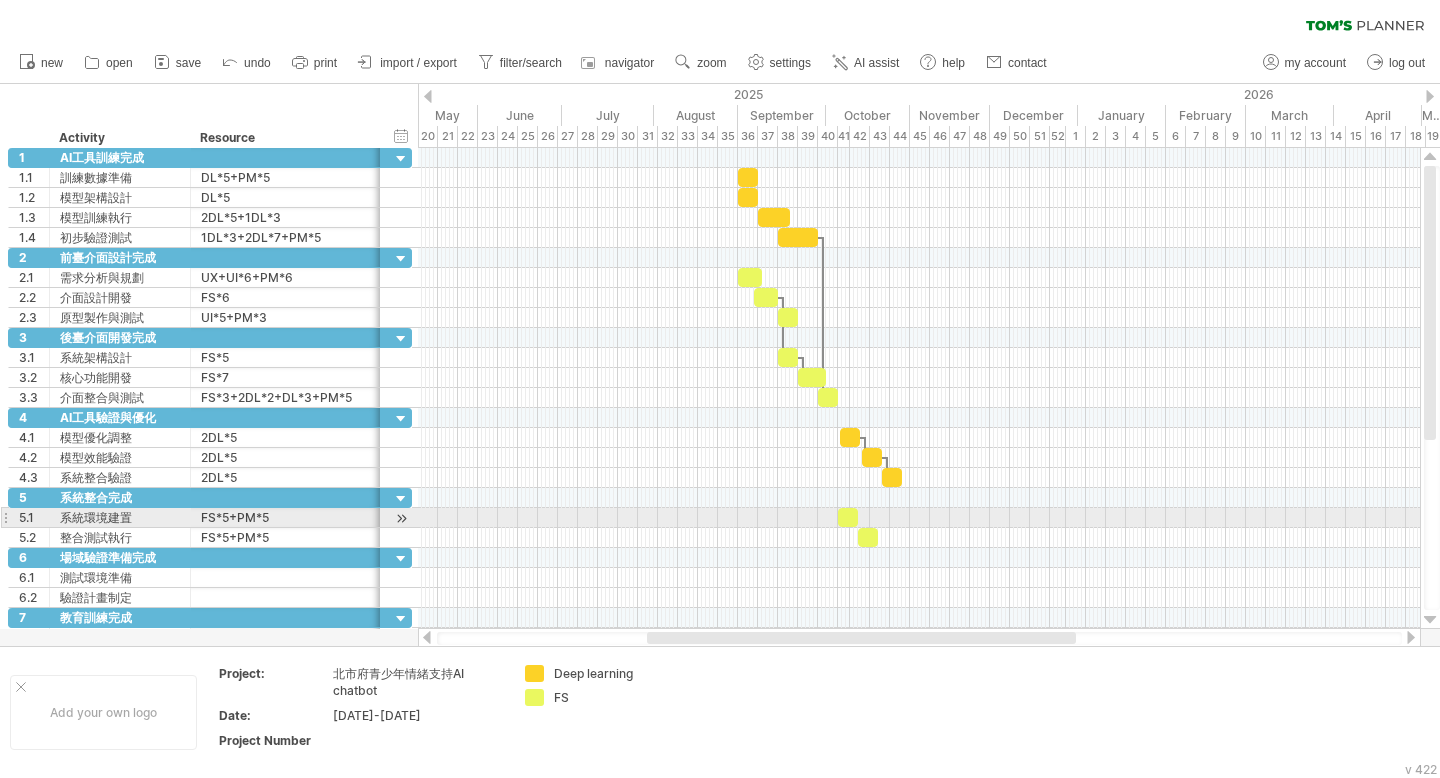 click at bounding box center [919, 518] 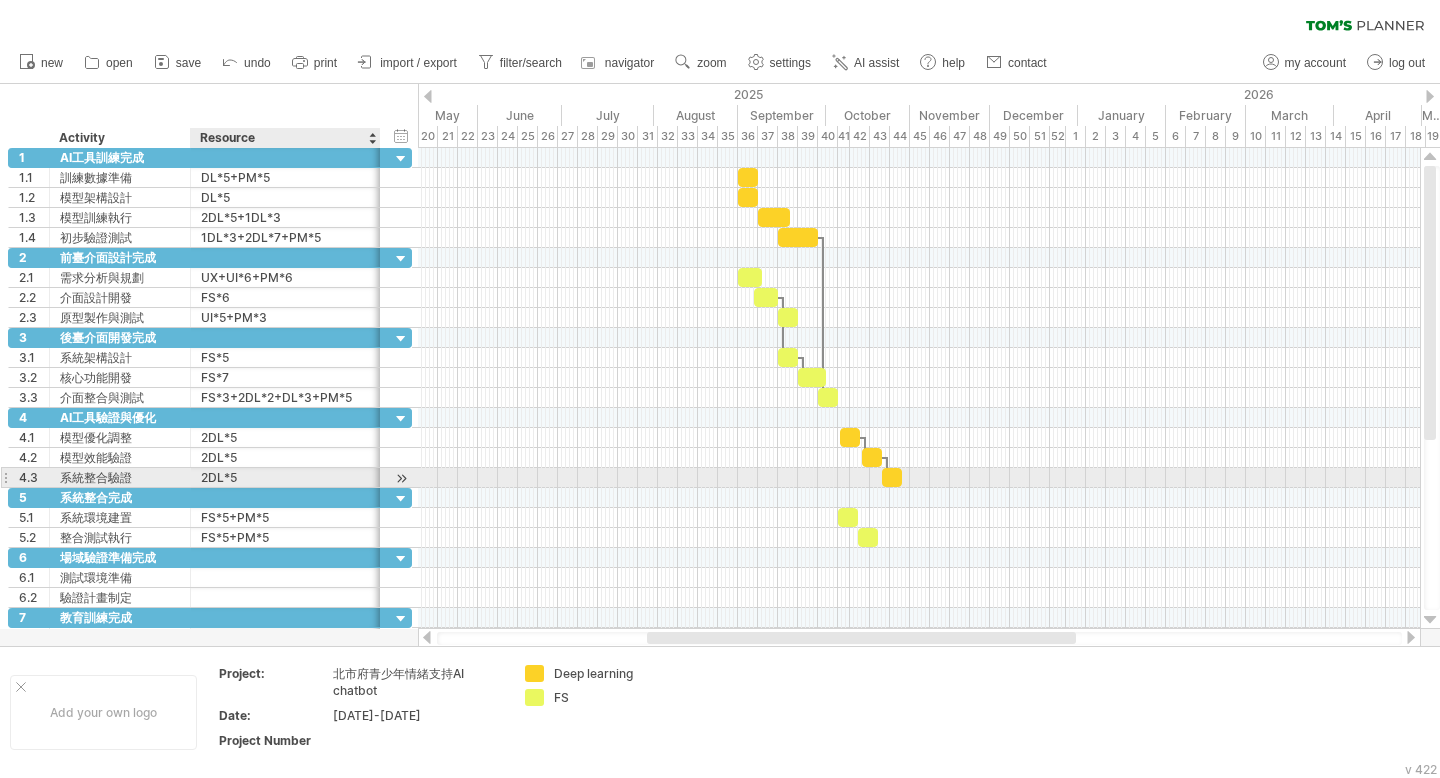 click on "2DL*5" at bounding box center [285, 477] 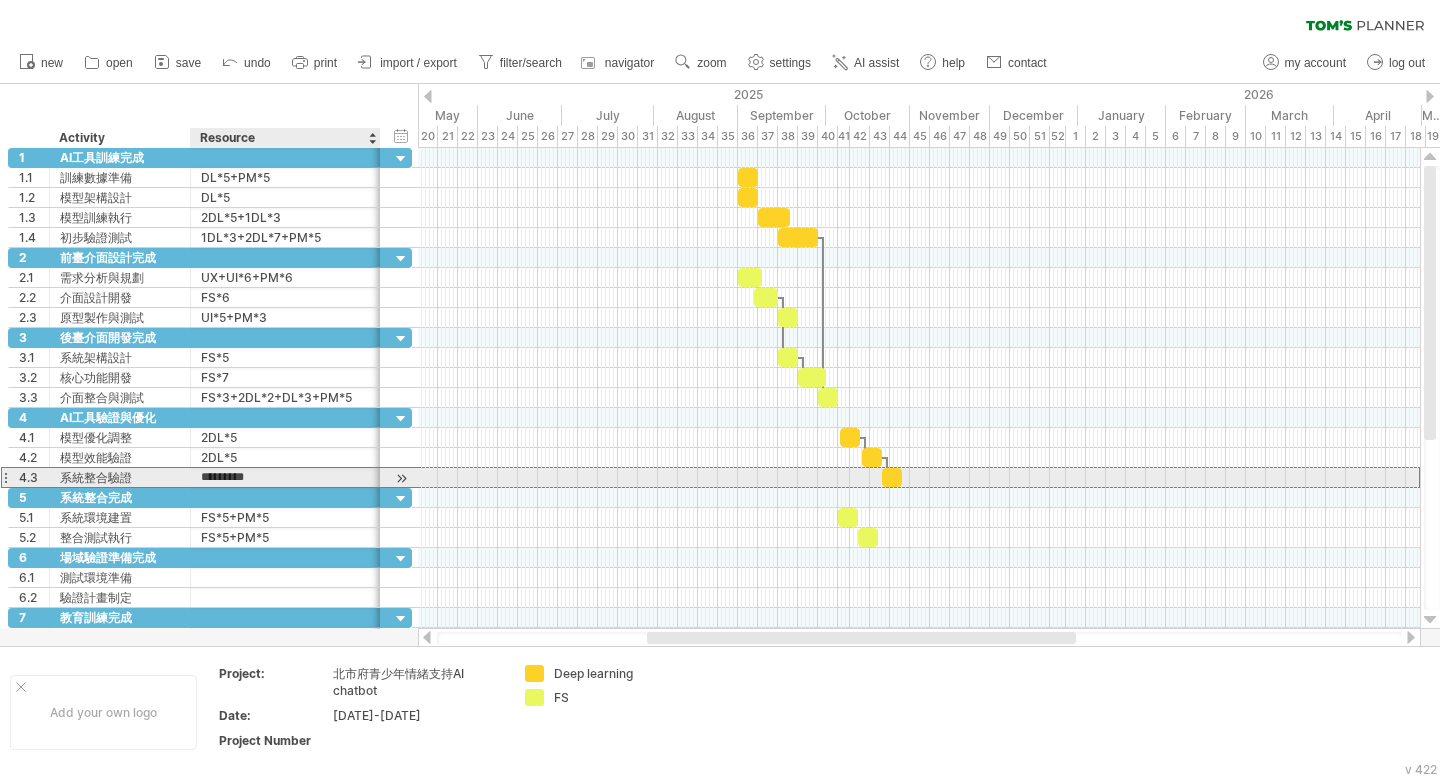 type on "**********" 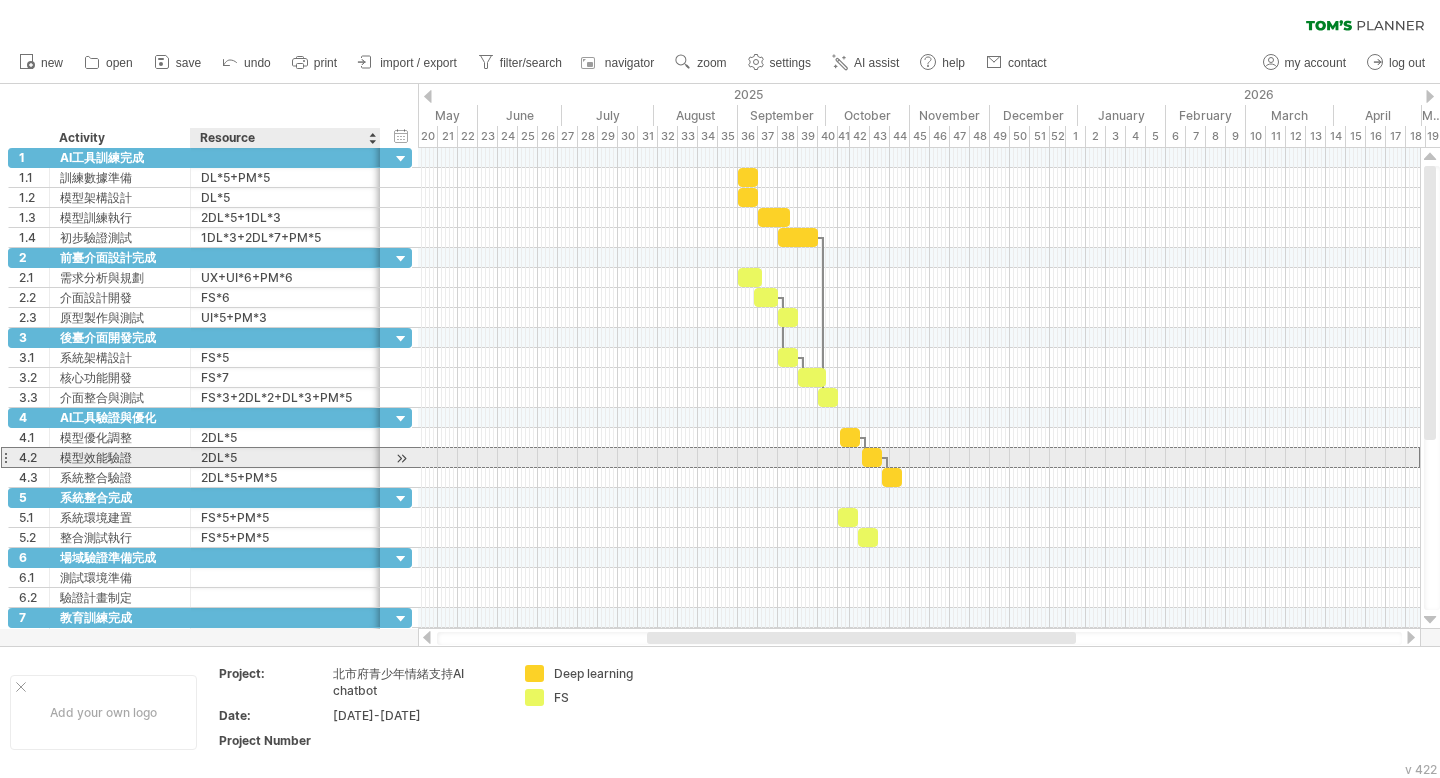 click on "2DL*5" at bounding box center [285, 457] 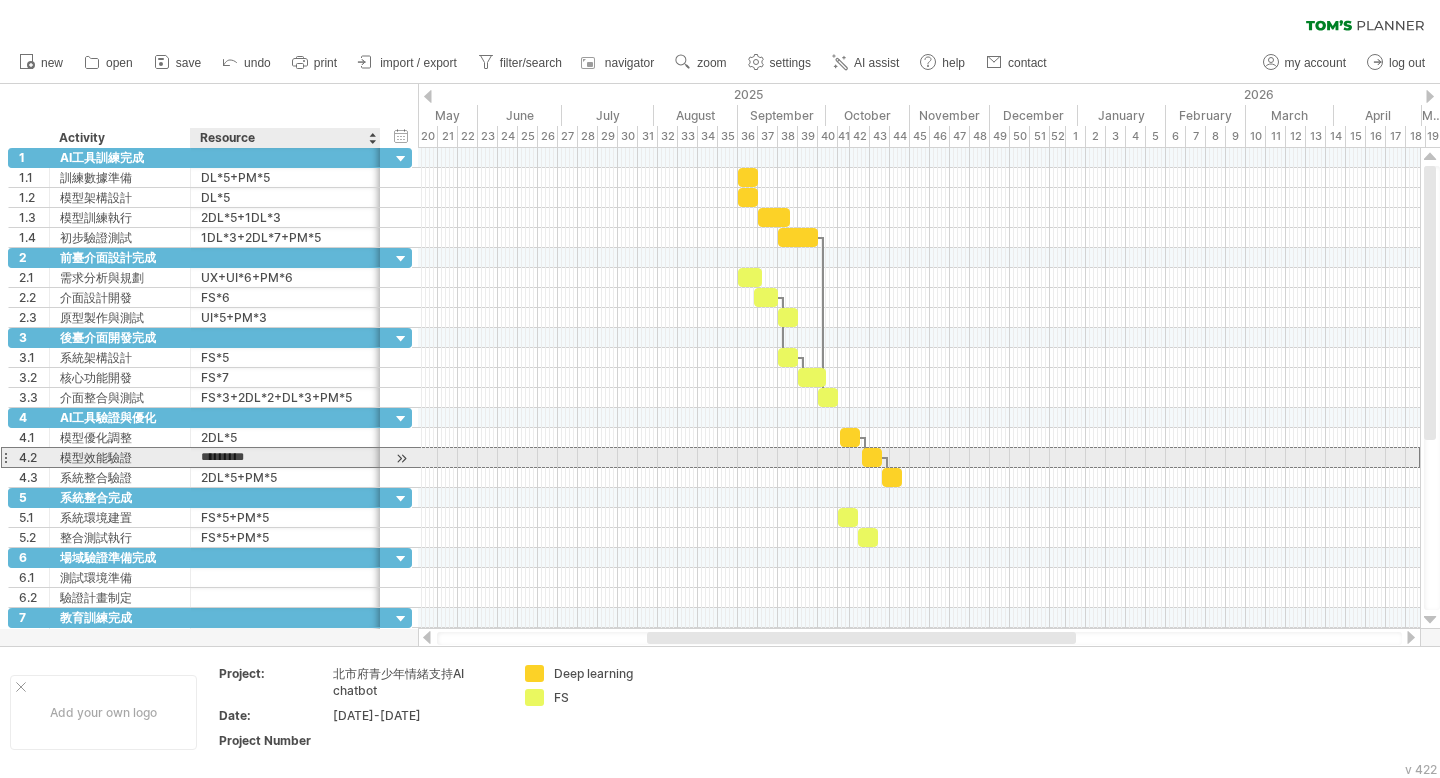 type on "**********" 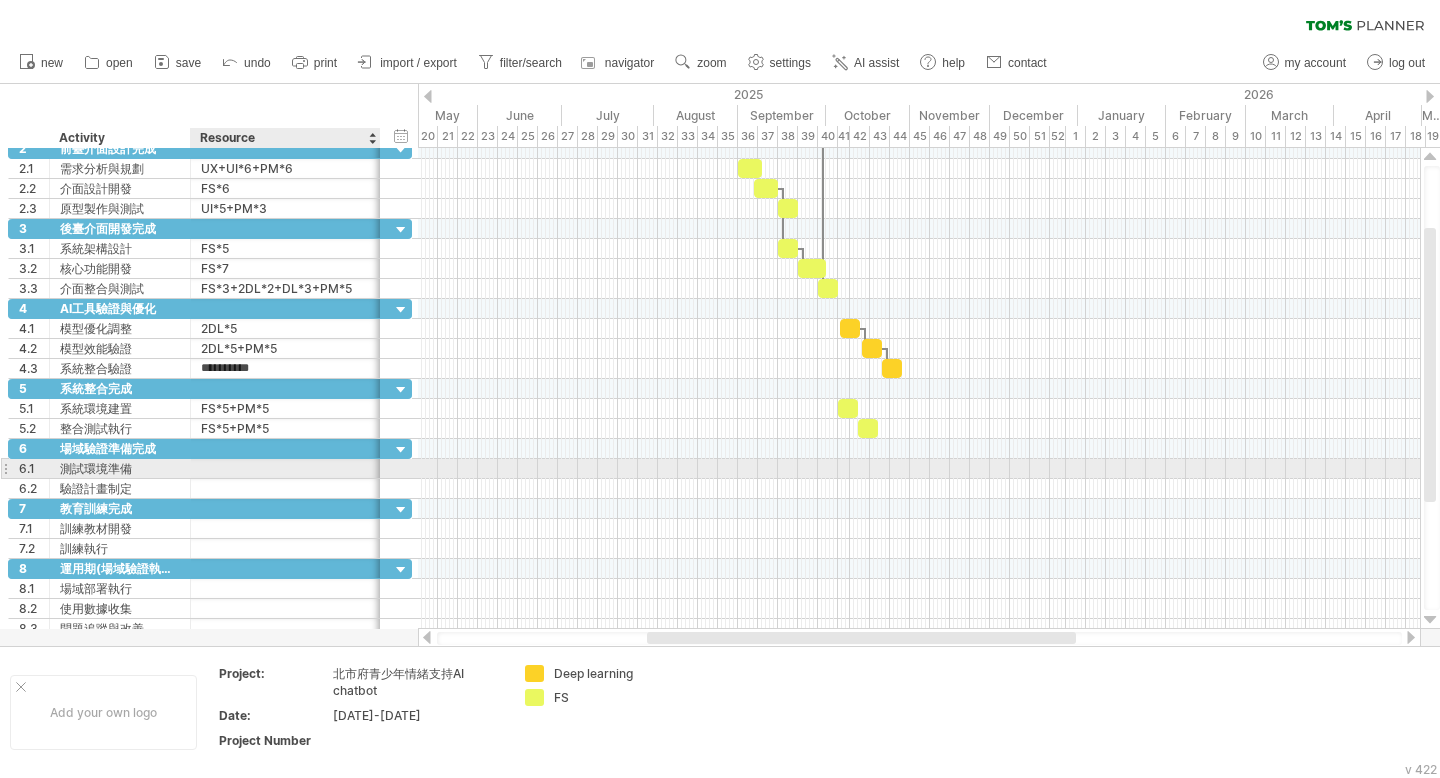 click at bounding box center (285, 468) 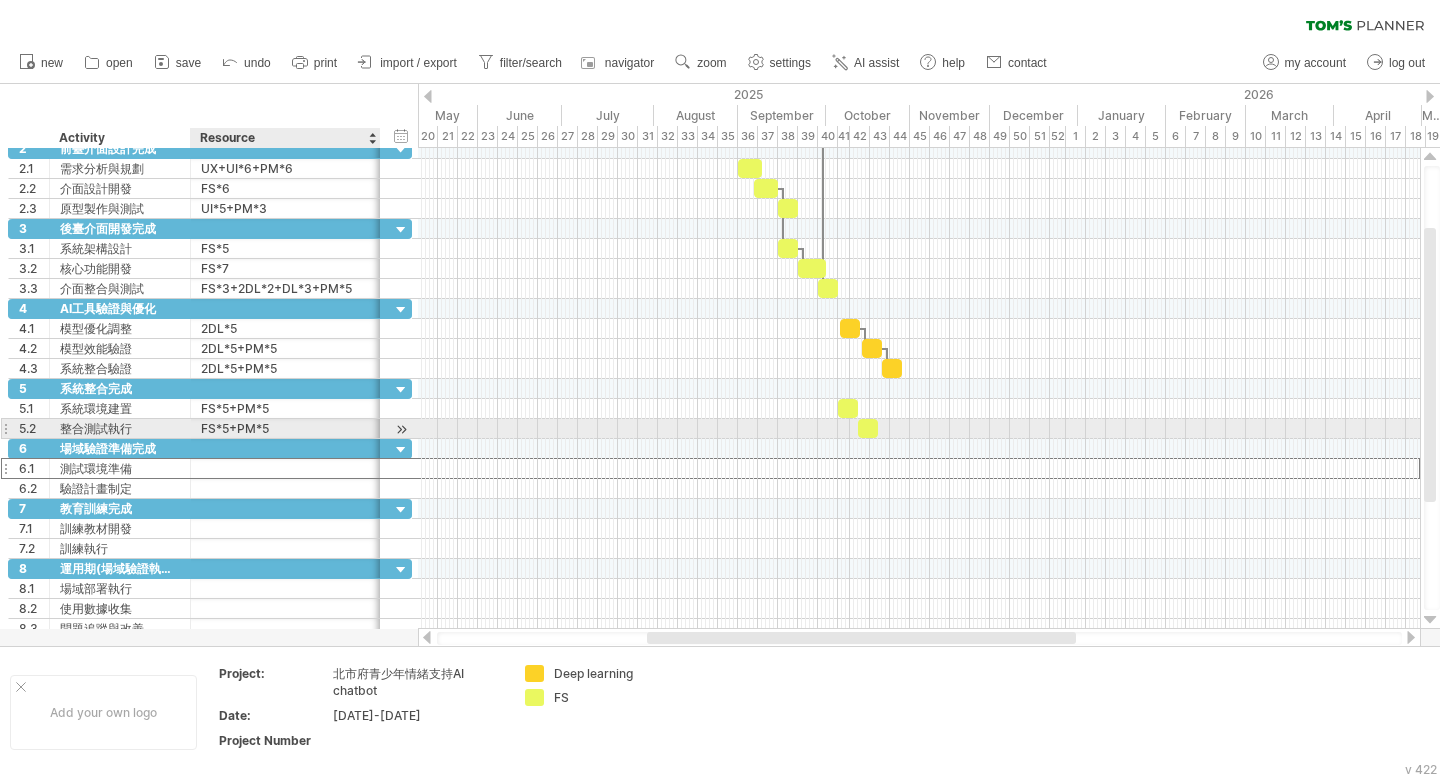 click on "FS*5+PM*5" at bounding box center [285, 428] 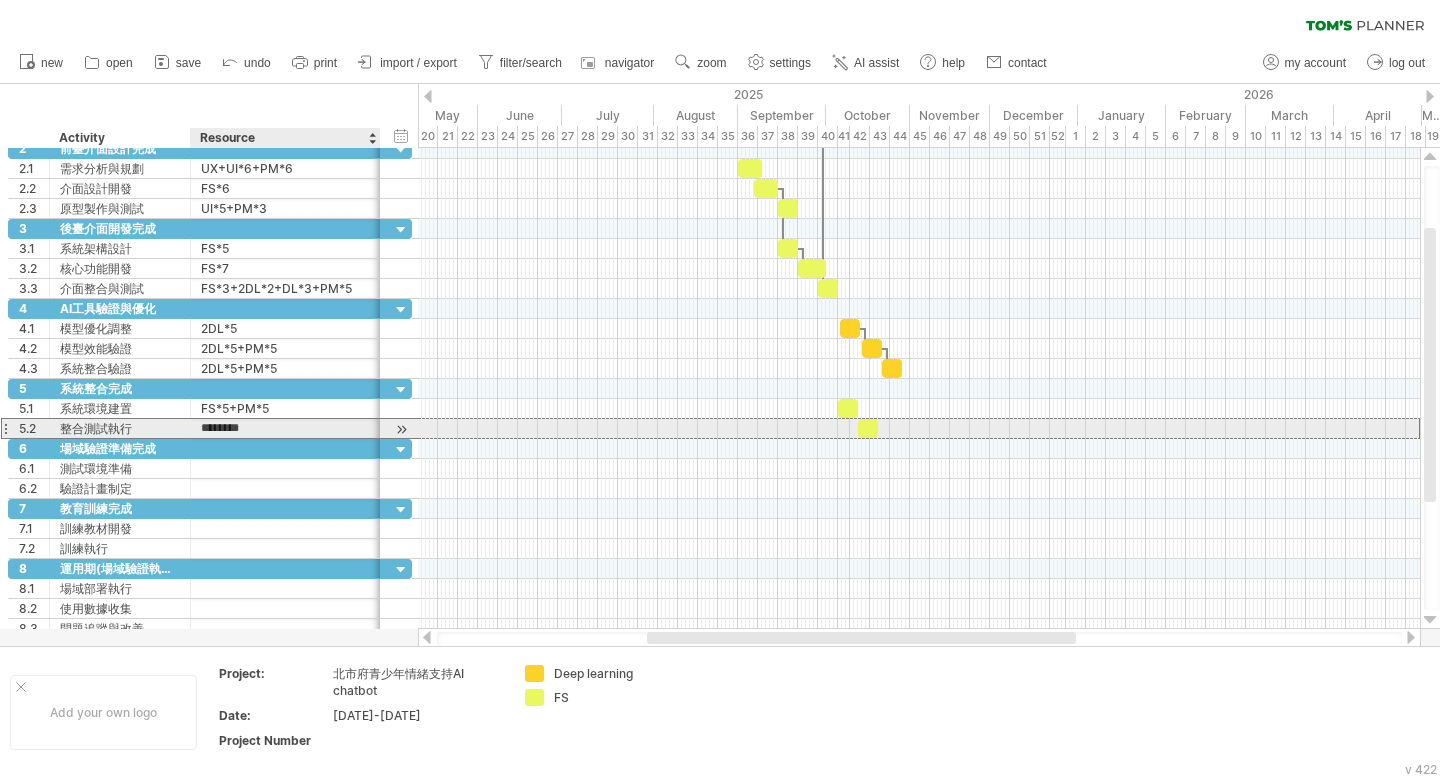 type on "*********" 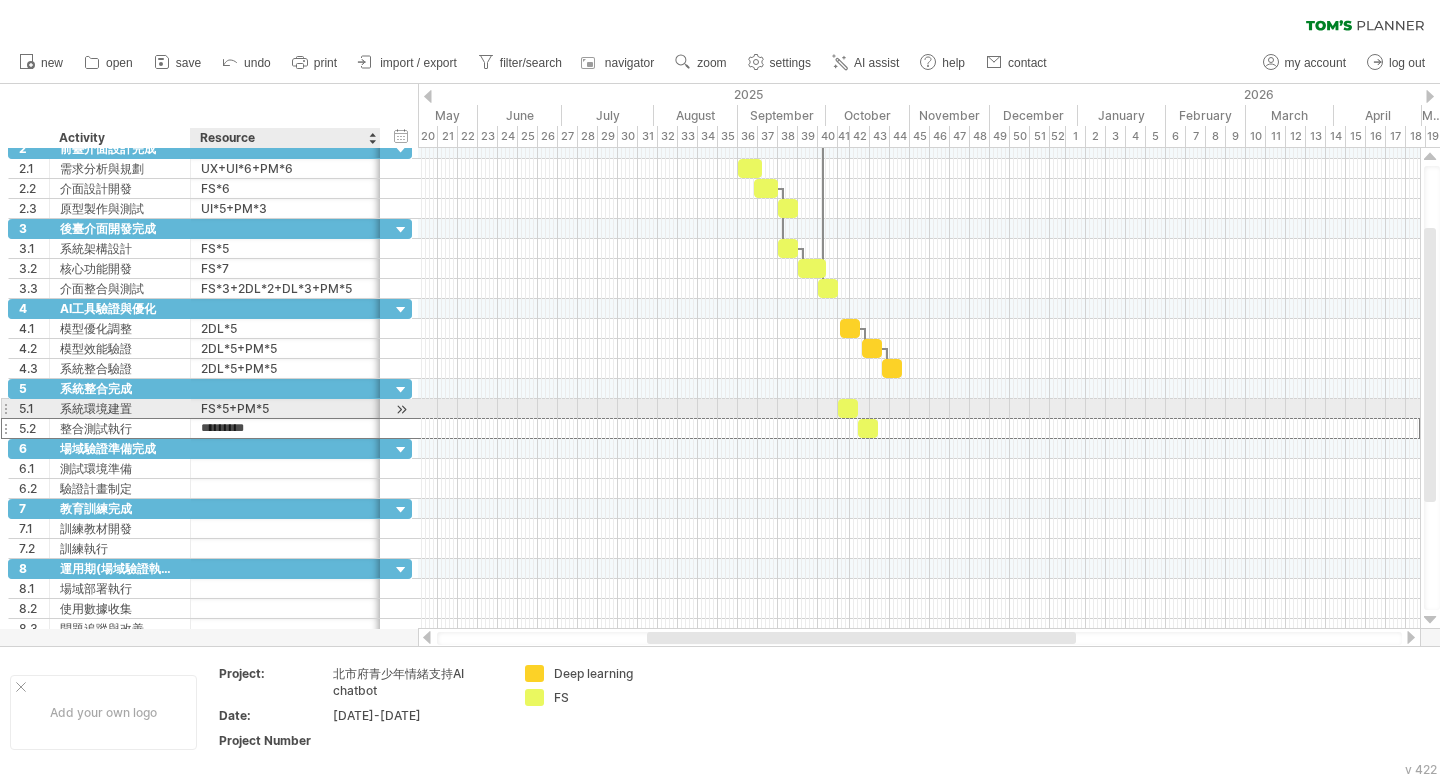 click on "FS*5+PM*5" at bounding box center (285, 408) 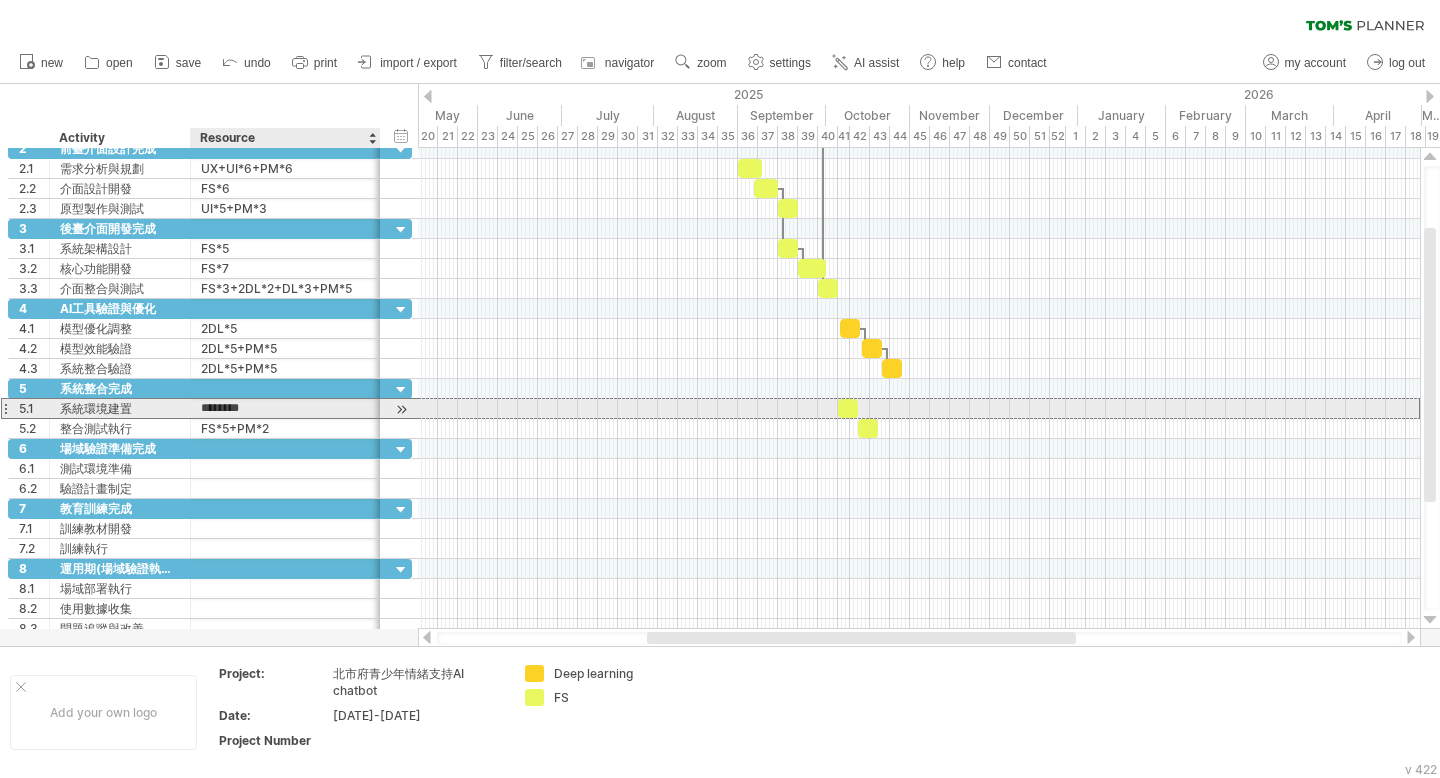 type on "*********" 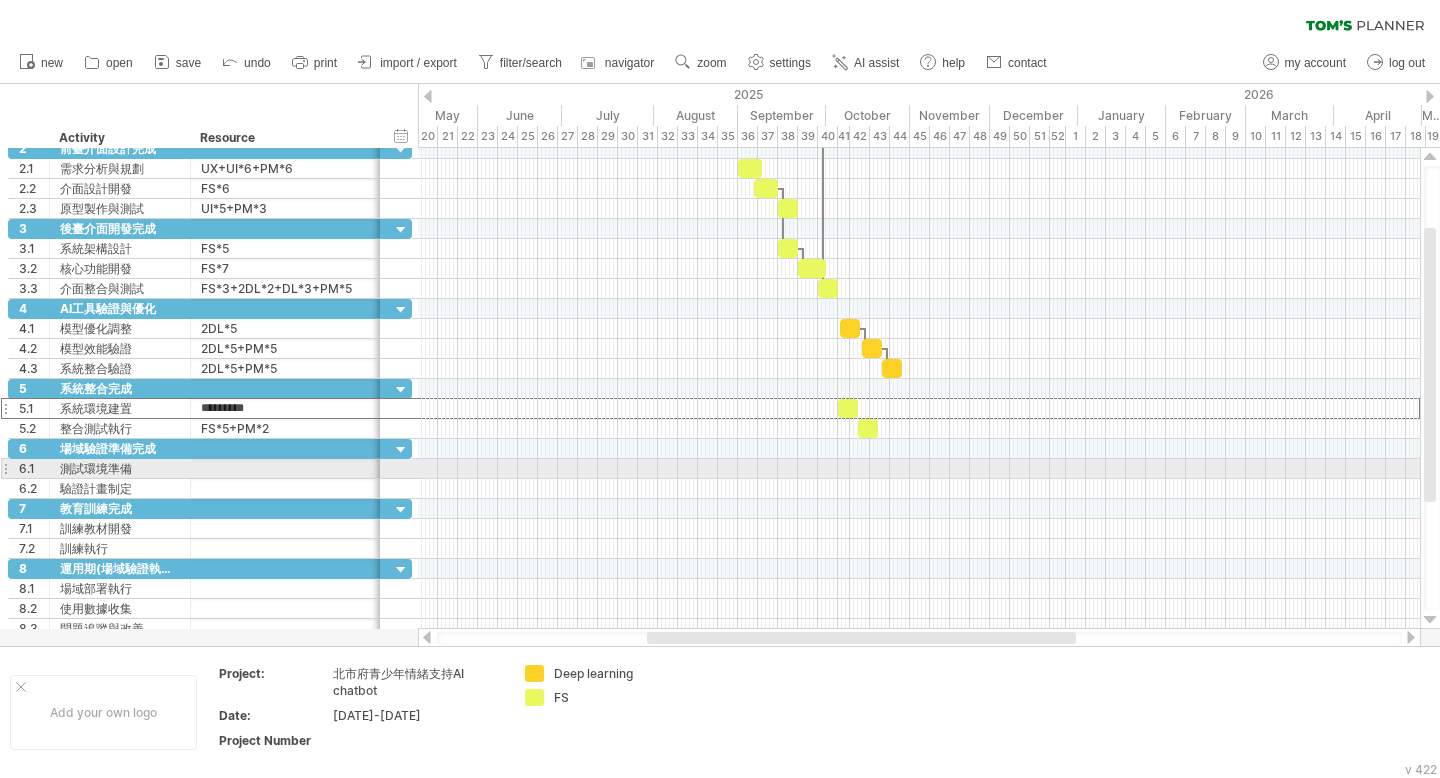 click at bounding box center (919, 469) 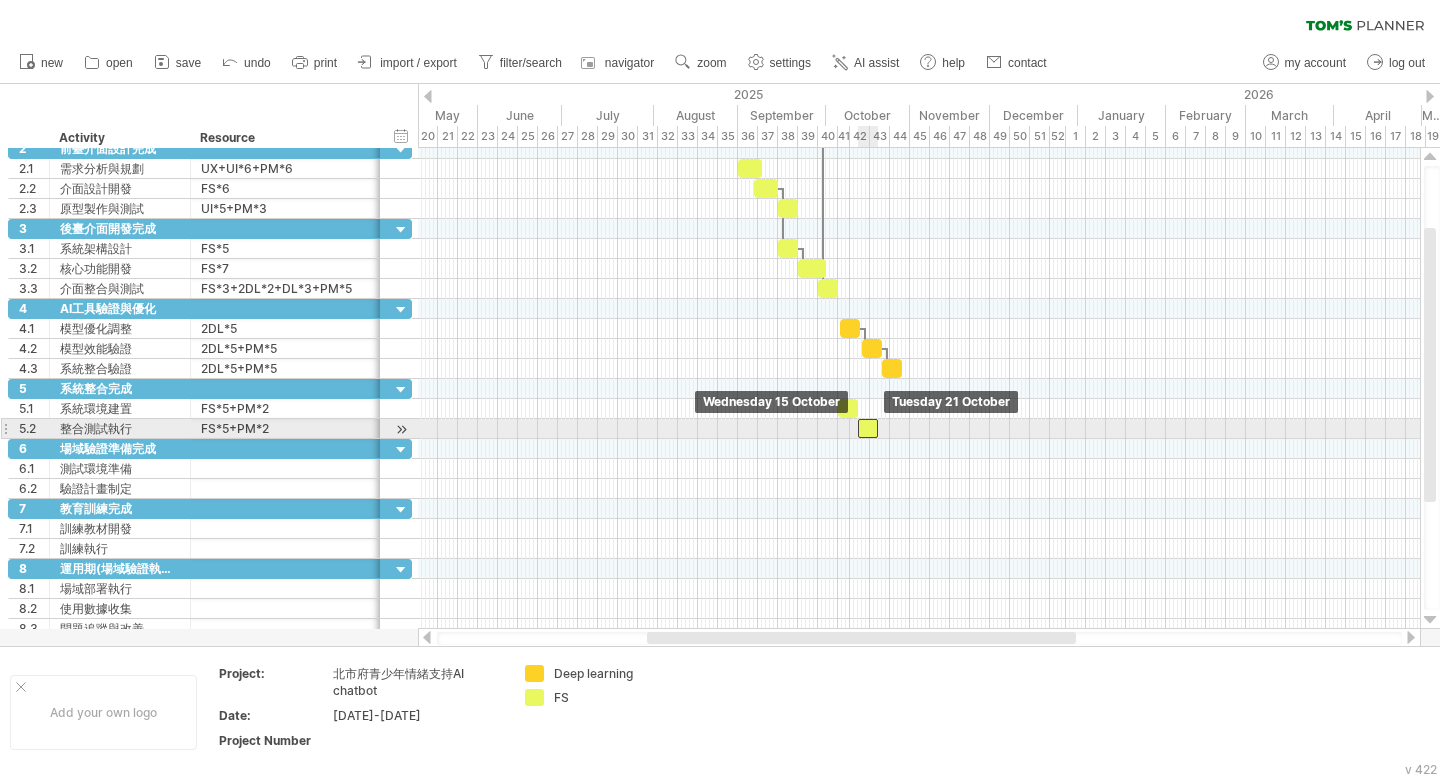 click at bounding box center [868, 428] 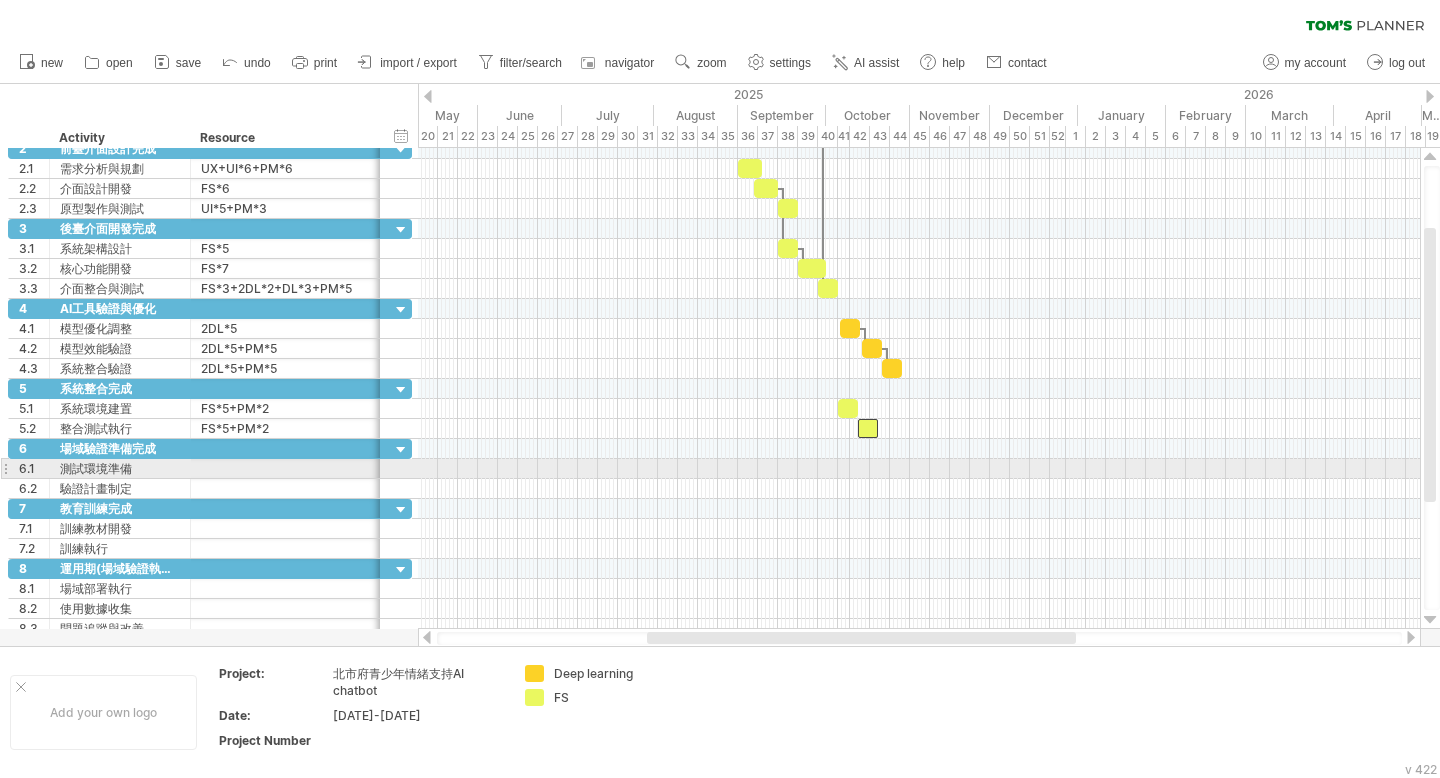 click at bounding box center (919, 469) 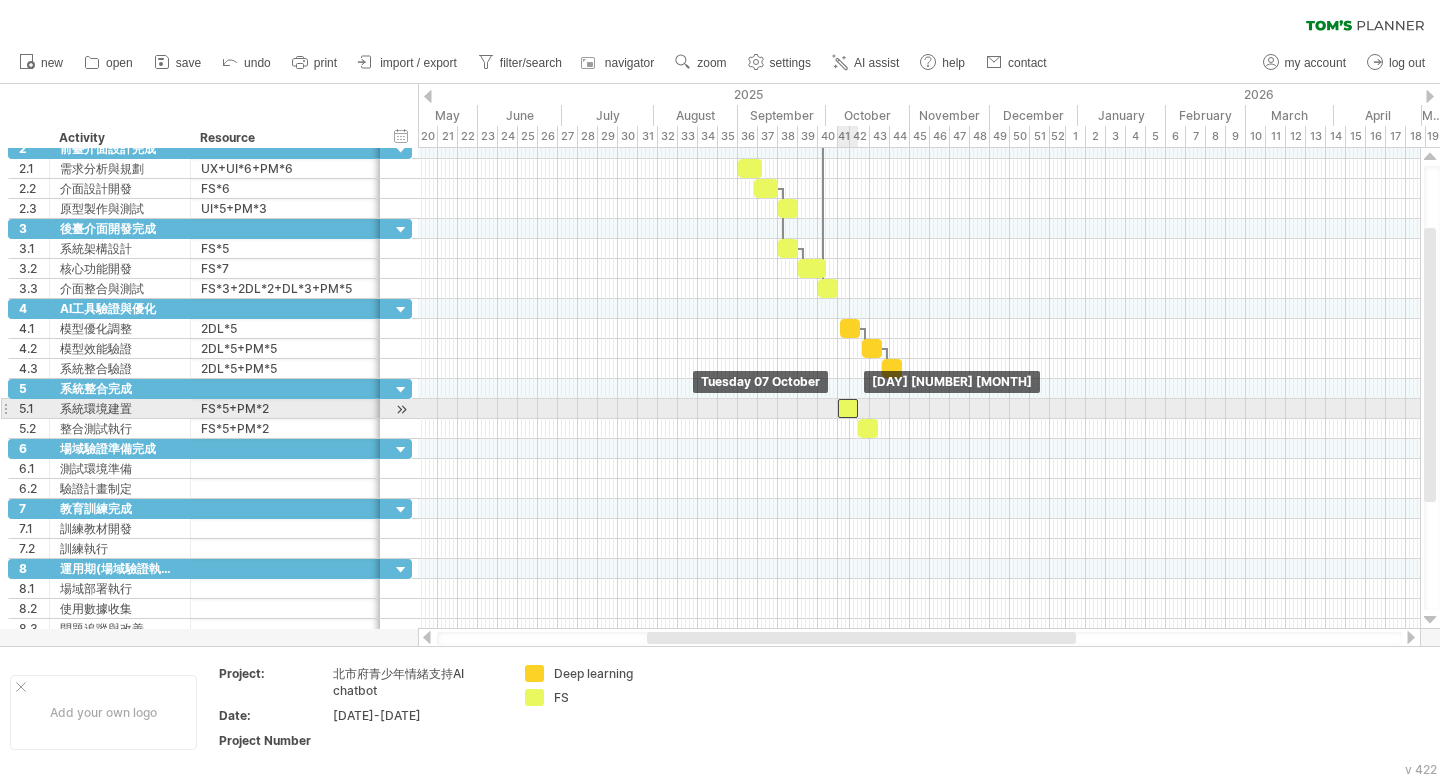 click at bounding box center (848, 408) 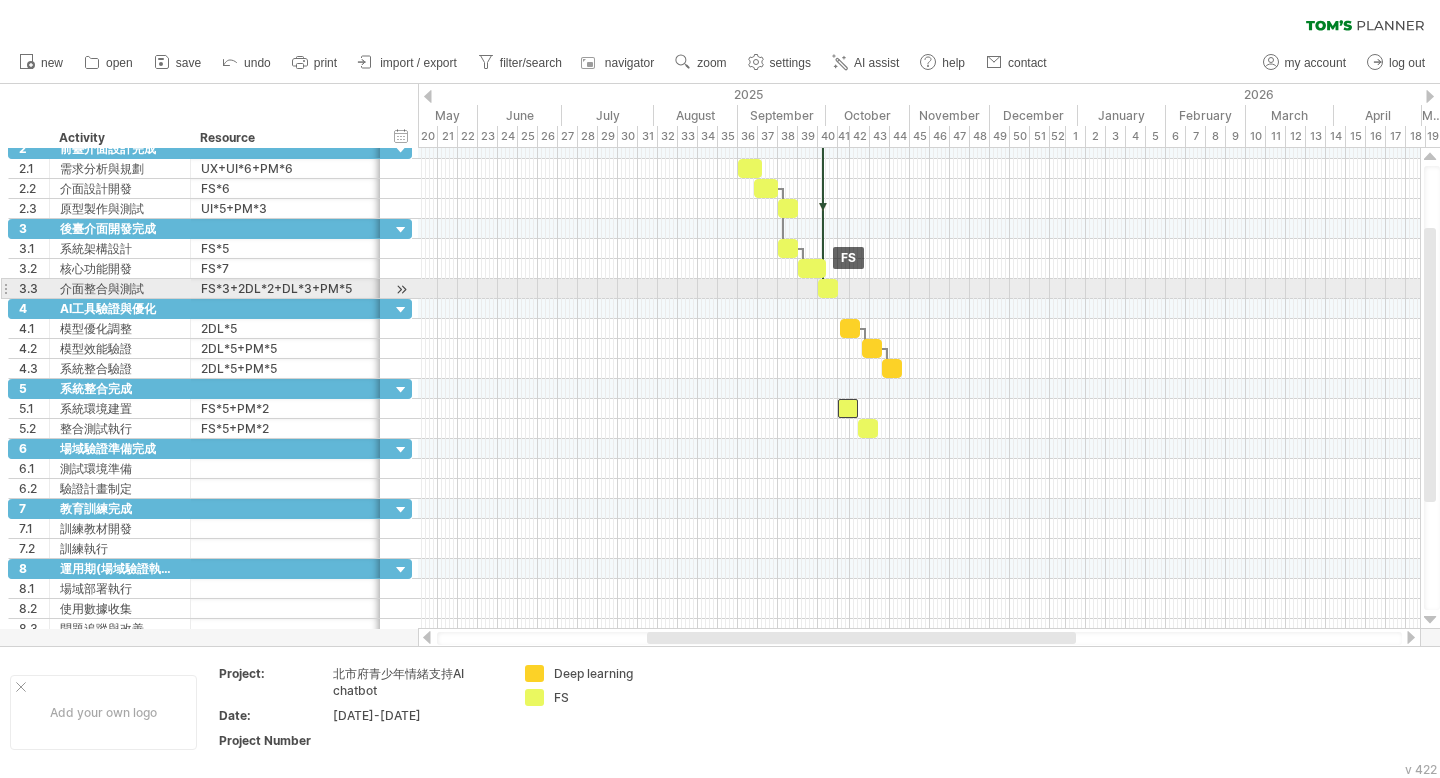 click at bounding box center (828, 288) 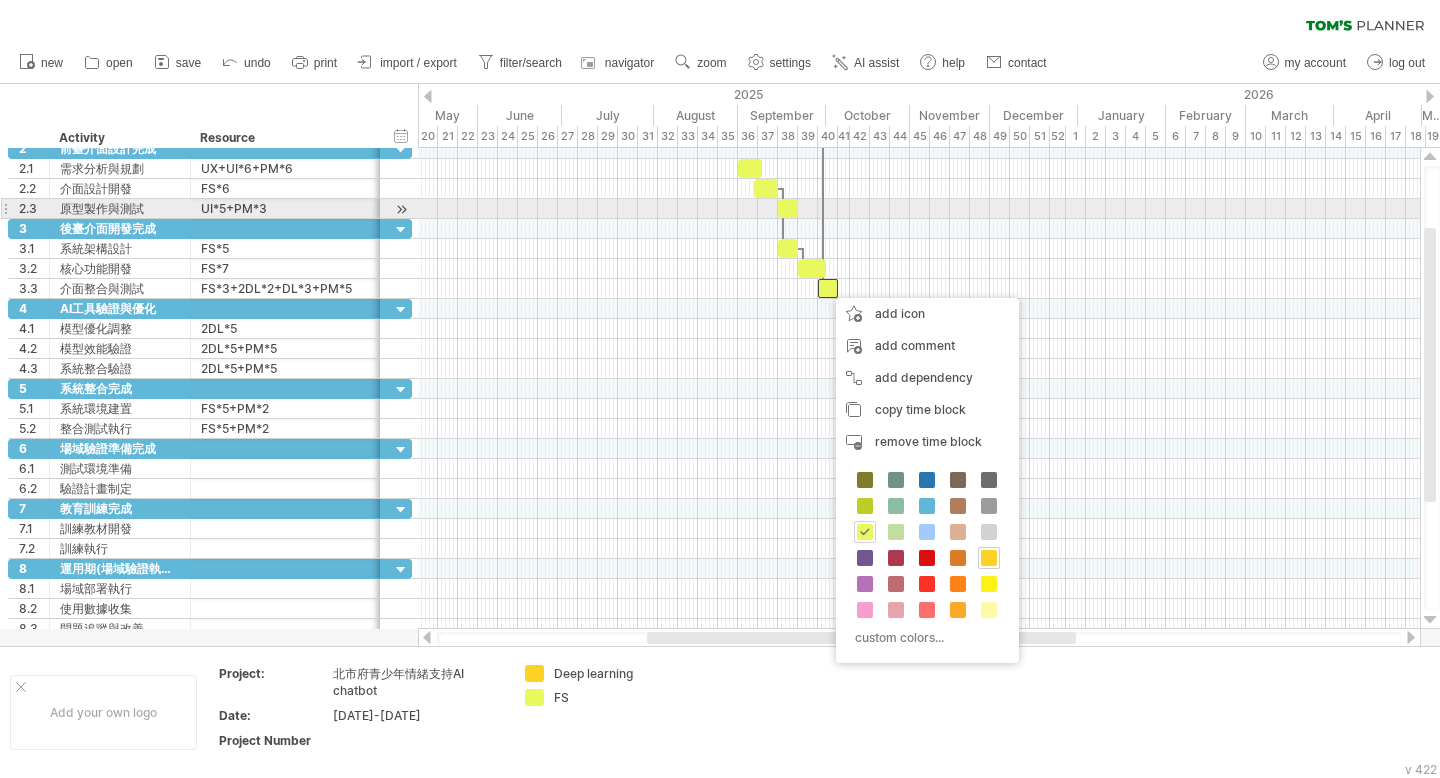 click at bounding box center [919, 209] 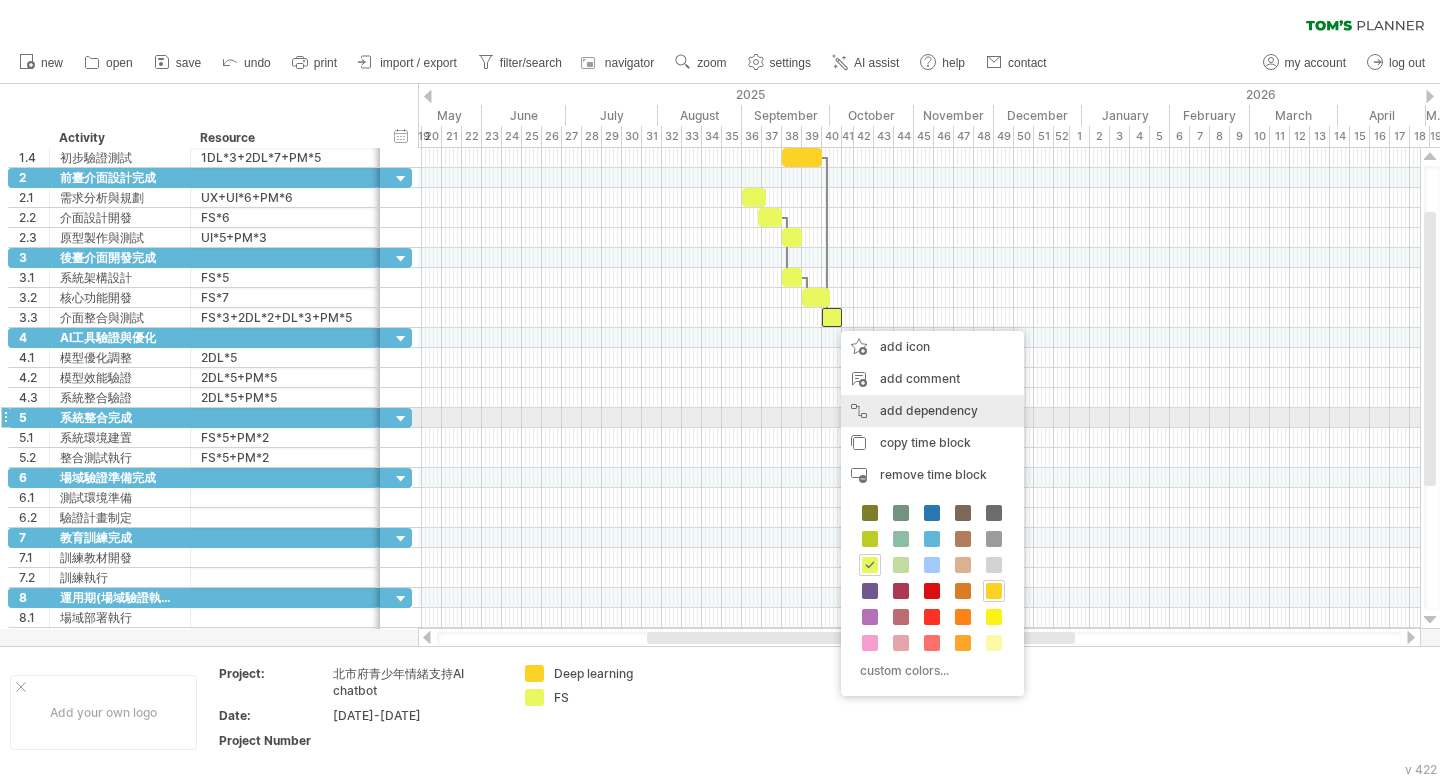 click on "add dependency You can use dependencies when you require tasks to be done in a specific order. For example if you are building a house, the task "Build Walls" needs to be completed before the task "Build roof" can start:" at bounding box center [932, 411] 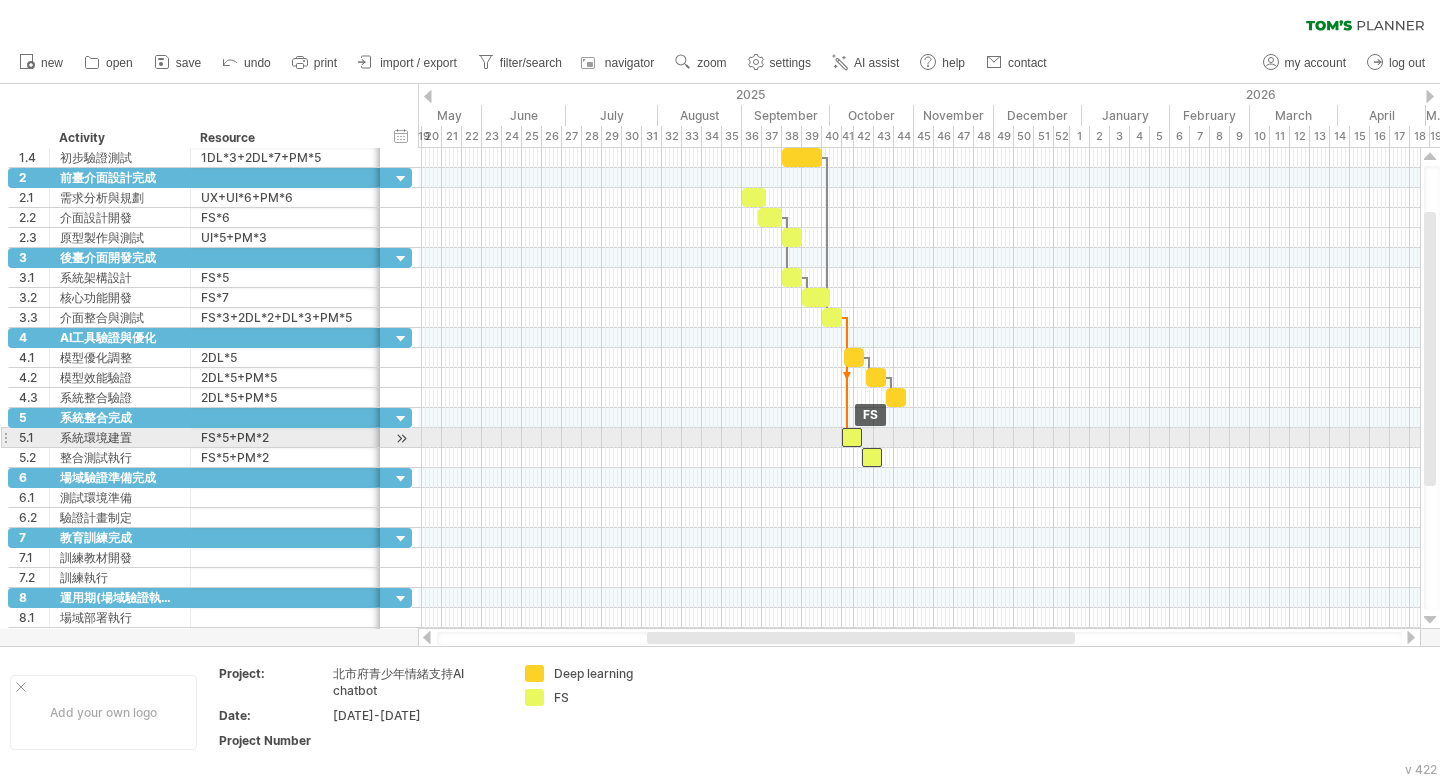 click at bounding box center [852, 437] 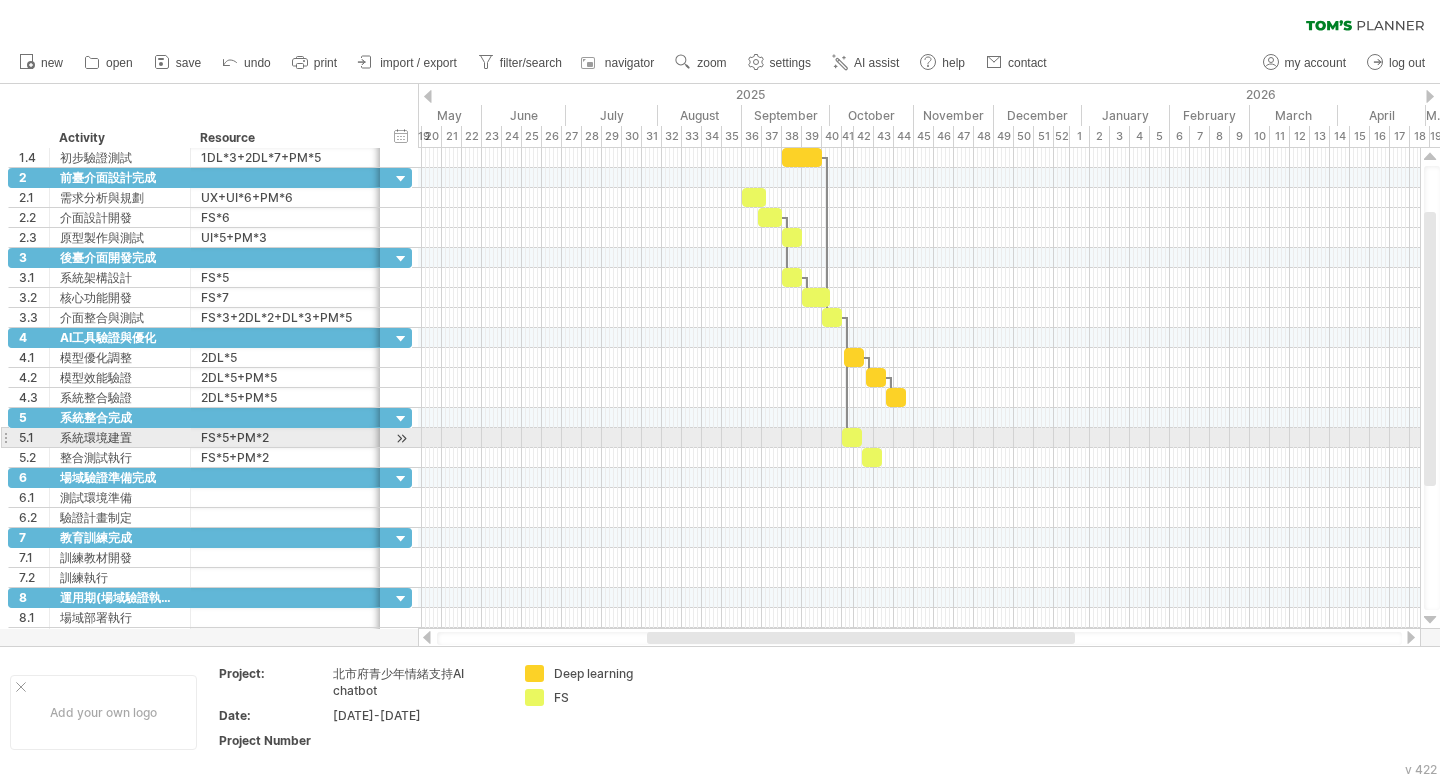 click at bounding box center (919, 438) 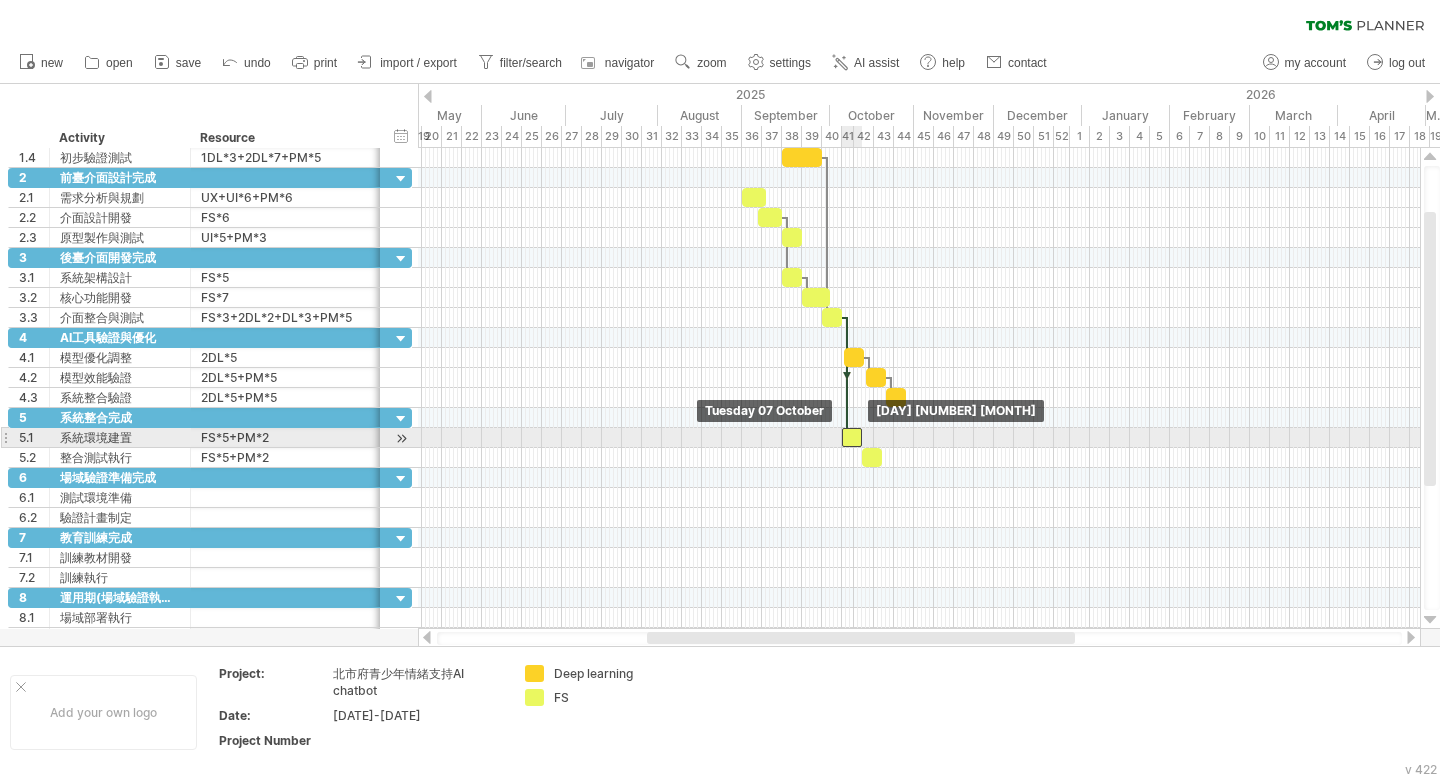click at bounding box center [852, 437] 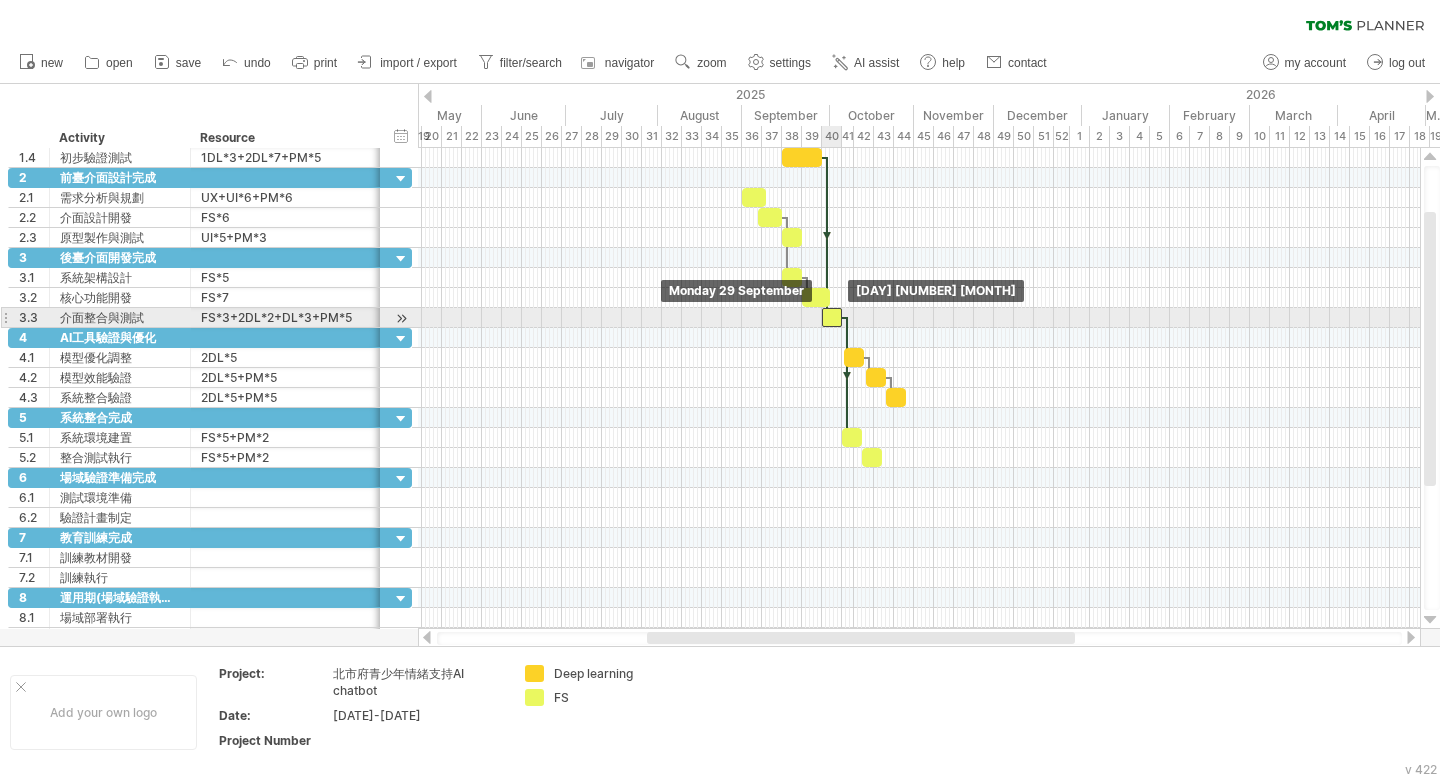 click at bounding box center (832, 317) 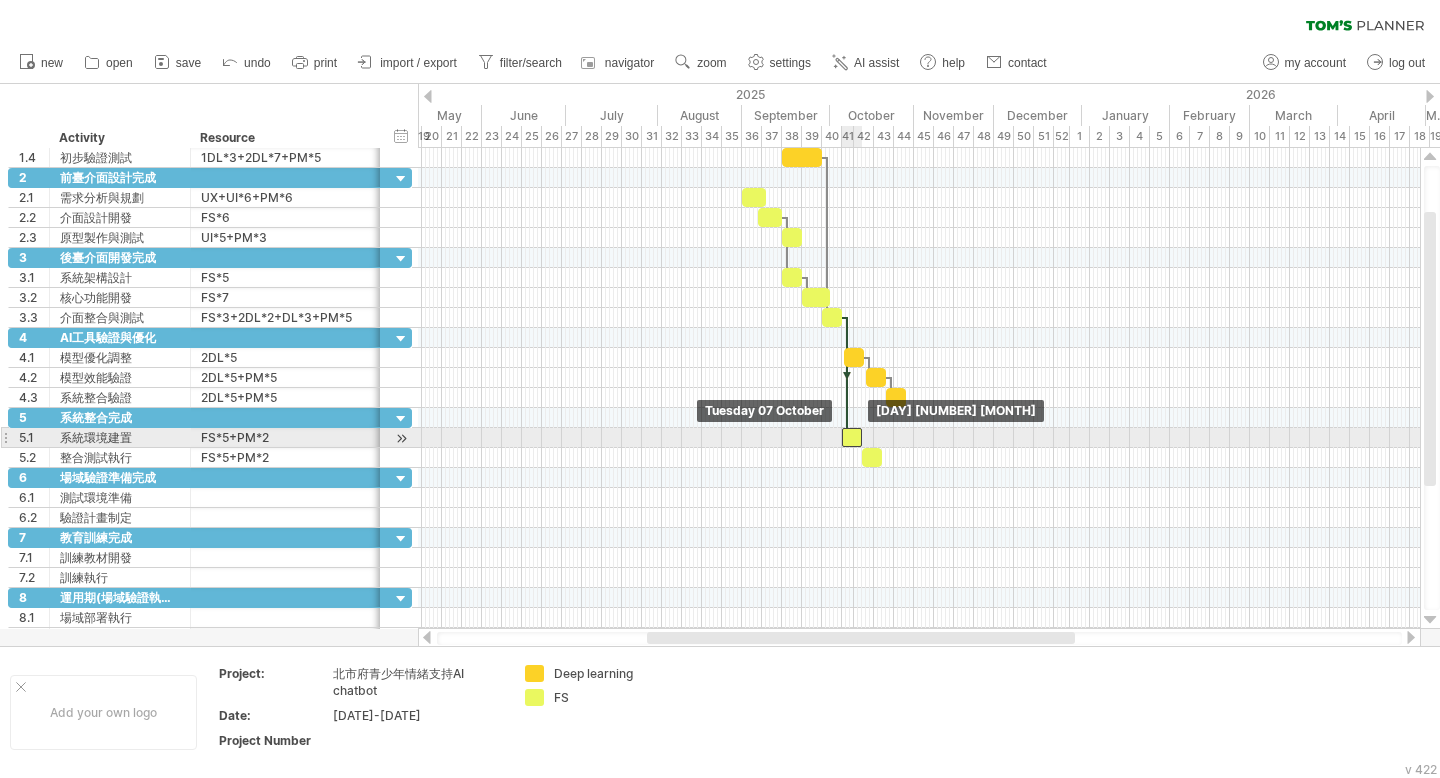 click at bounding box center (852, 437) 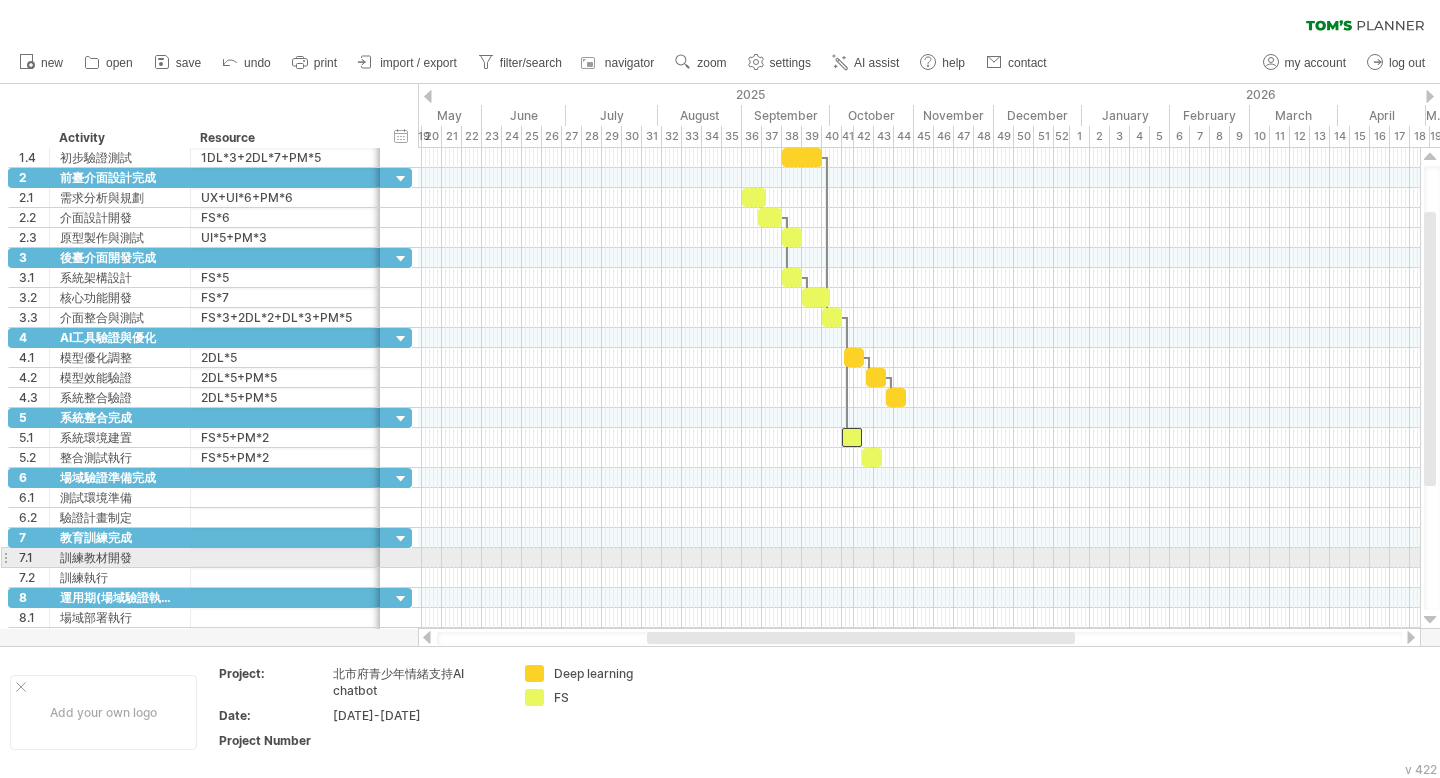 click at bounding box center [919, 558] 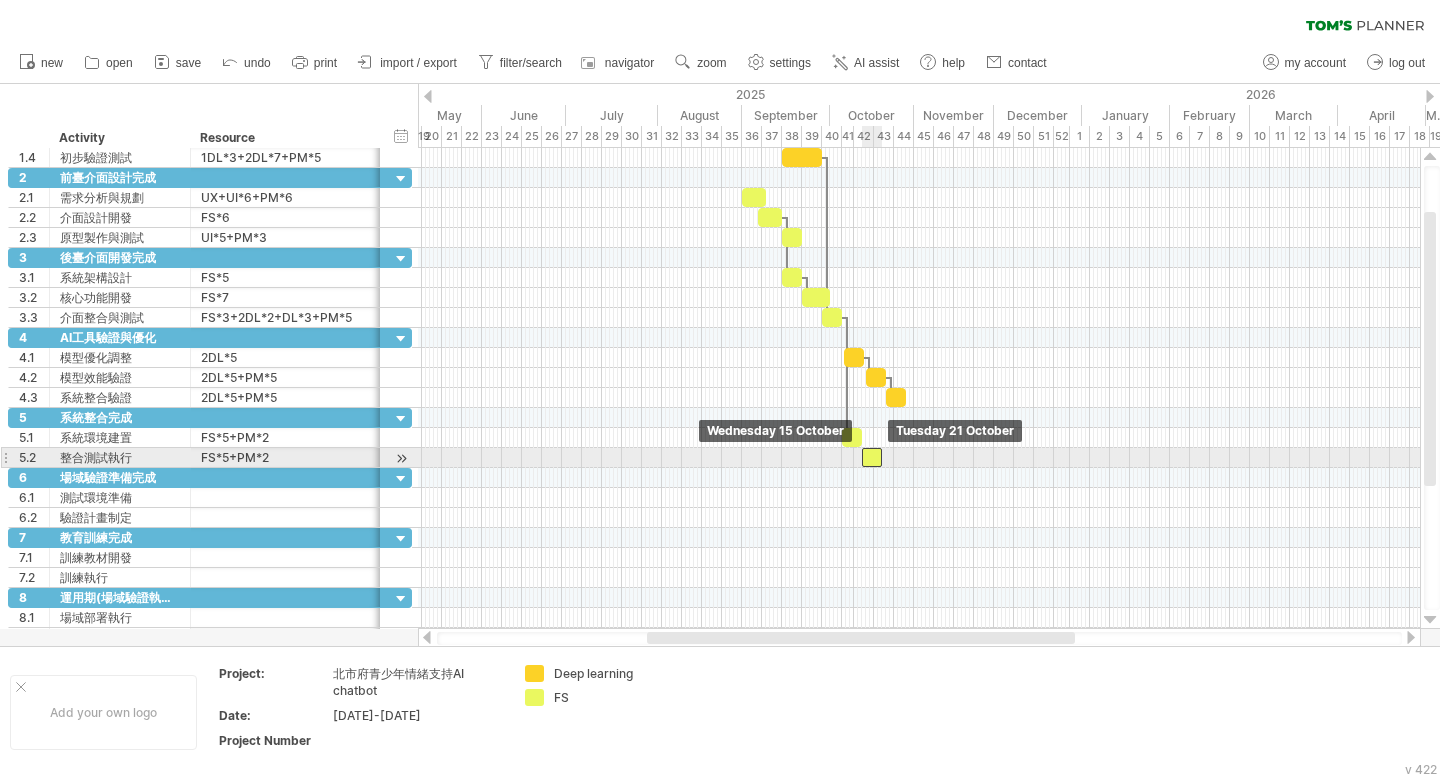 click at bounding box center [872, 457] 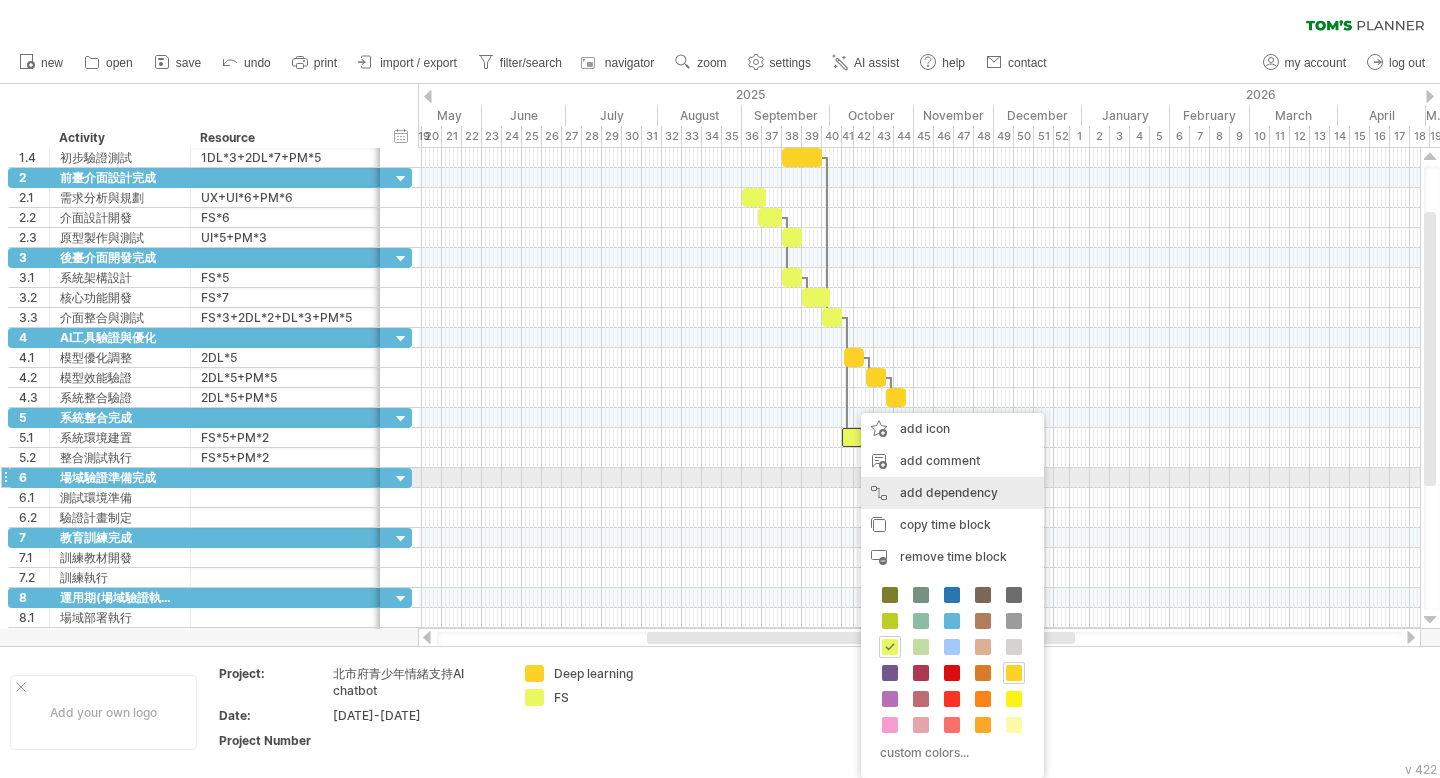click on "add dependency You can use dependencies when you require tasks to be done in a specific order. For example if you are building a house, the task "Build Walls" needs to be completed before the task "Build roof" can start:" at bounding box center (952, 493) 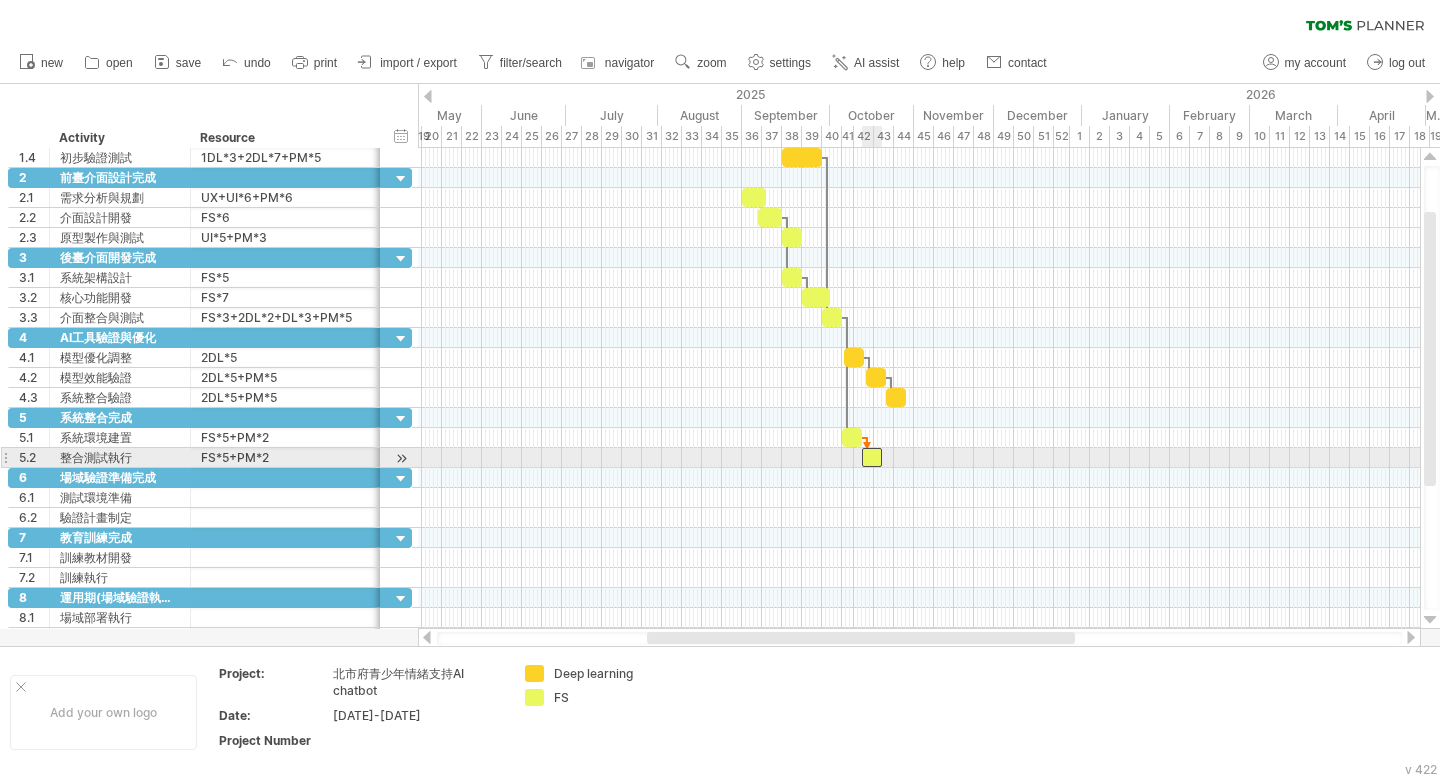 click at bounding box center (872, 457) 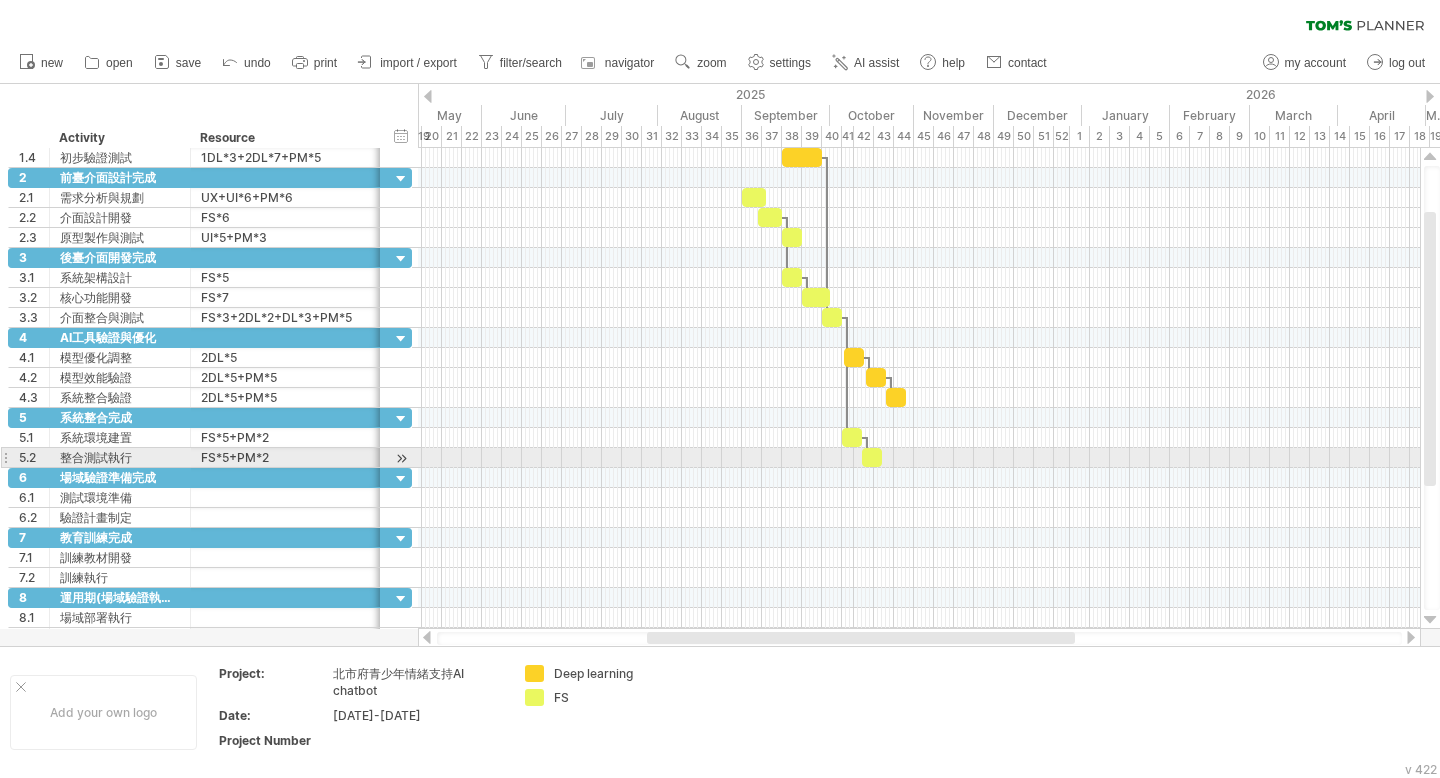 click at bounding box center [919, 478] 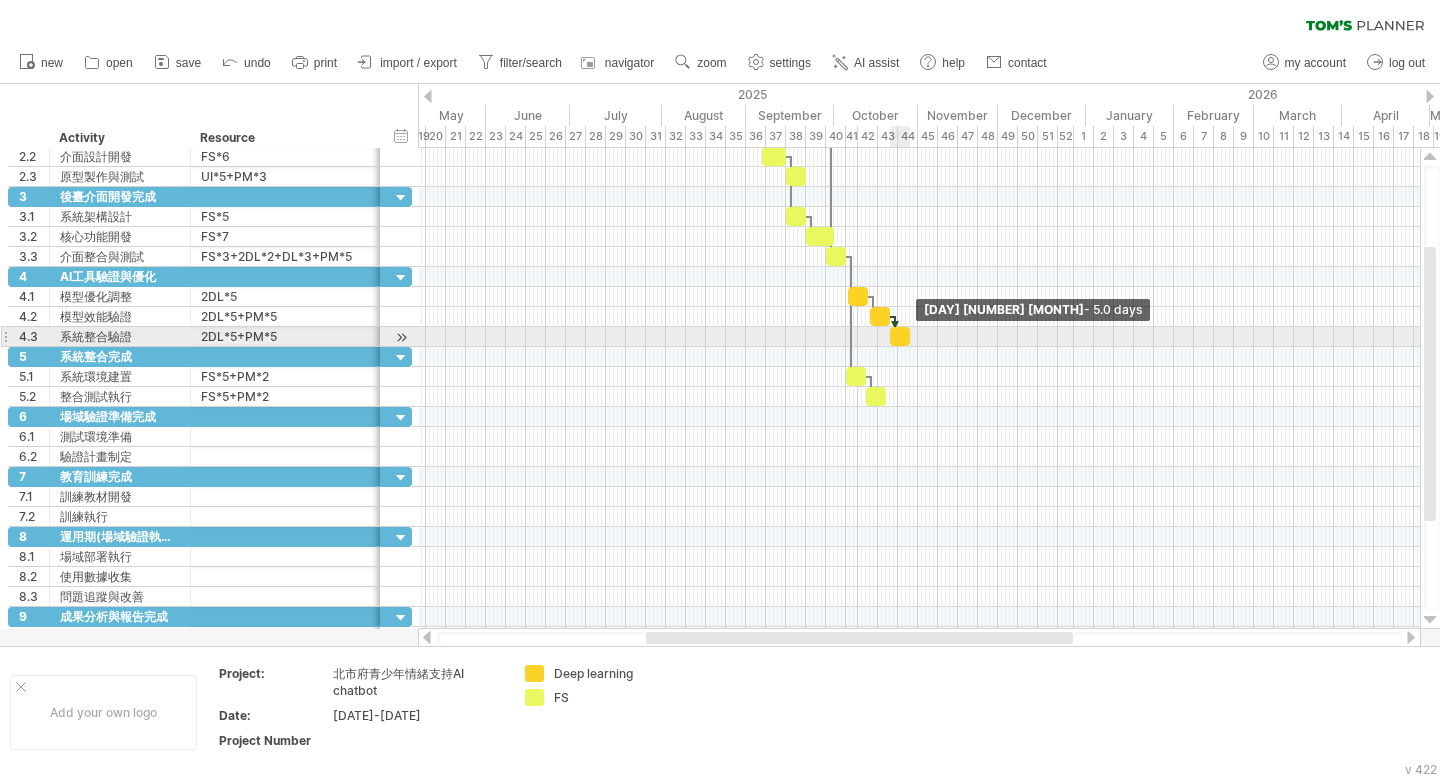 click at bounding box center (910, 336) 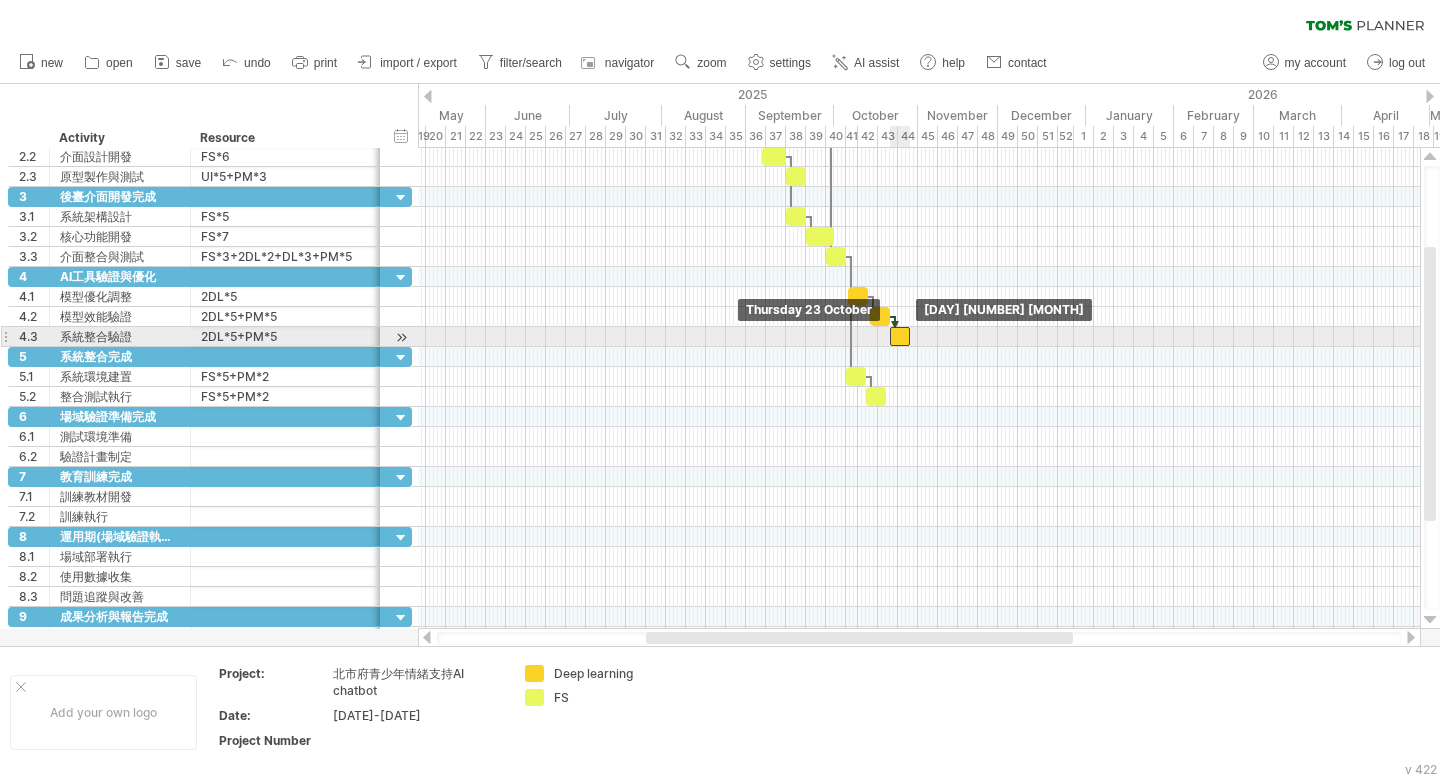 click at bounding box center [900, 336] 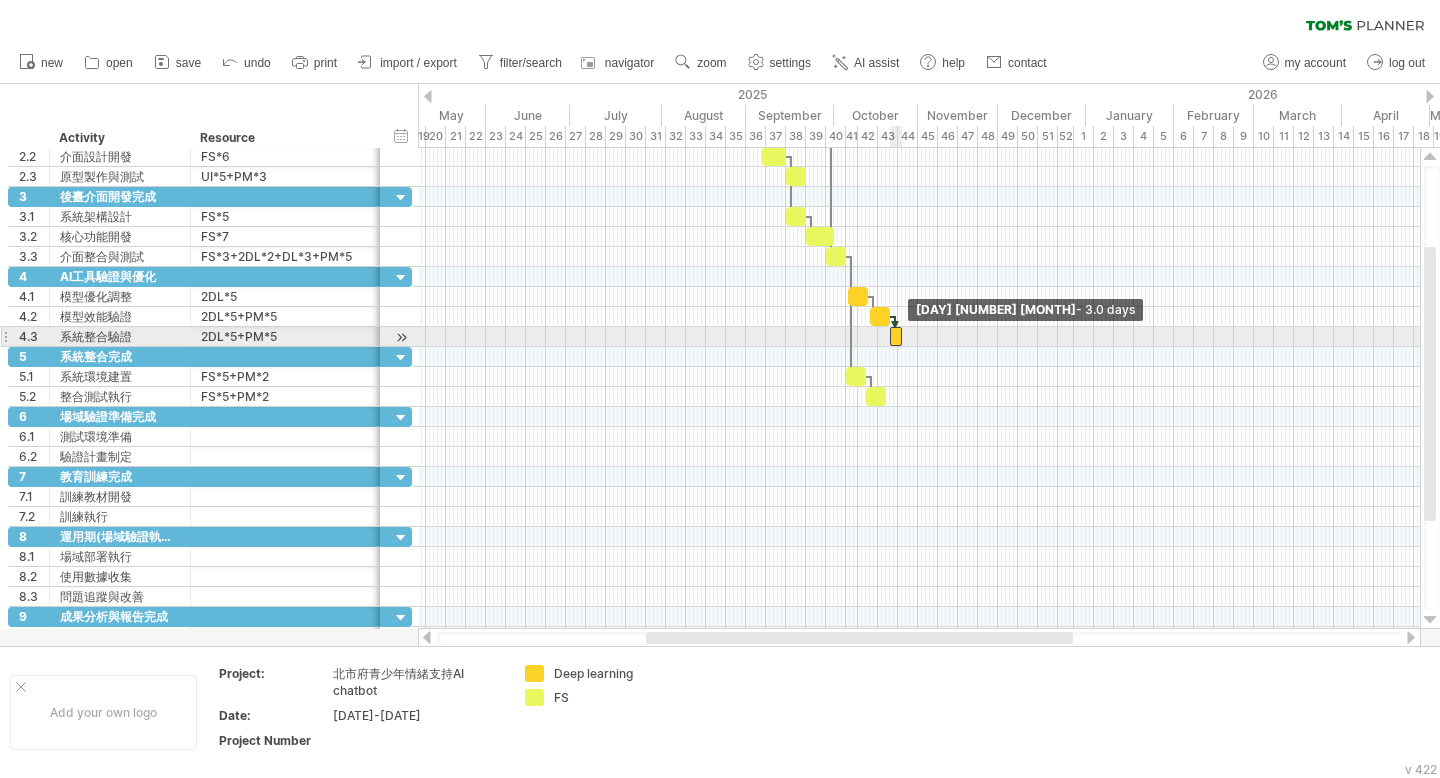 click at bounding box center [902, 336] 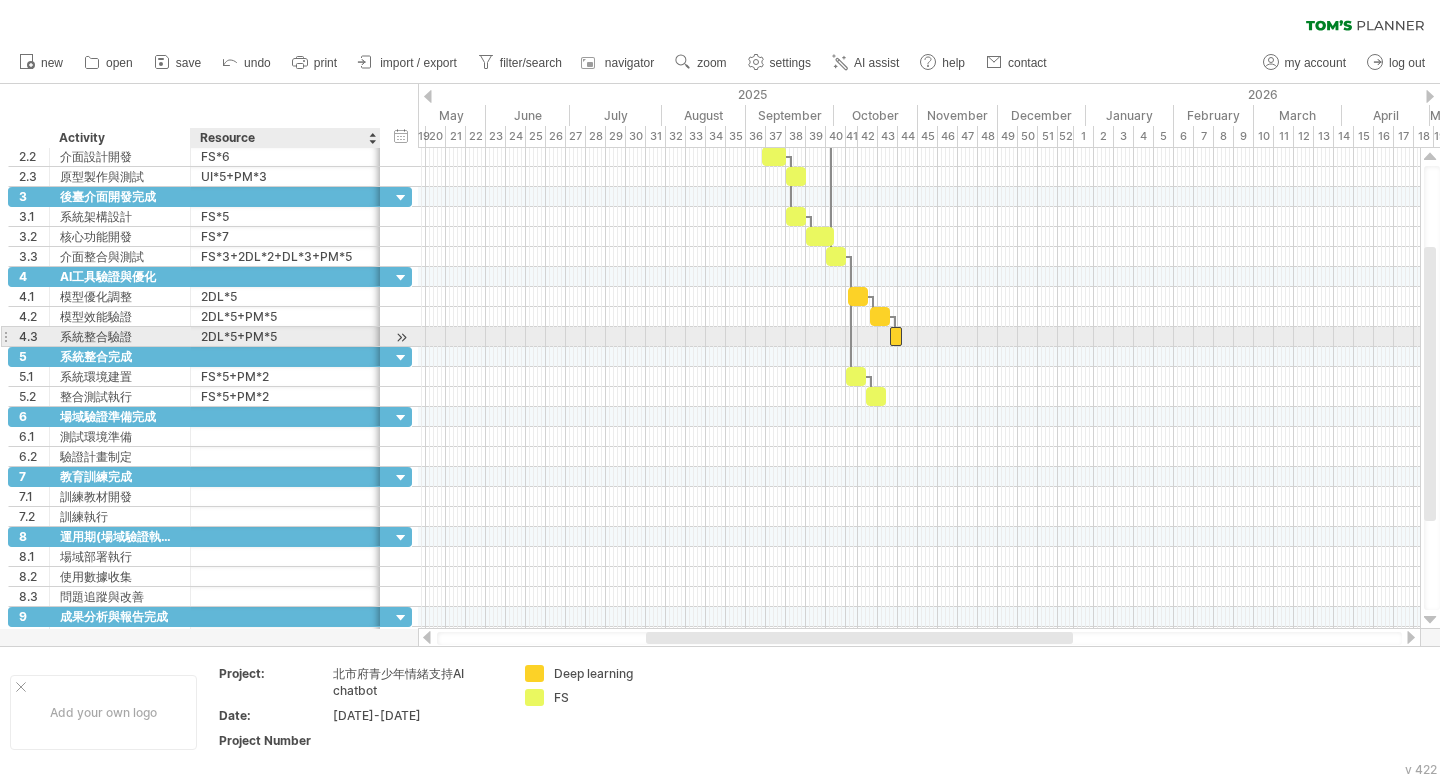 click on "2DL*5+PM*5" at bounding box center (285, 336) 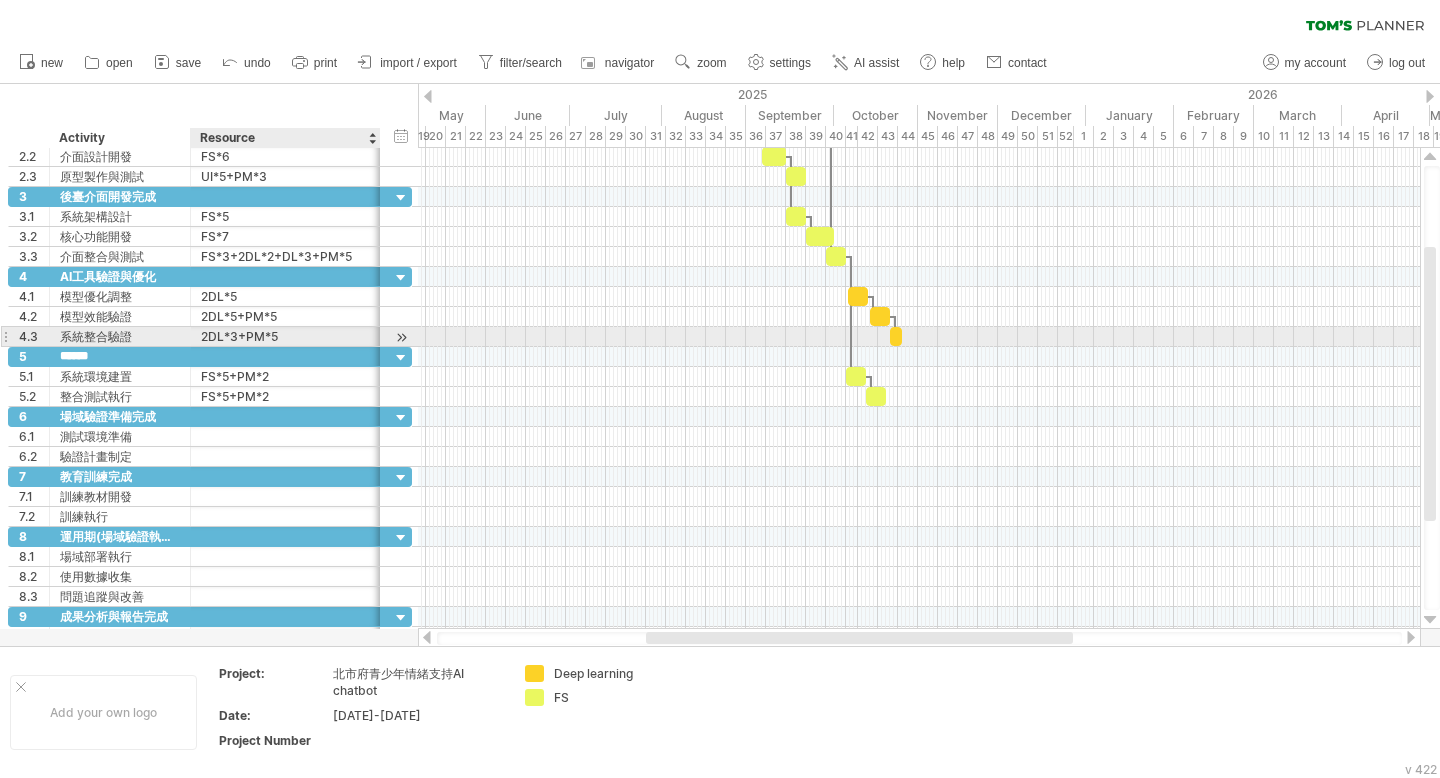 click on "2DL*3+PM*5" at bounding box center (285, 336) 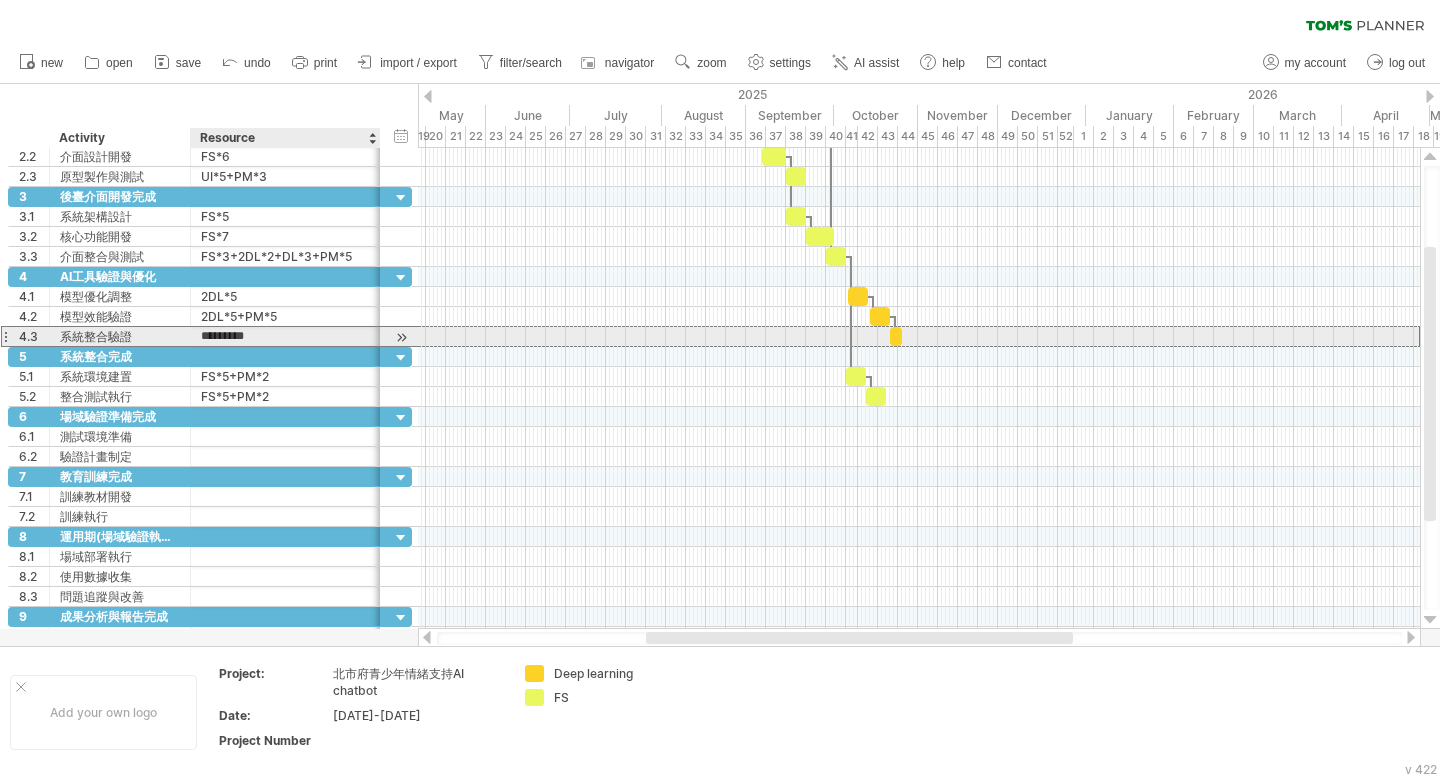 type on "**********" 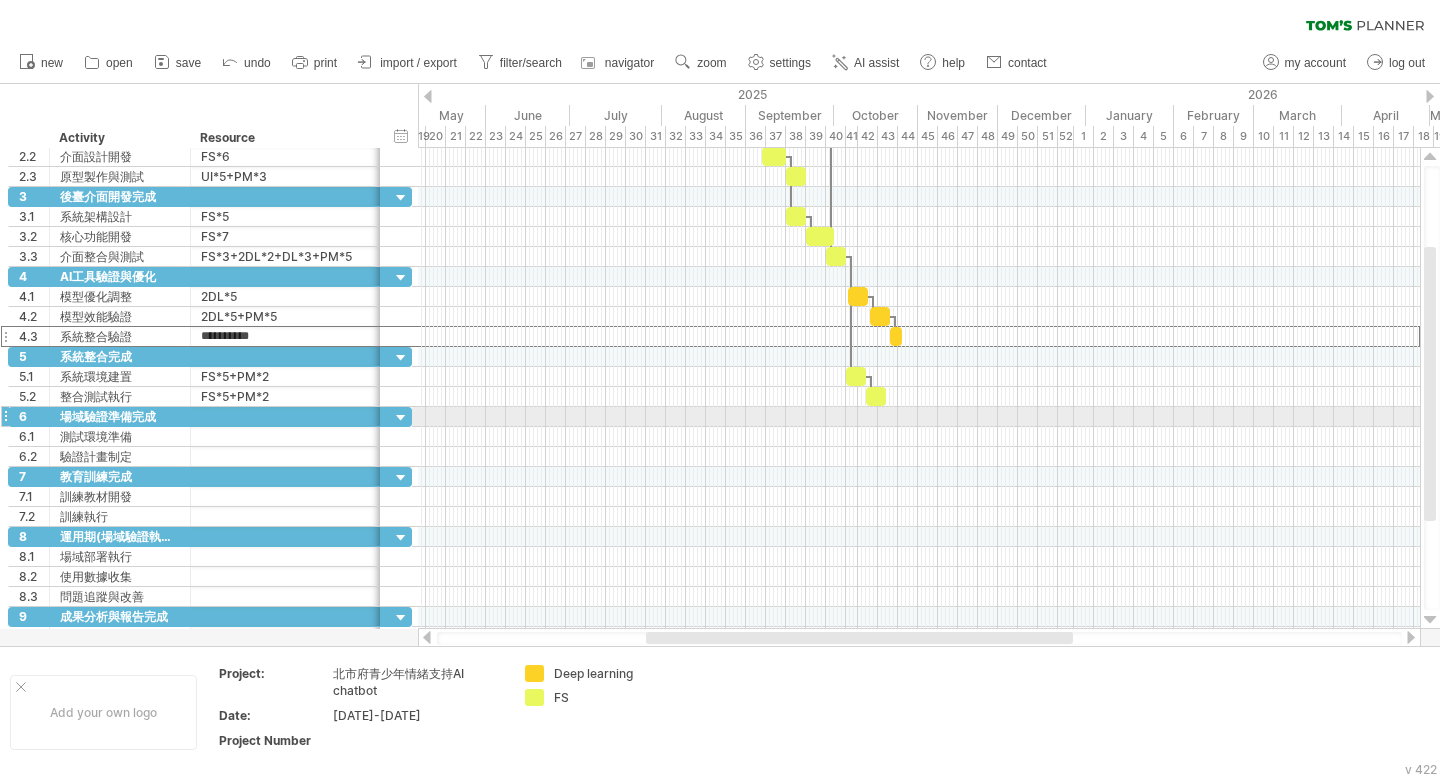 click at bounding box center [919, 417] 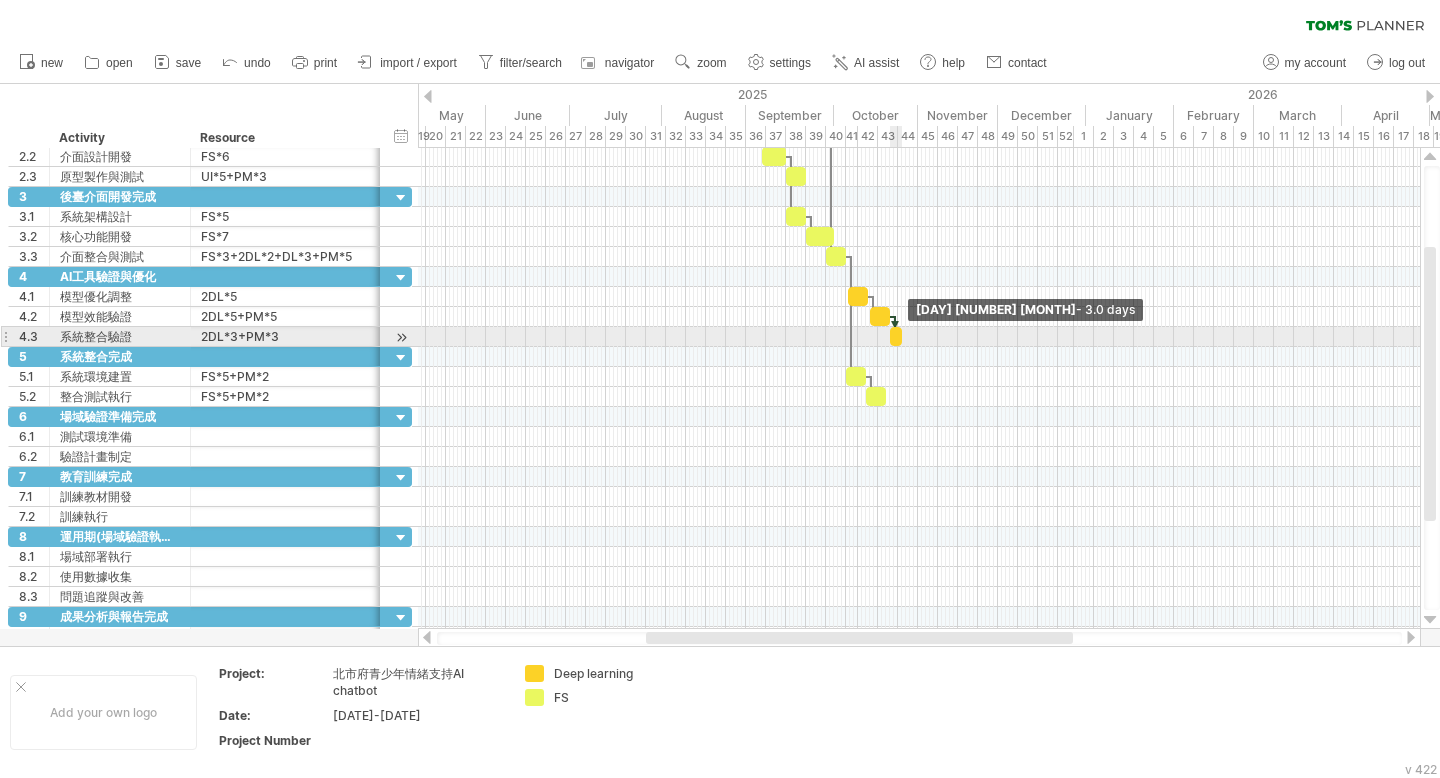 click at bounding box center [902, 336] 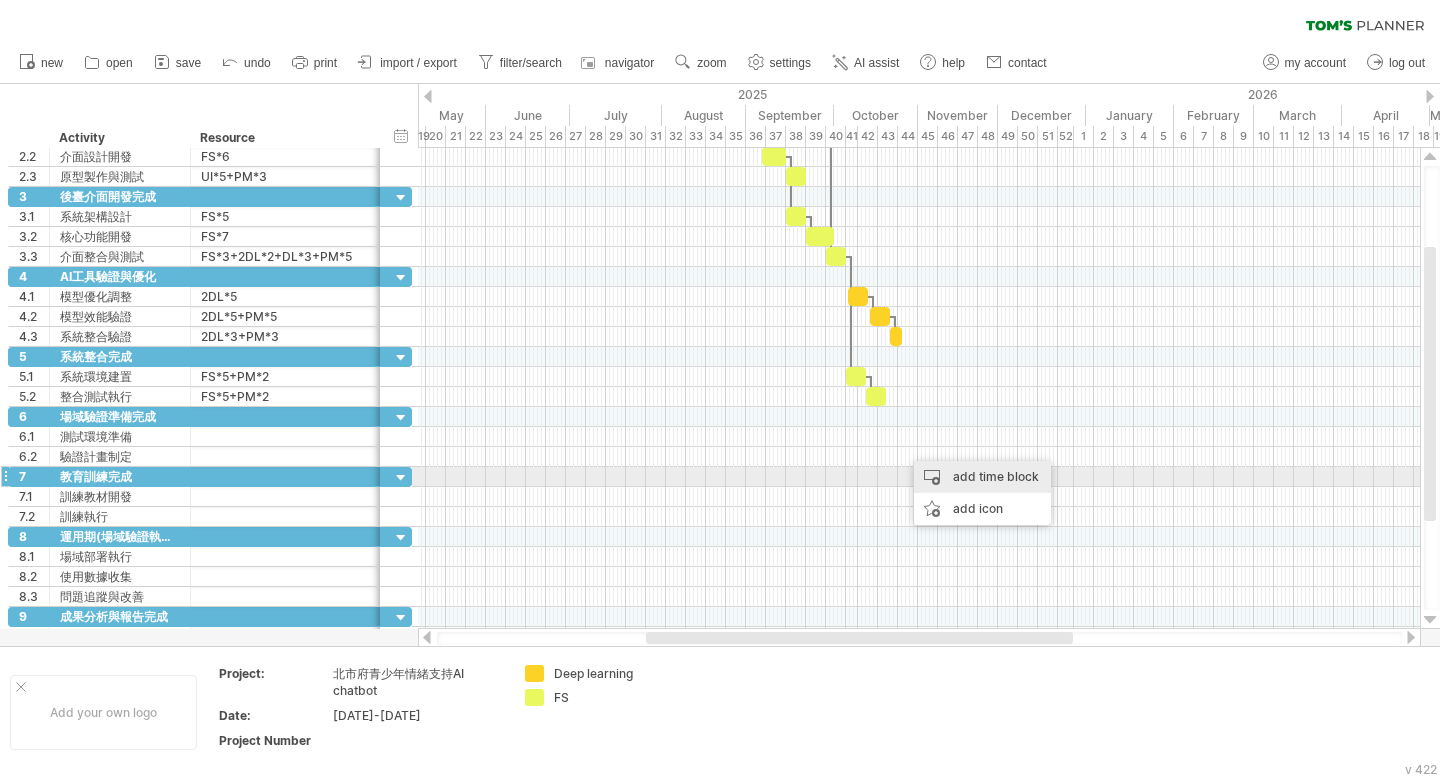 click on "add time block" at bounding box center [982, 477] 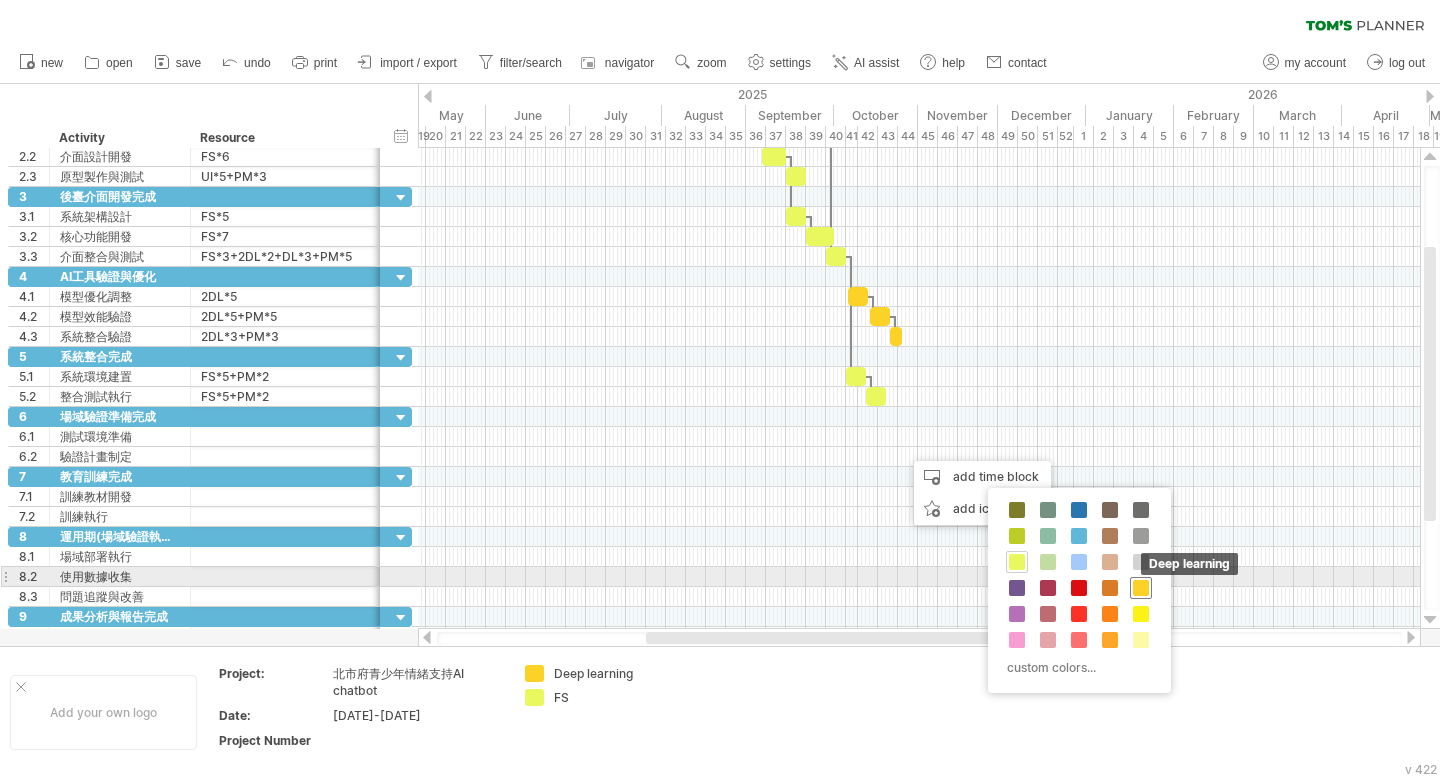 click at bounding box center [1141, 588] 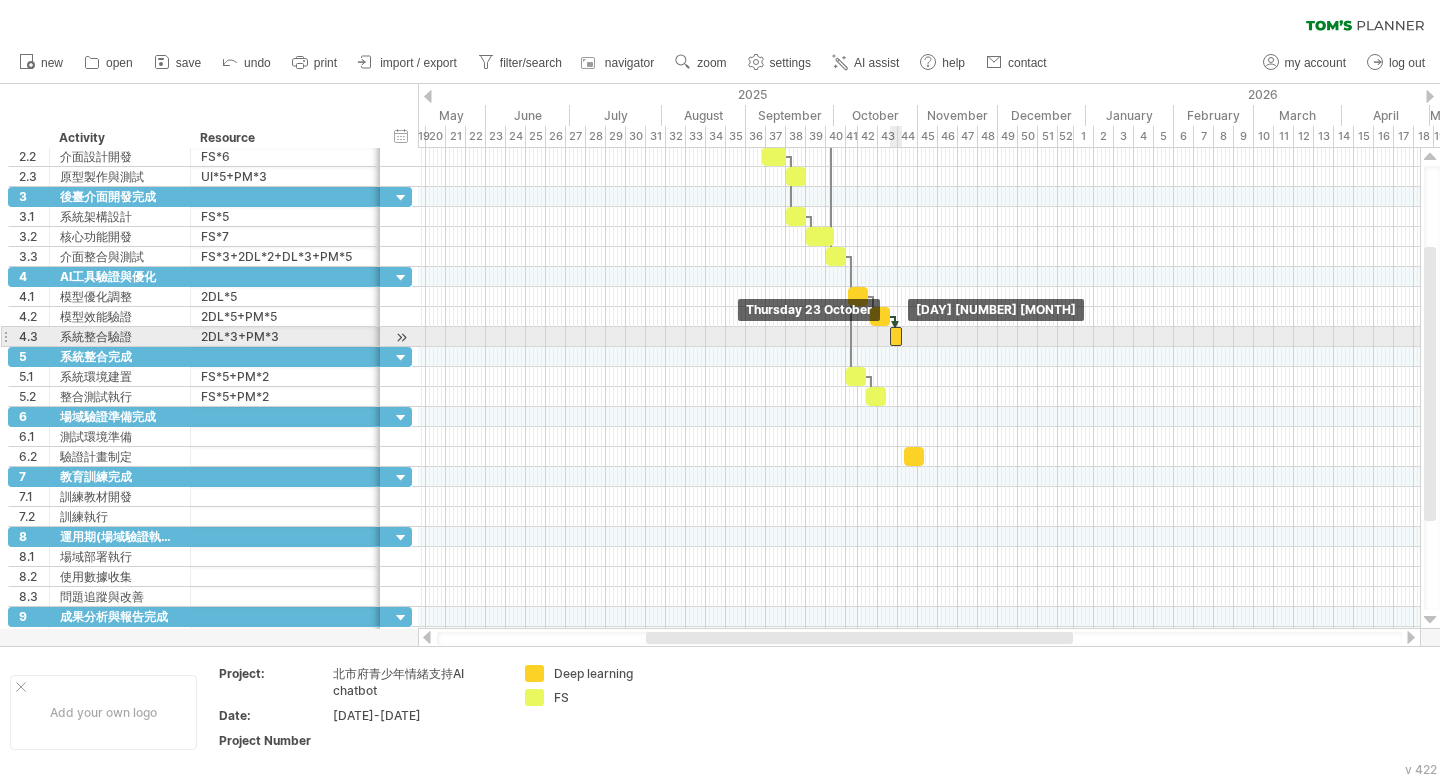 click at bounding box center (896, 336) 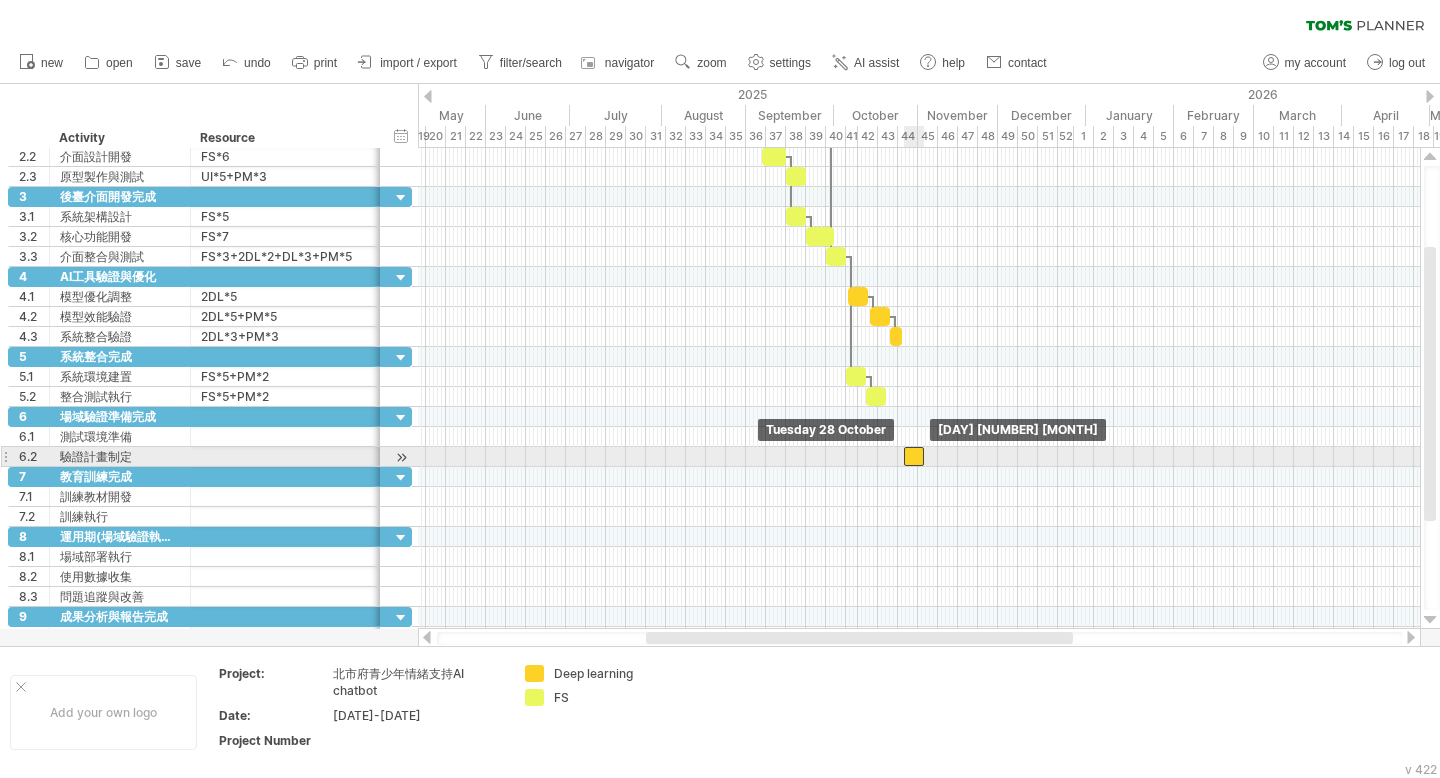 click at bounding box center (914, 456) 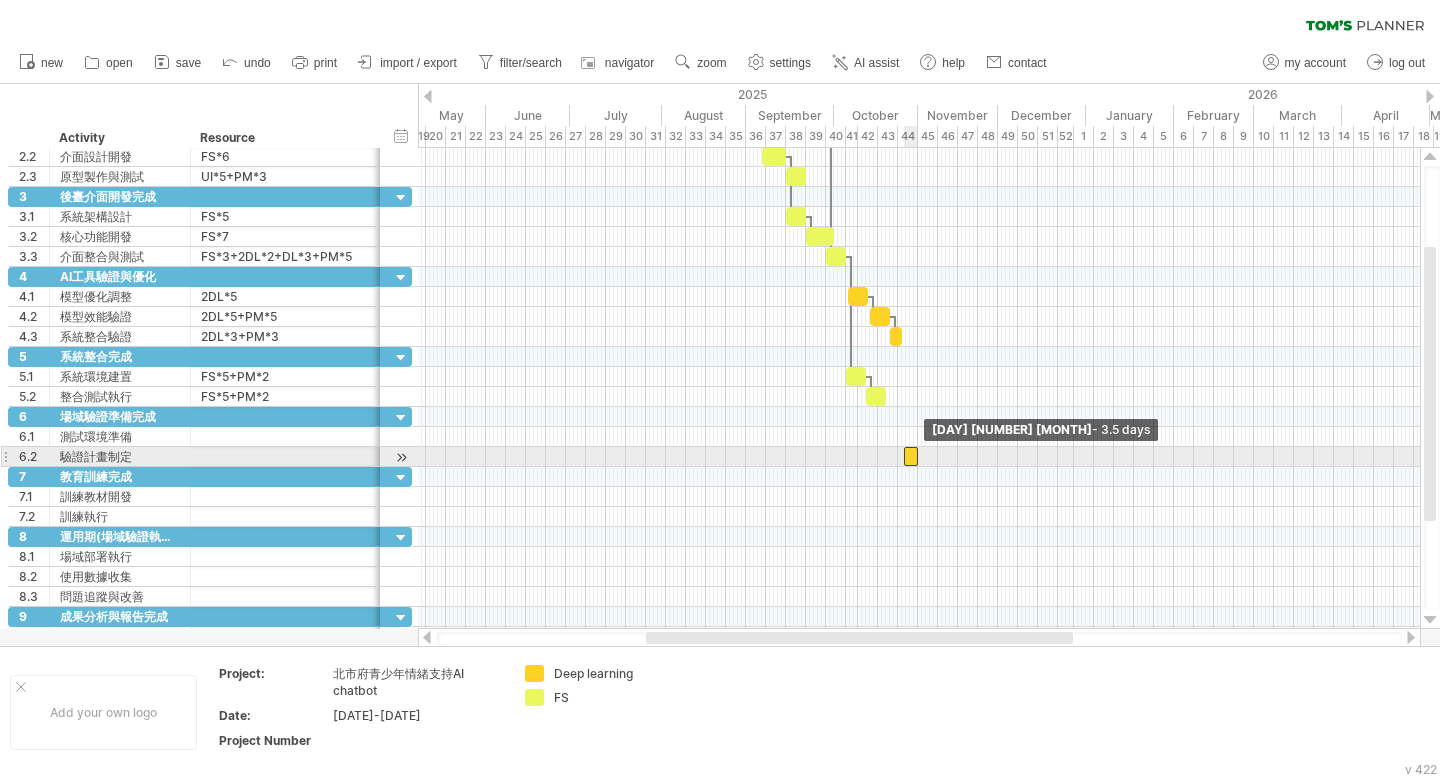 click at bounding box center [918, 456] 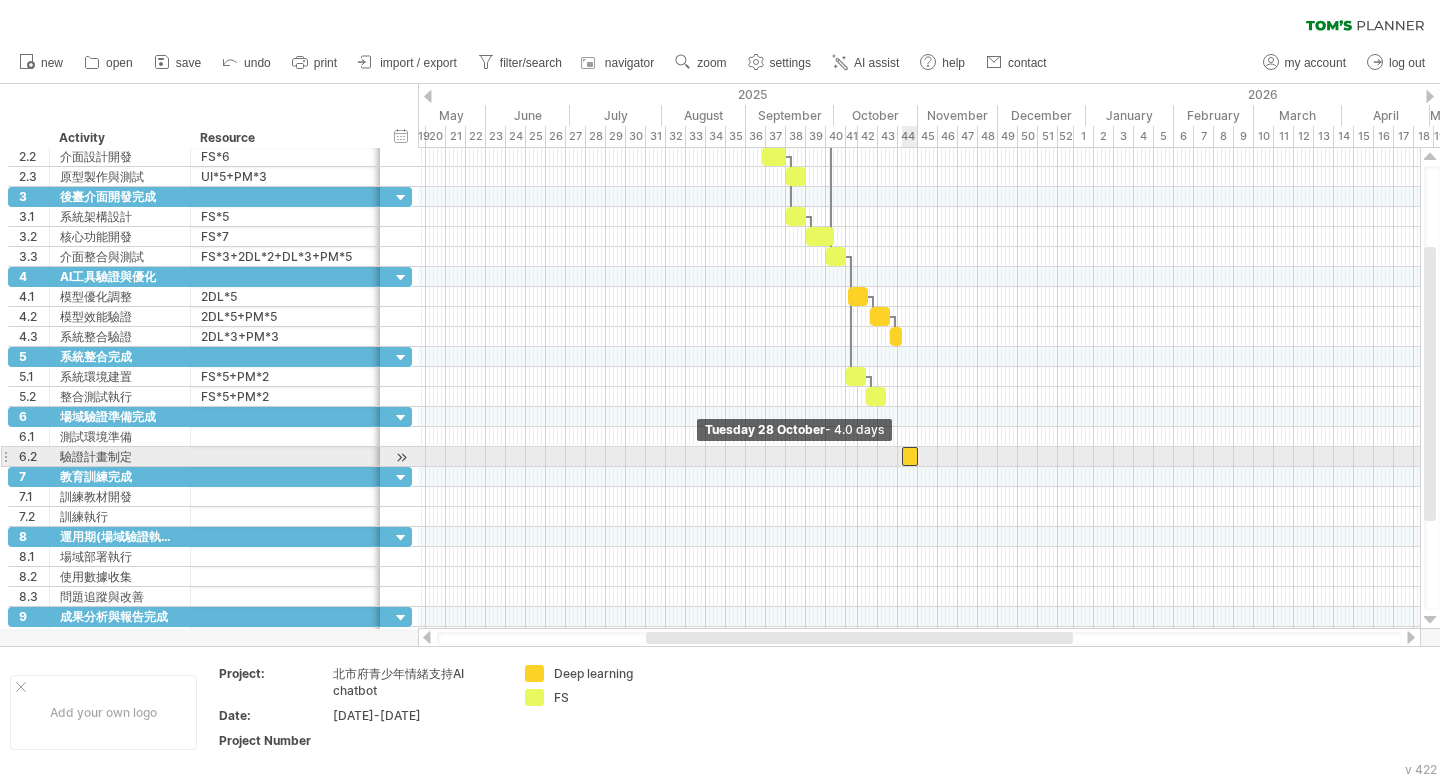 click at bounding box center (902, 456) 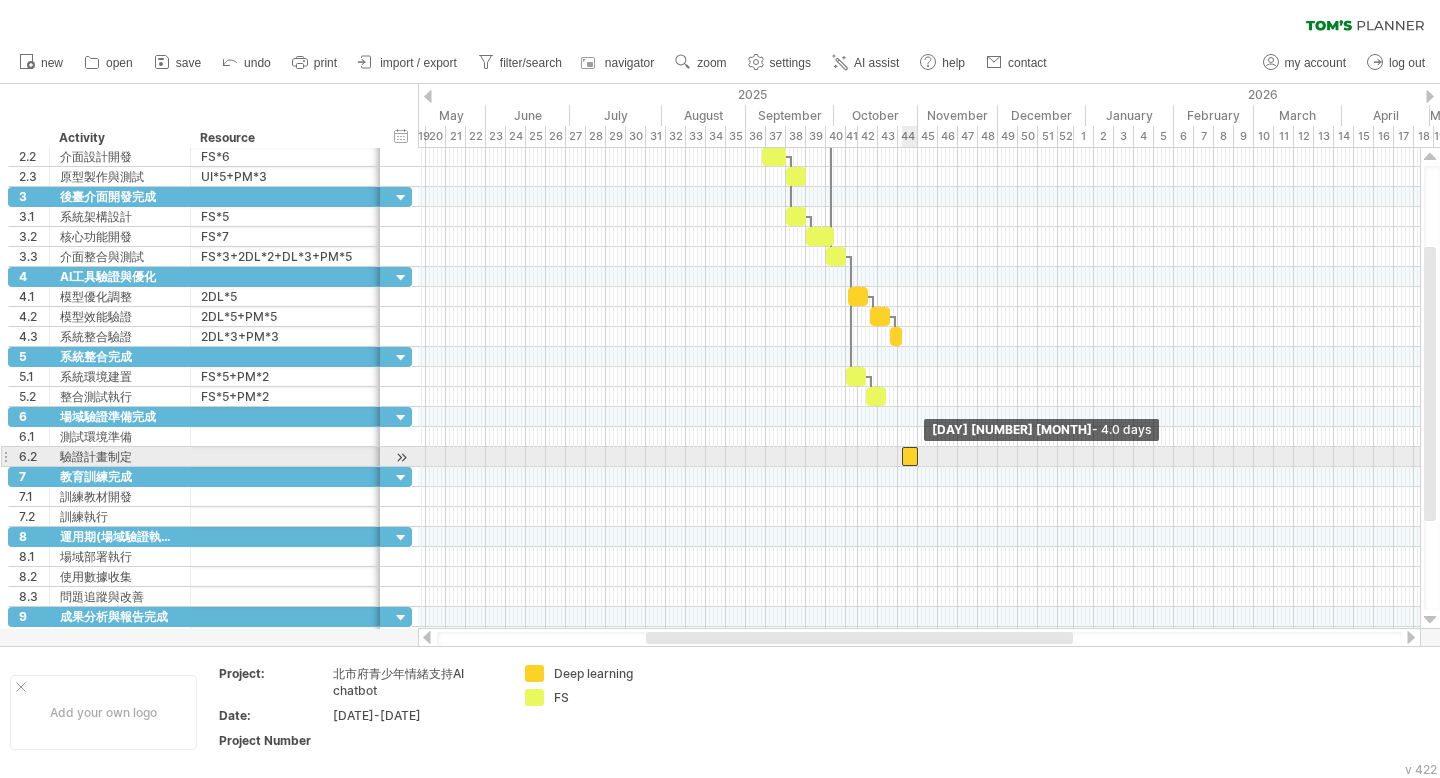 click at bounding box center [918, 456] 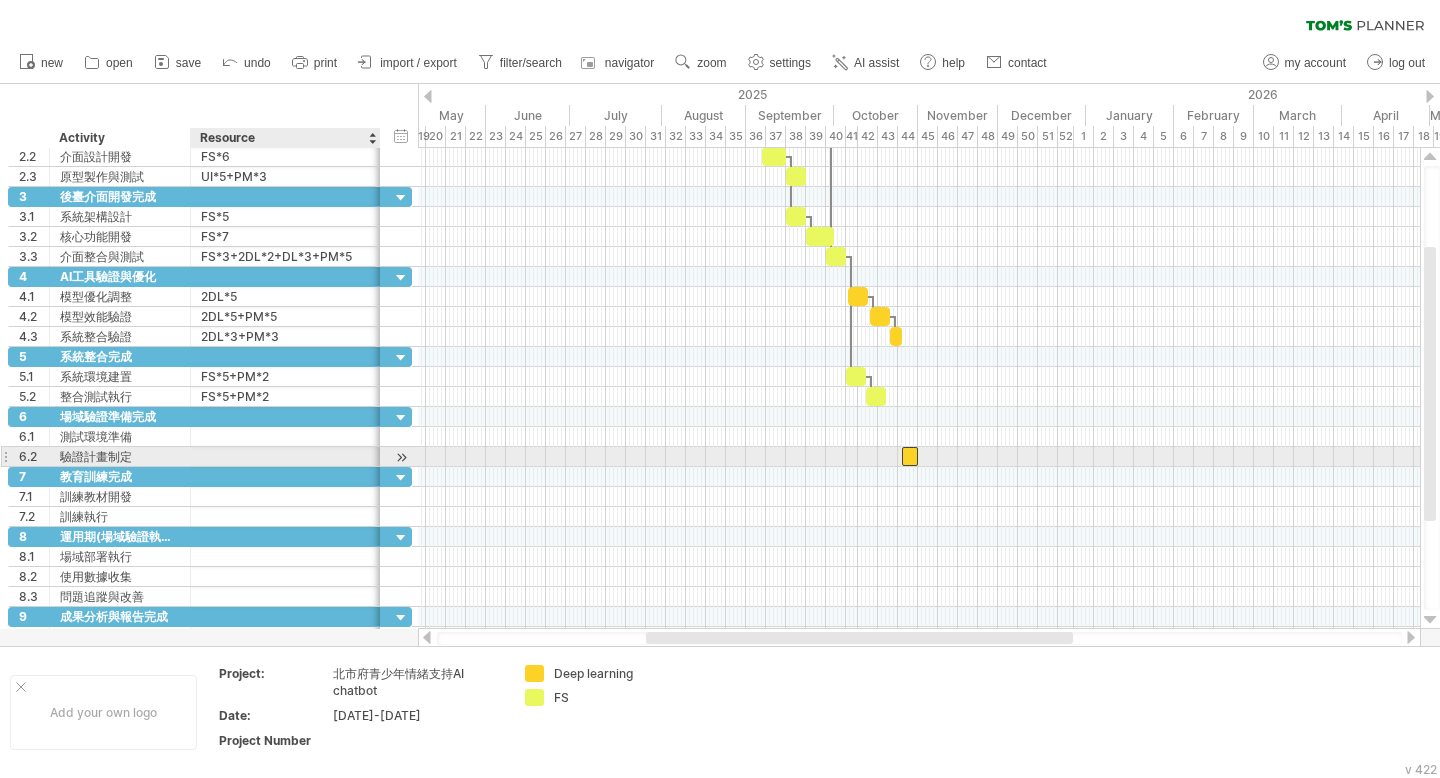 click at bounding box center [285, 456] 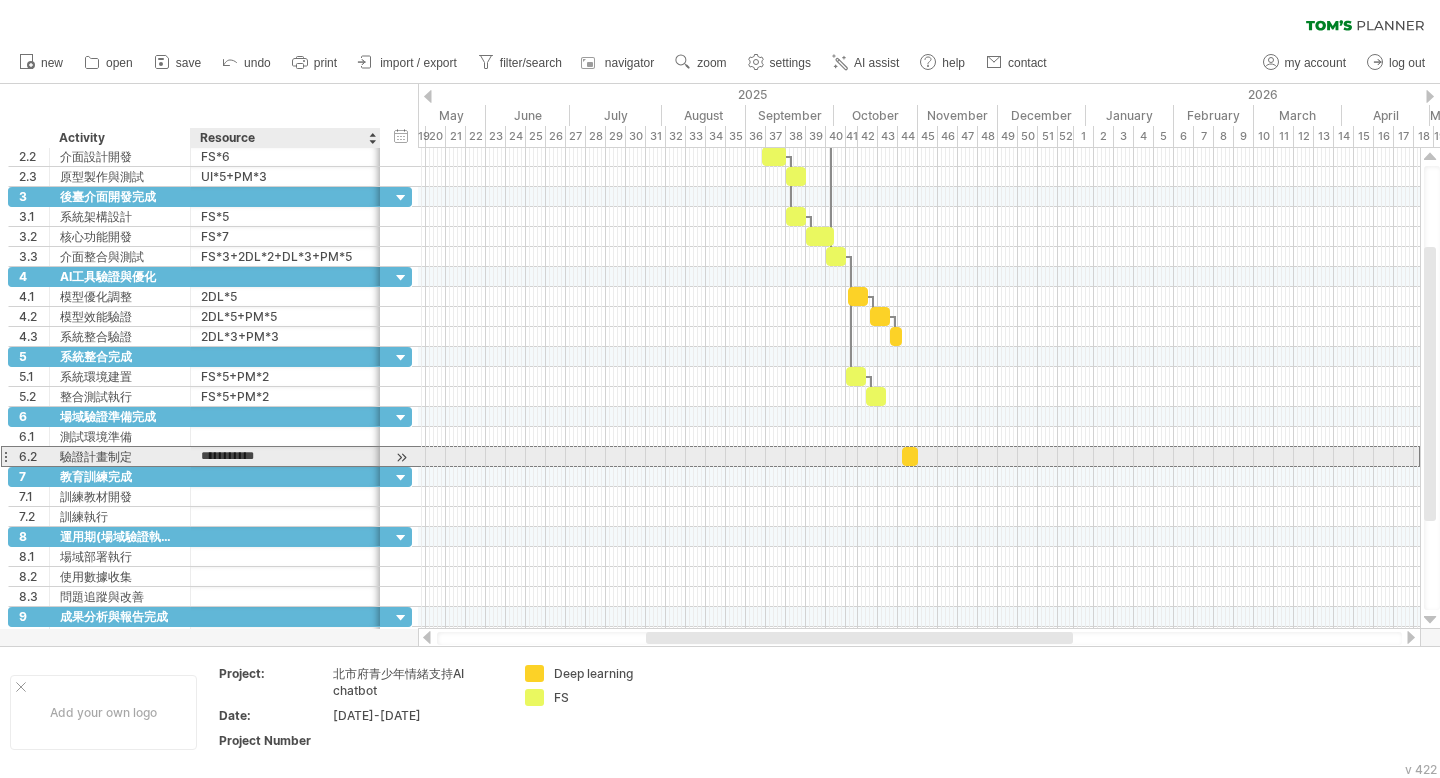 type on "*****" 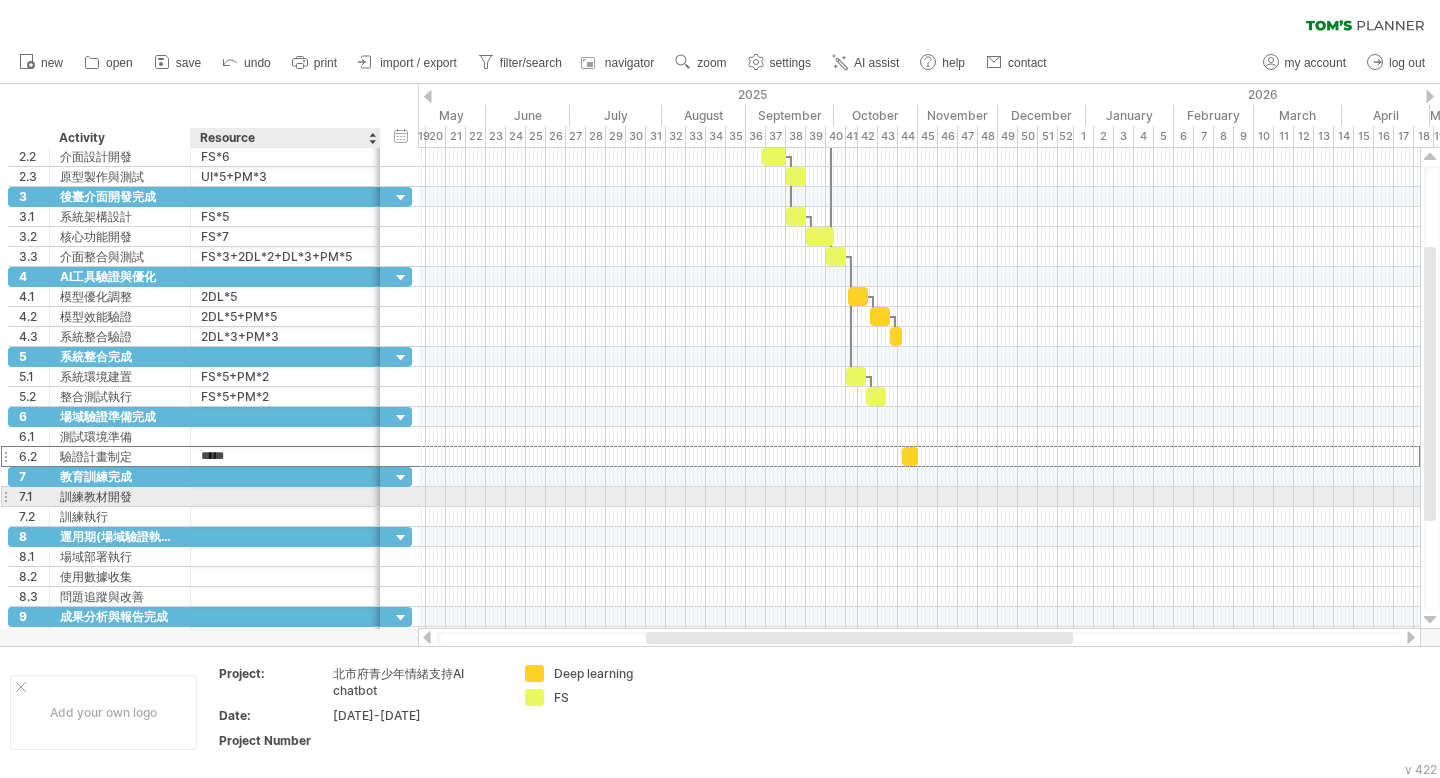 click at bounding box center [285, 496] 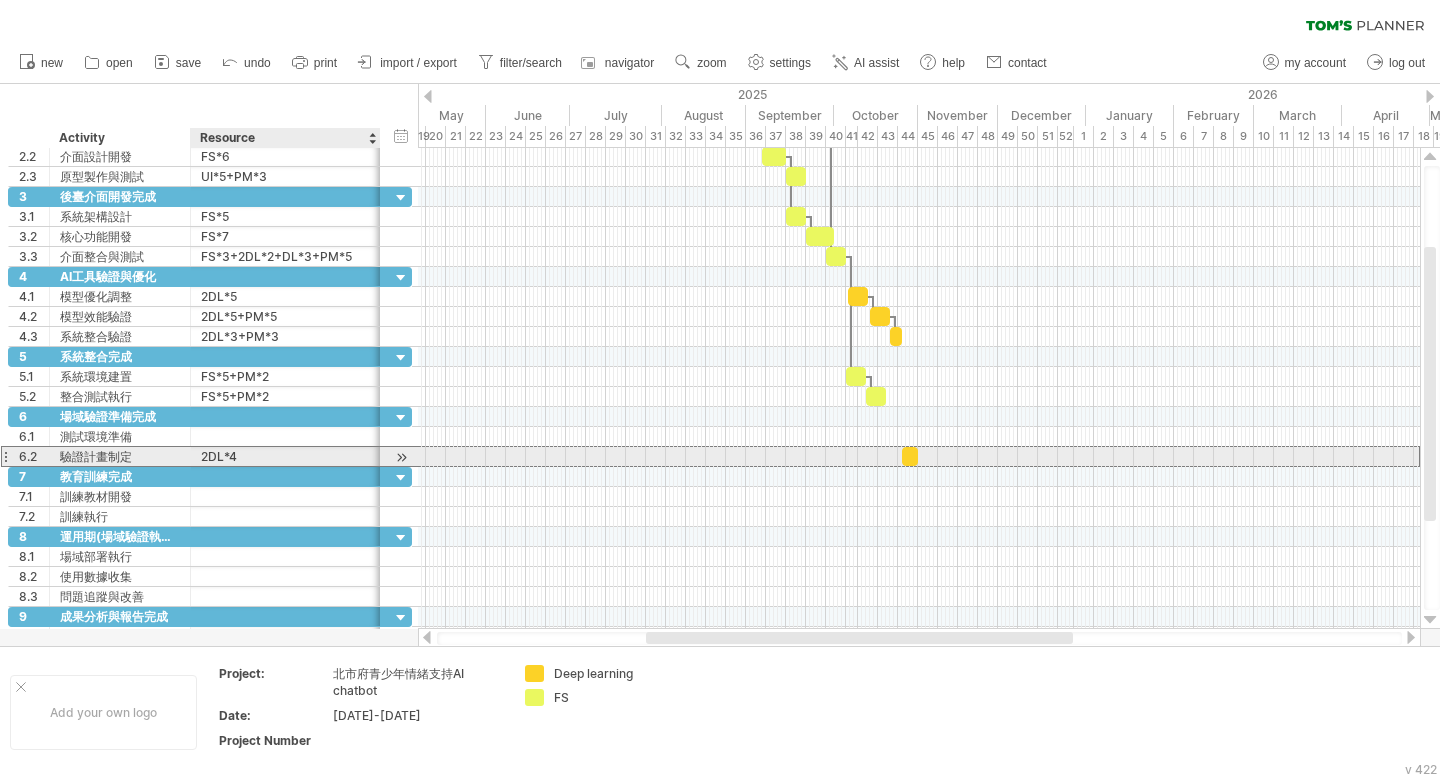 click on "2DL*4" at bounding box center (285, 456) 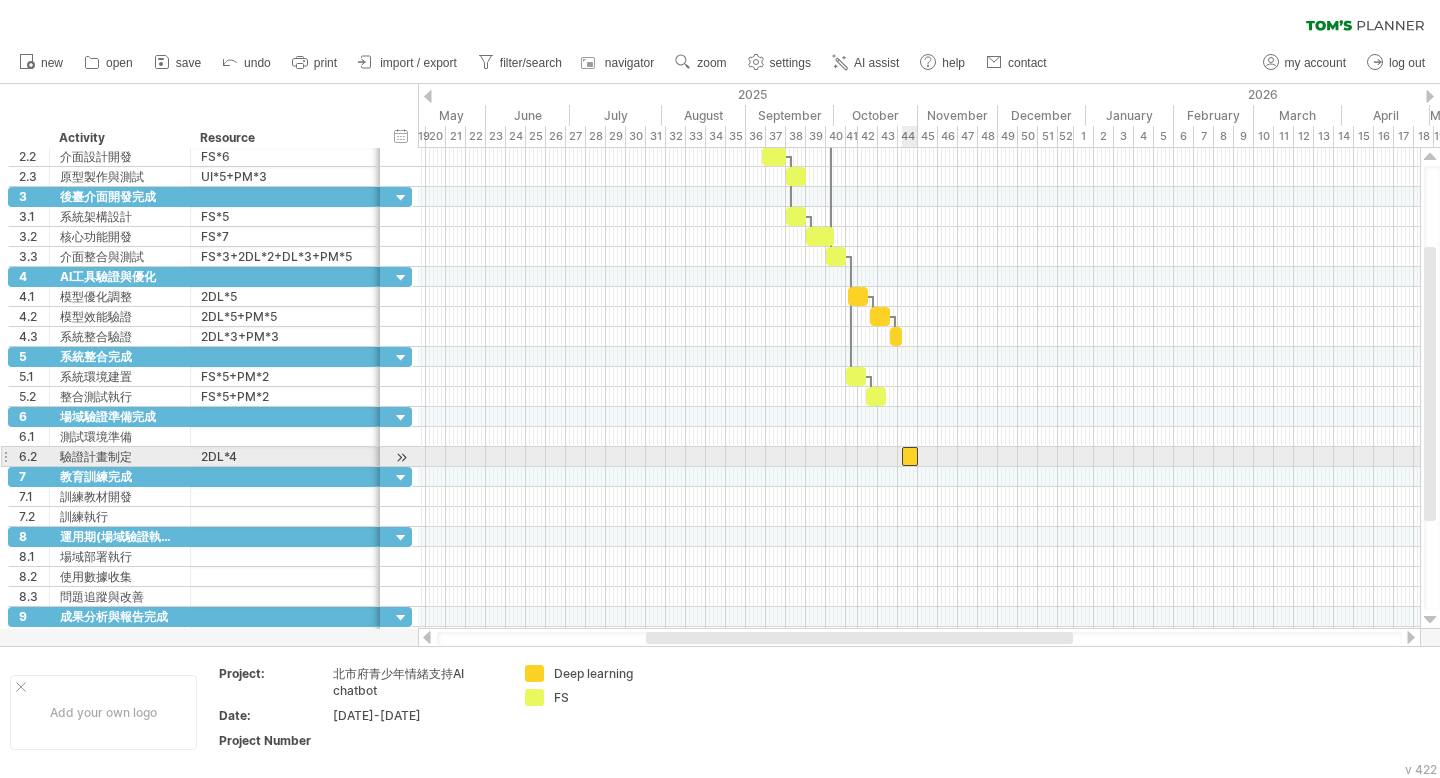 click at bounding box center [910, 456] 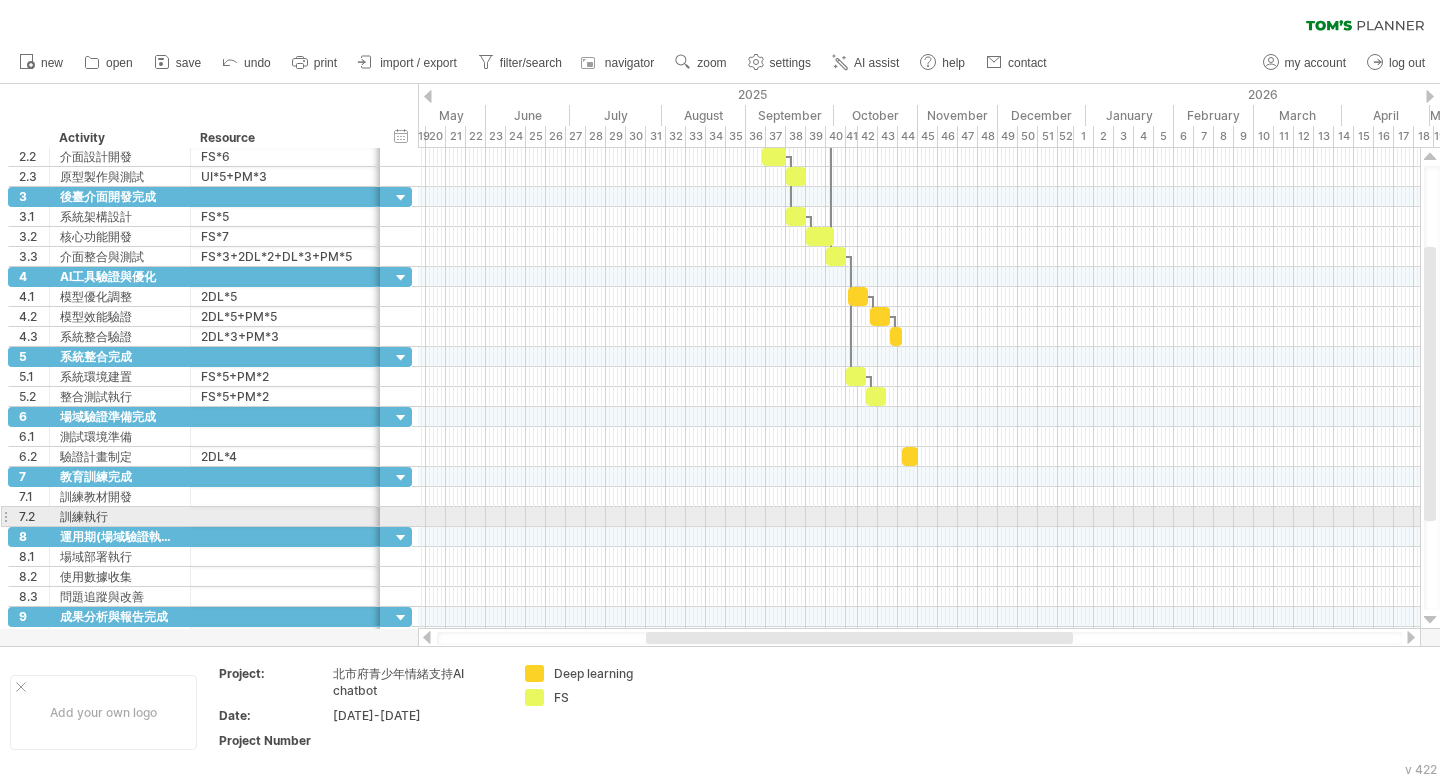 click at bounding box center (919, 517) 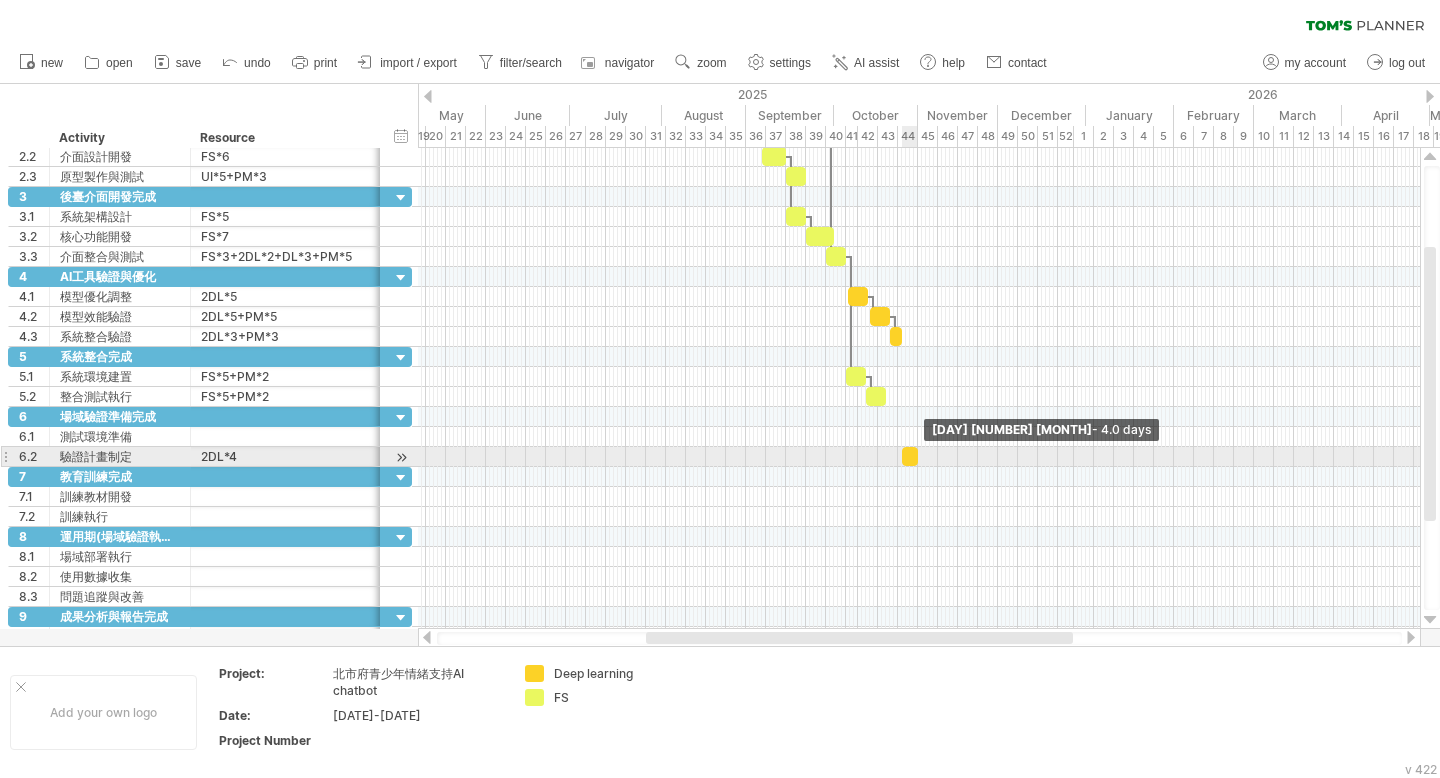 click at bounding box center [918, 456] 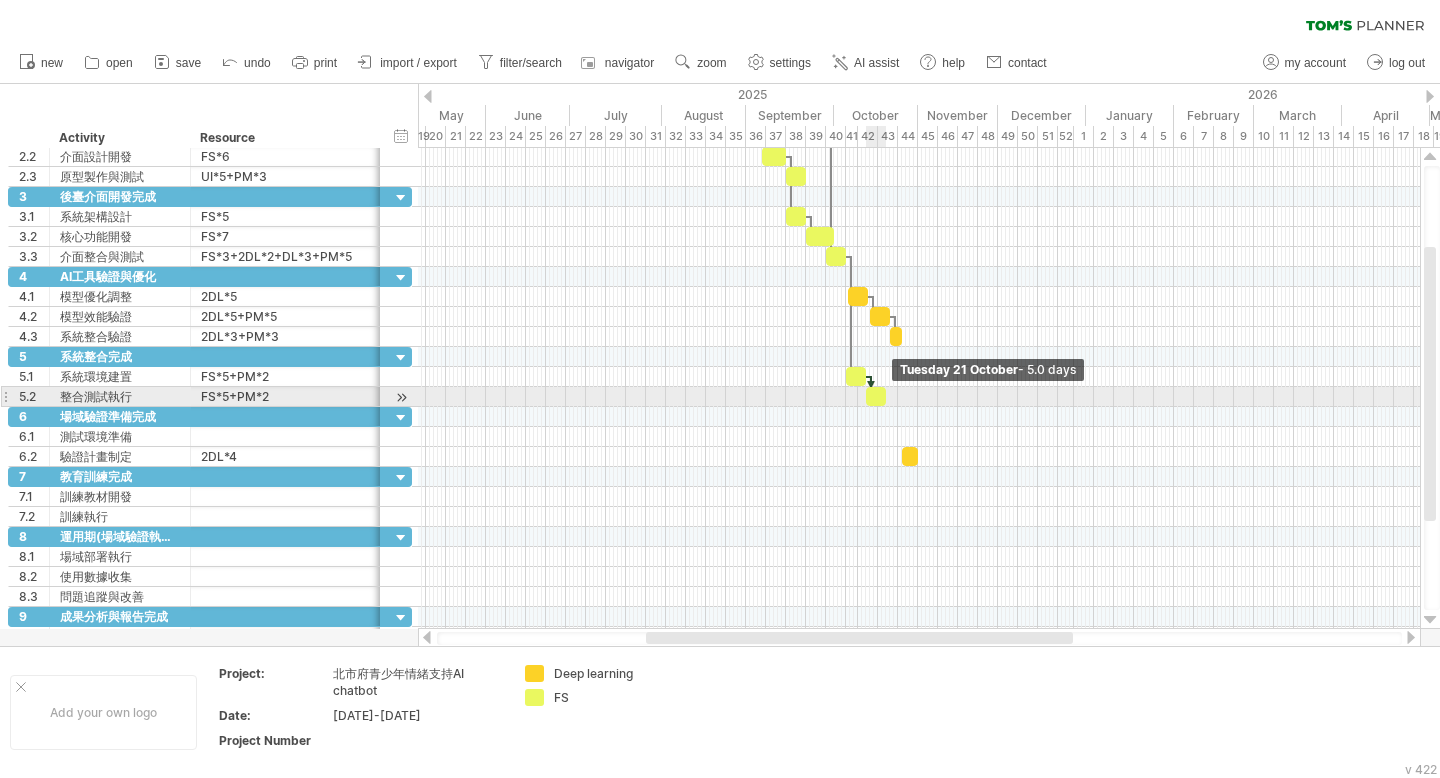 click at bounding box center (886, 396) 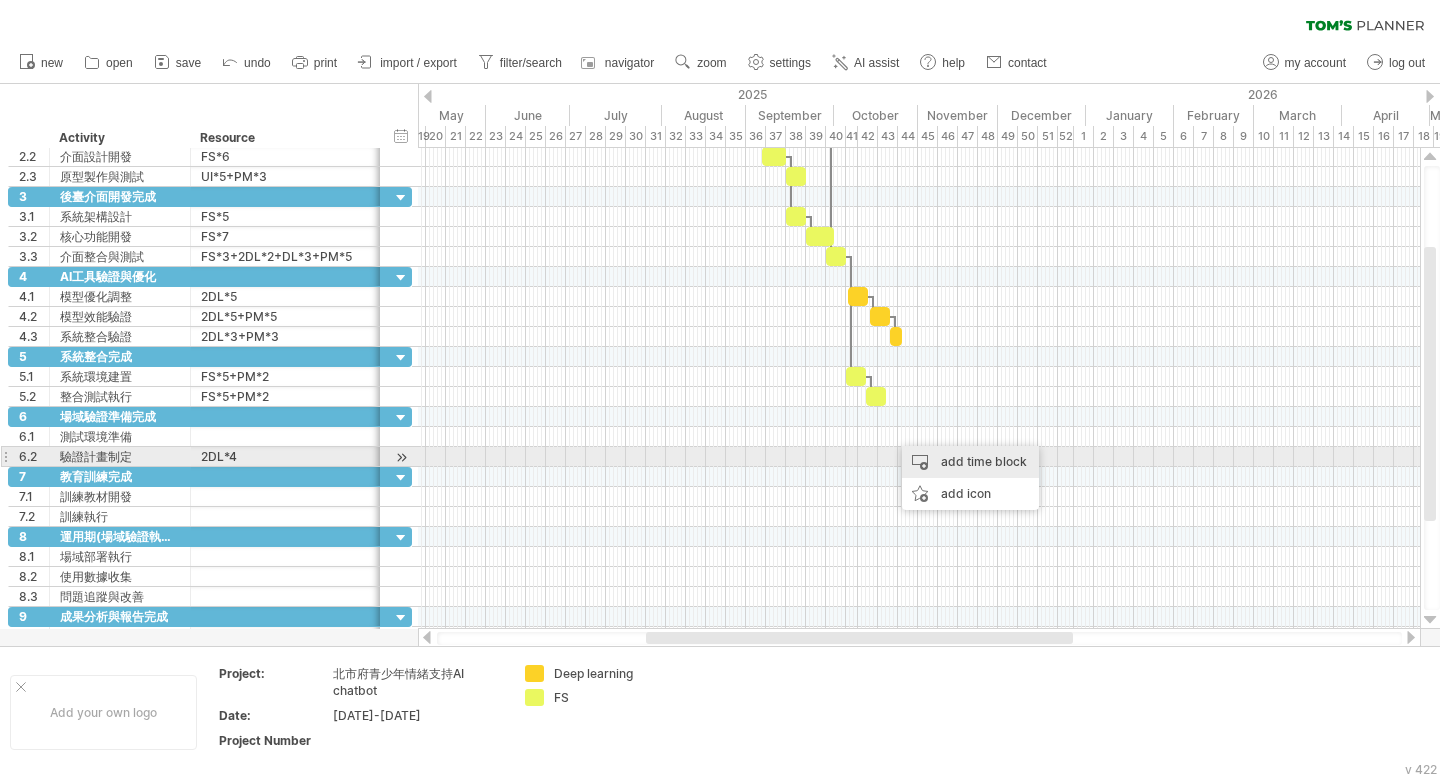 click on "add time block" at bounding box center (970, 462) 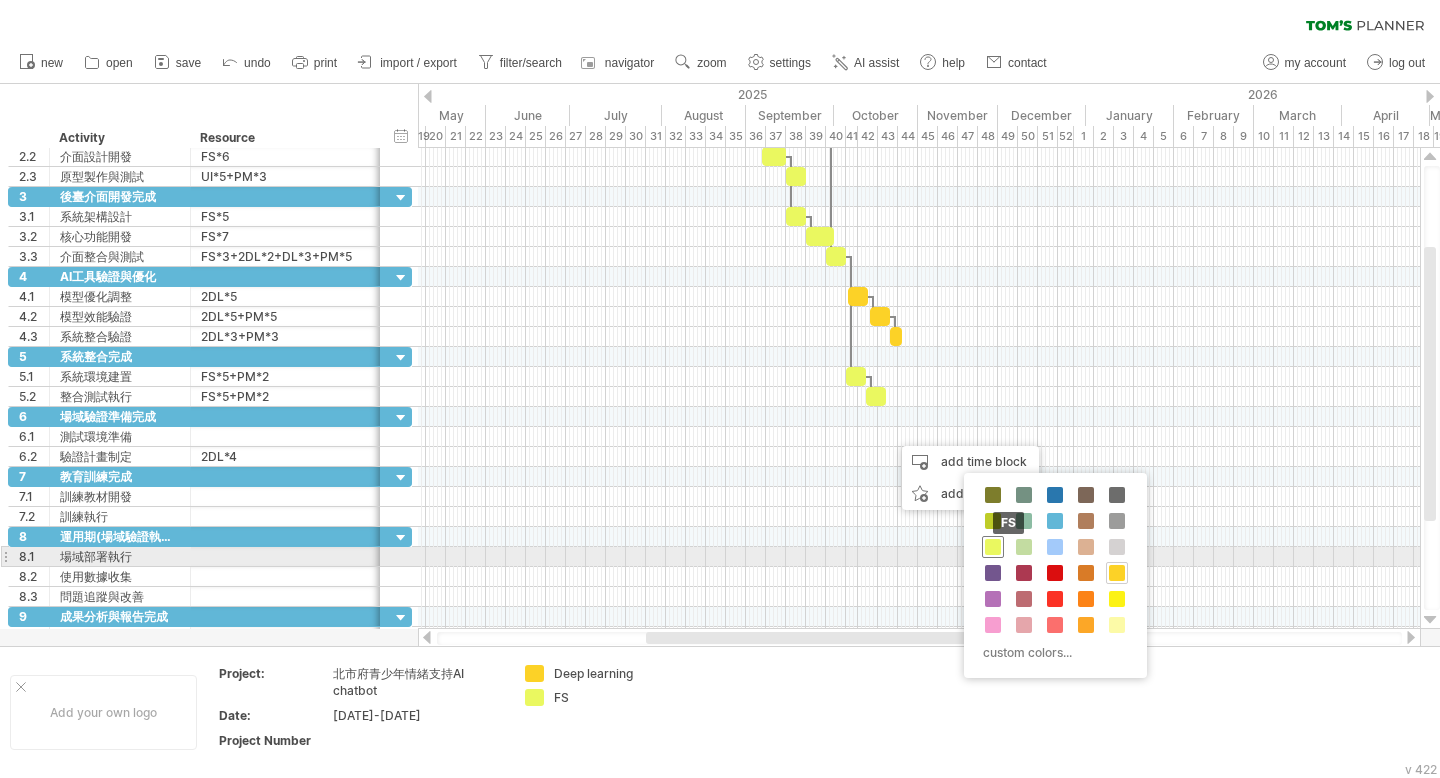 click at bounding box center [993, 547] 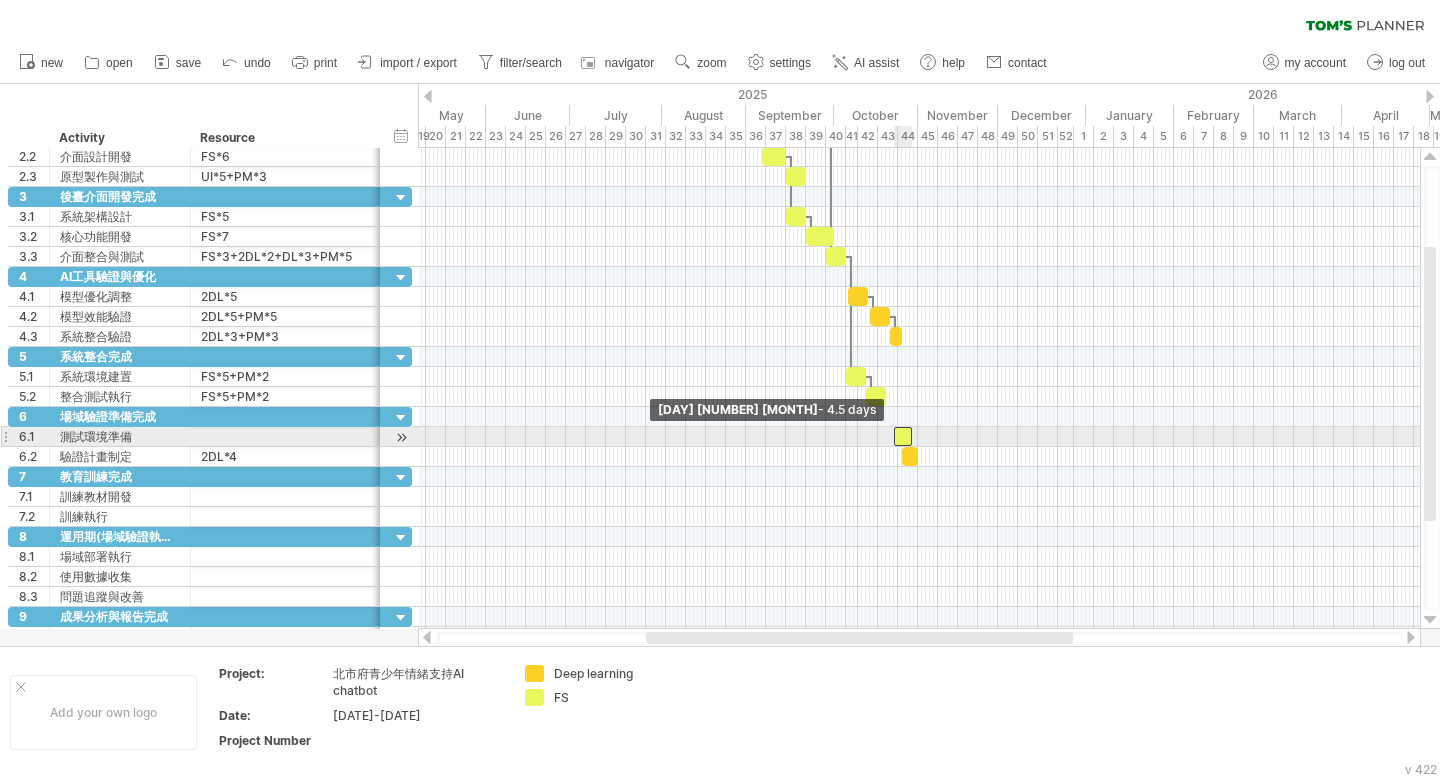 click at bounding box center (894, 436) 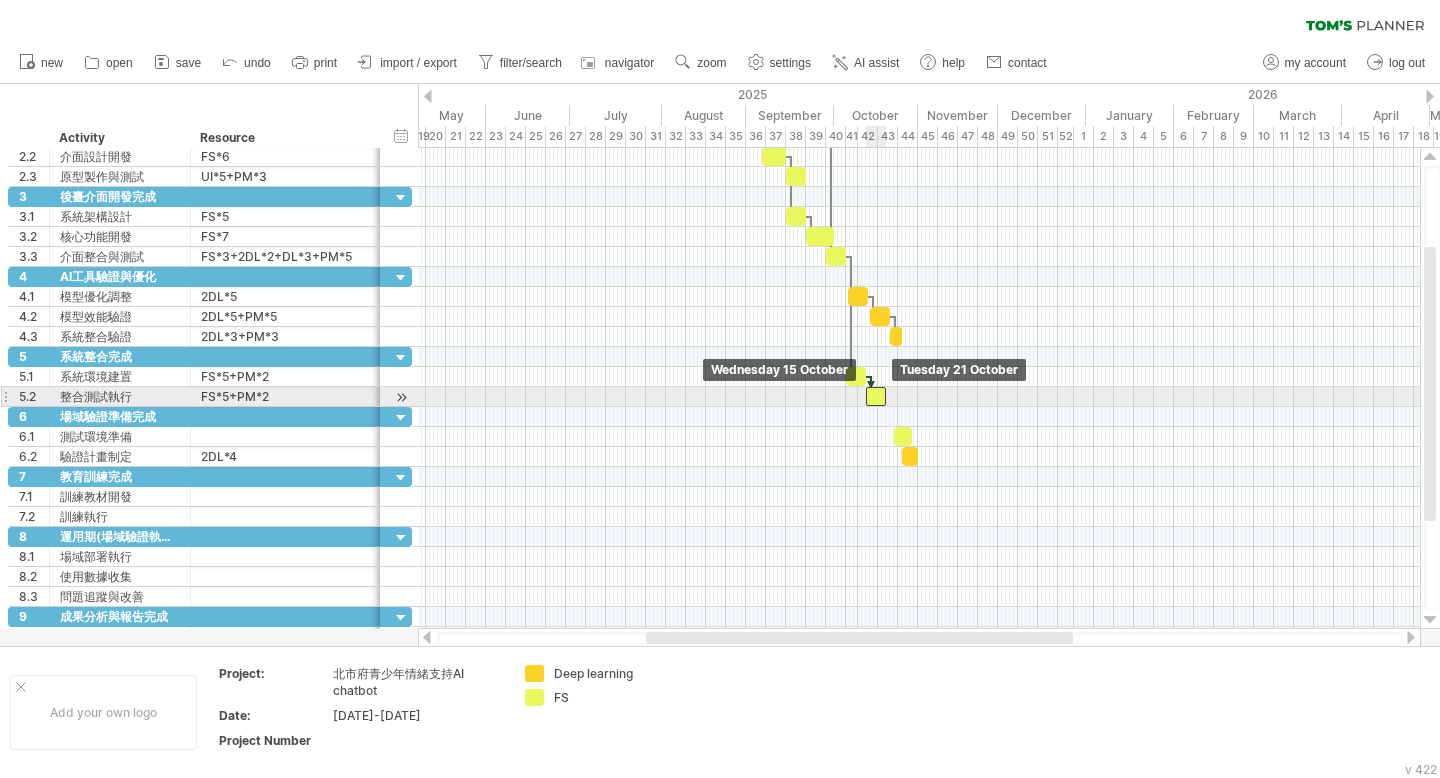 click at bounding box center [876, 396] 